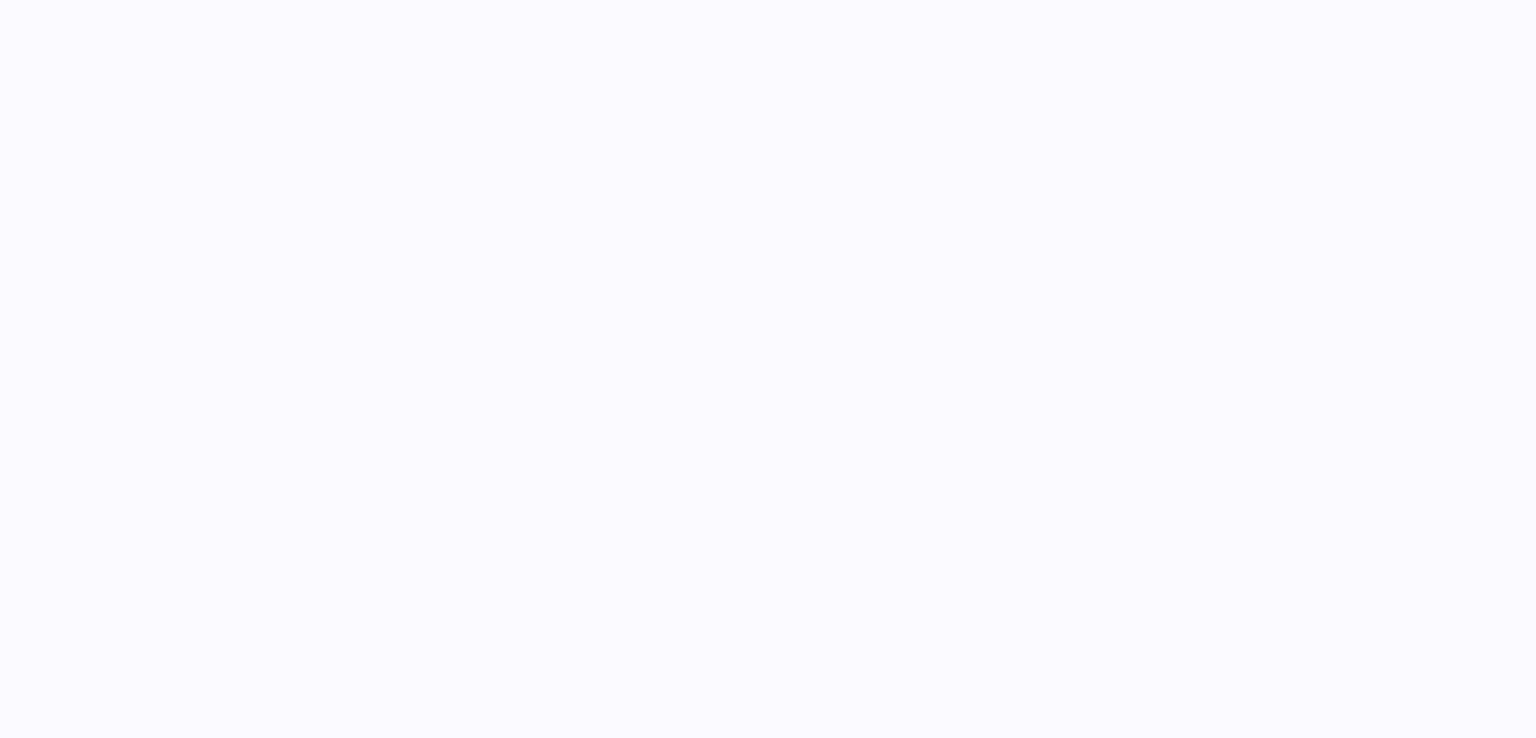 scroll, scrollTop: 0, scrollLeft: 0, axis: both 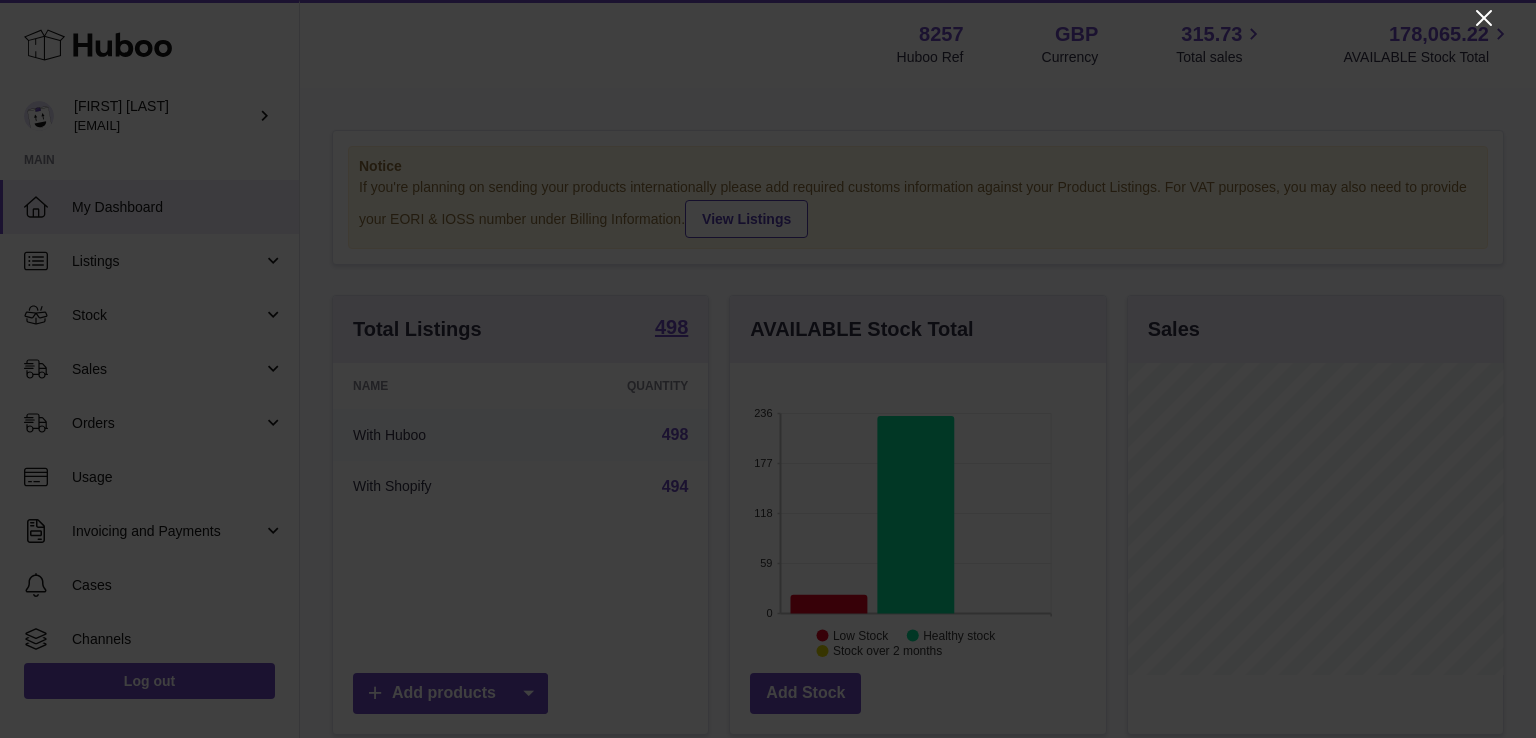 click 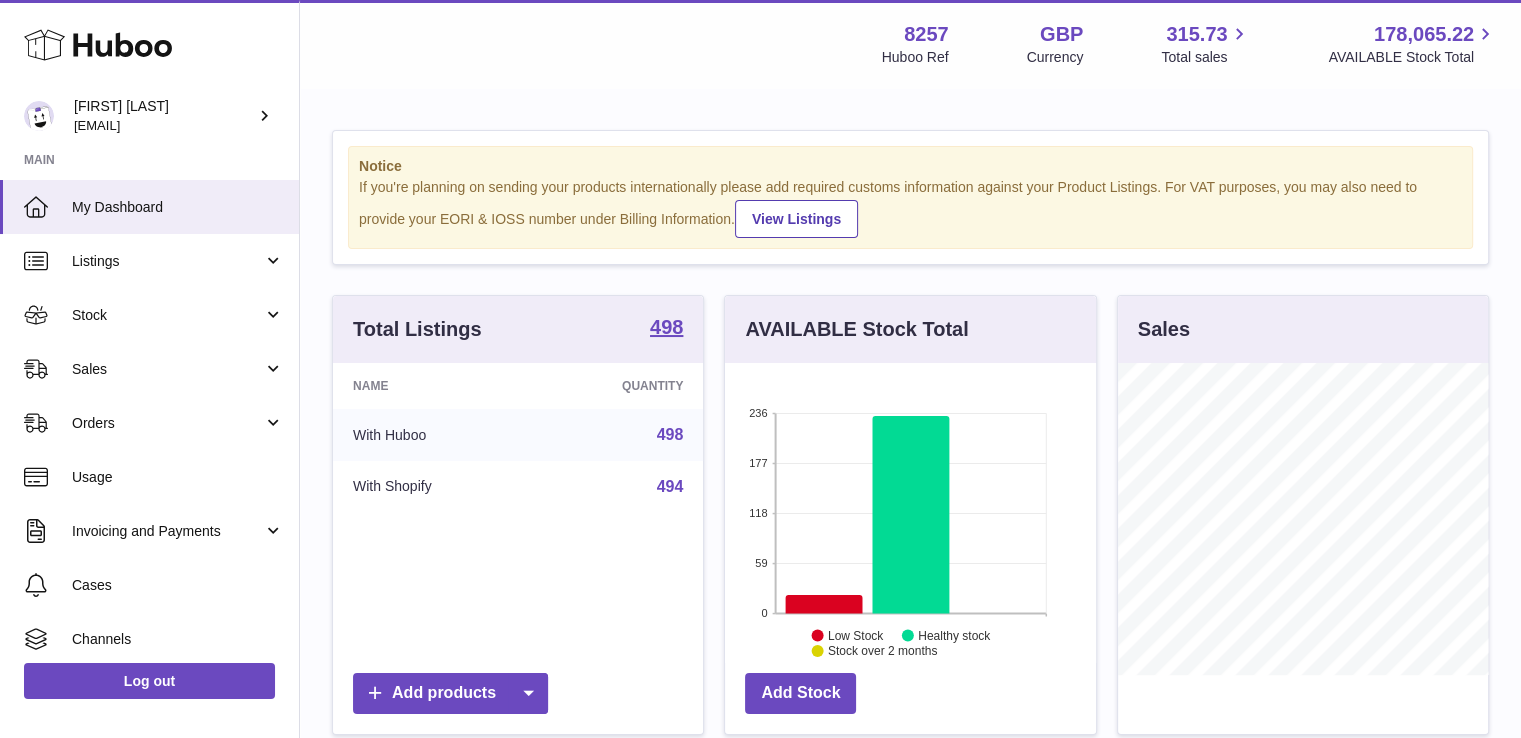 scroll, scrollTop: 312, scrollLeft: 371, axis: both 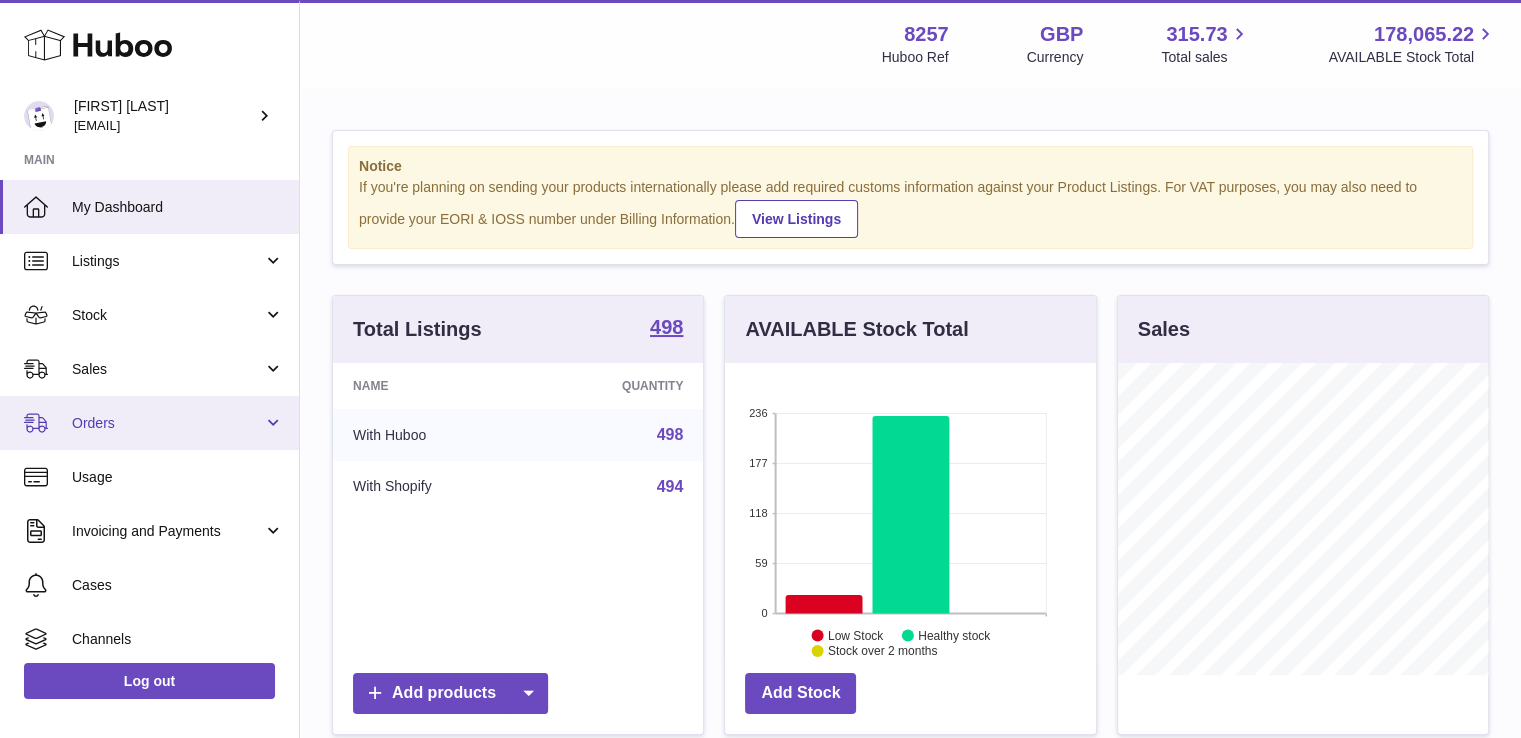 click on "Orders" at bounding box center (167, 423) 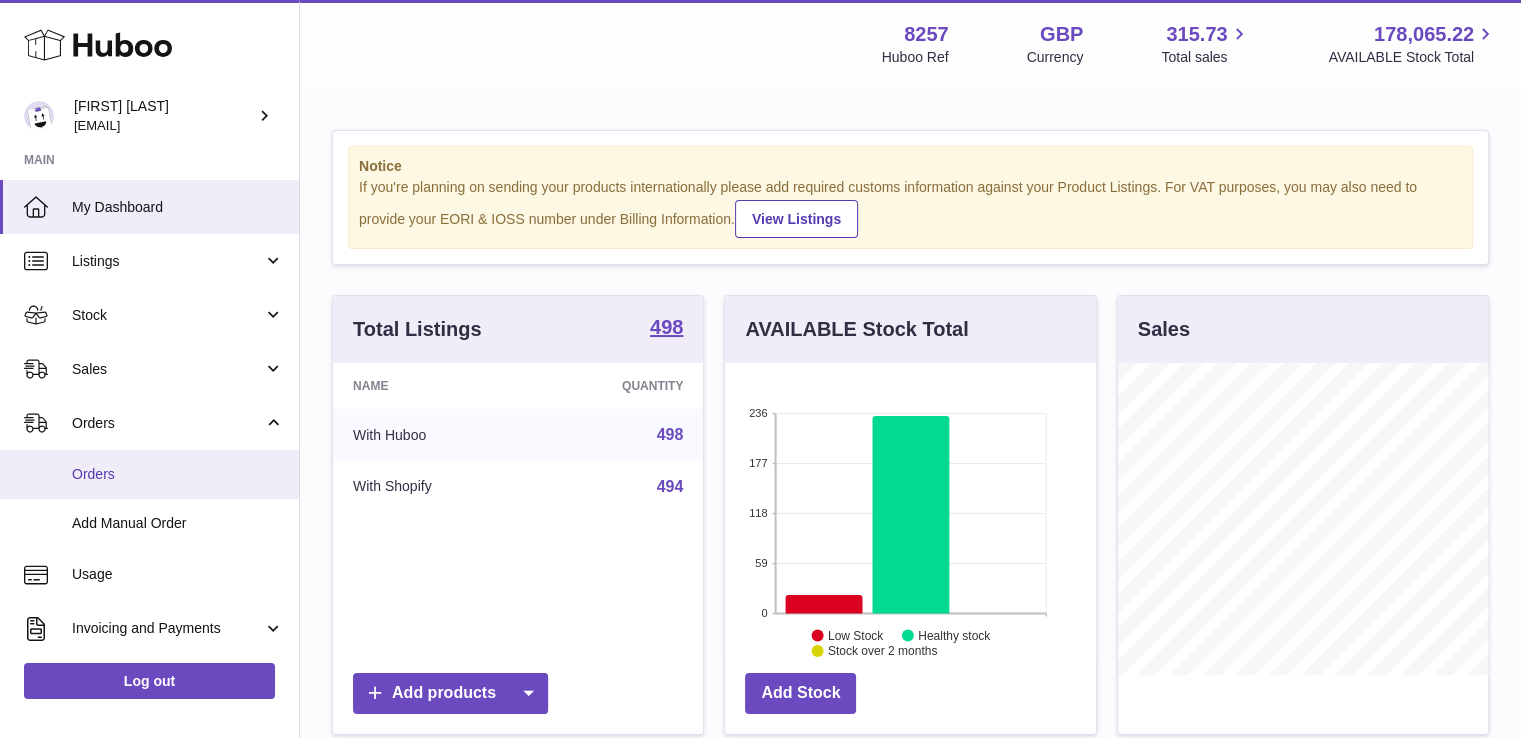 click on "Orders" at bounding box center (149, 474) 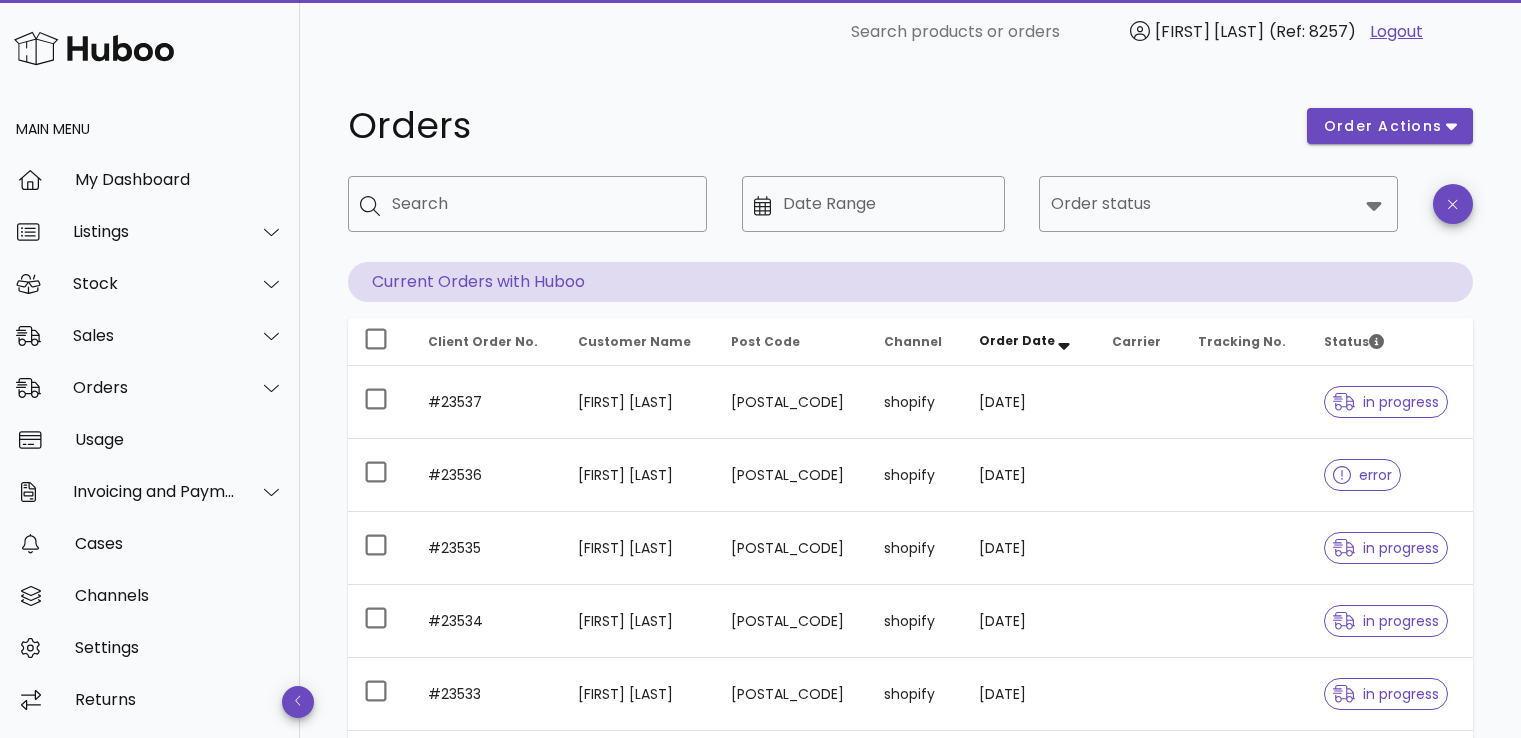 scroll, scrollTop: 0, scrollLeft: 0, axis: both 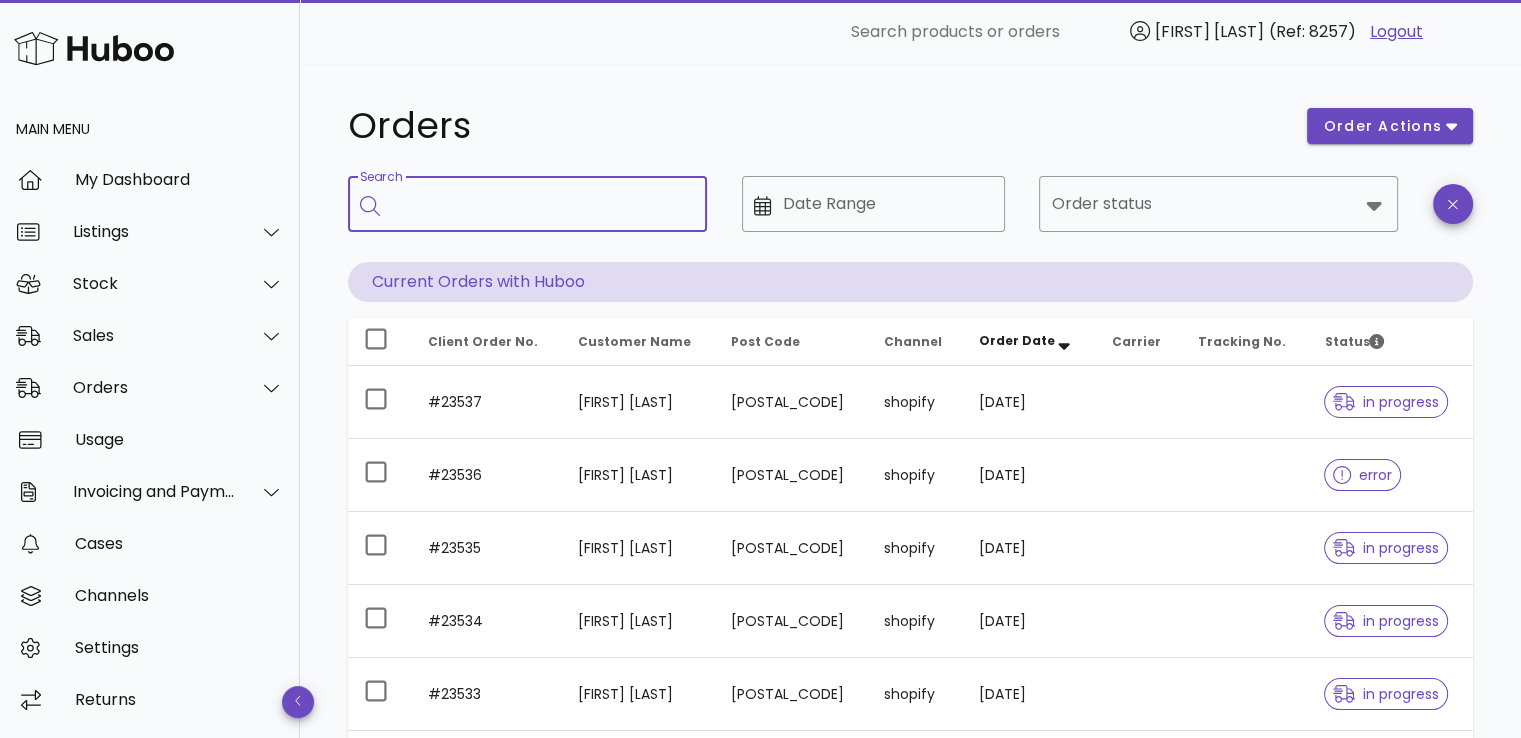 click on "Search" at bounding box center [541, 204] 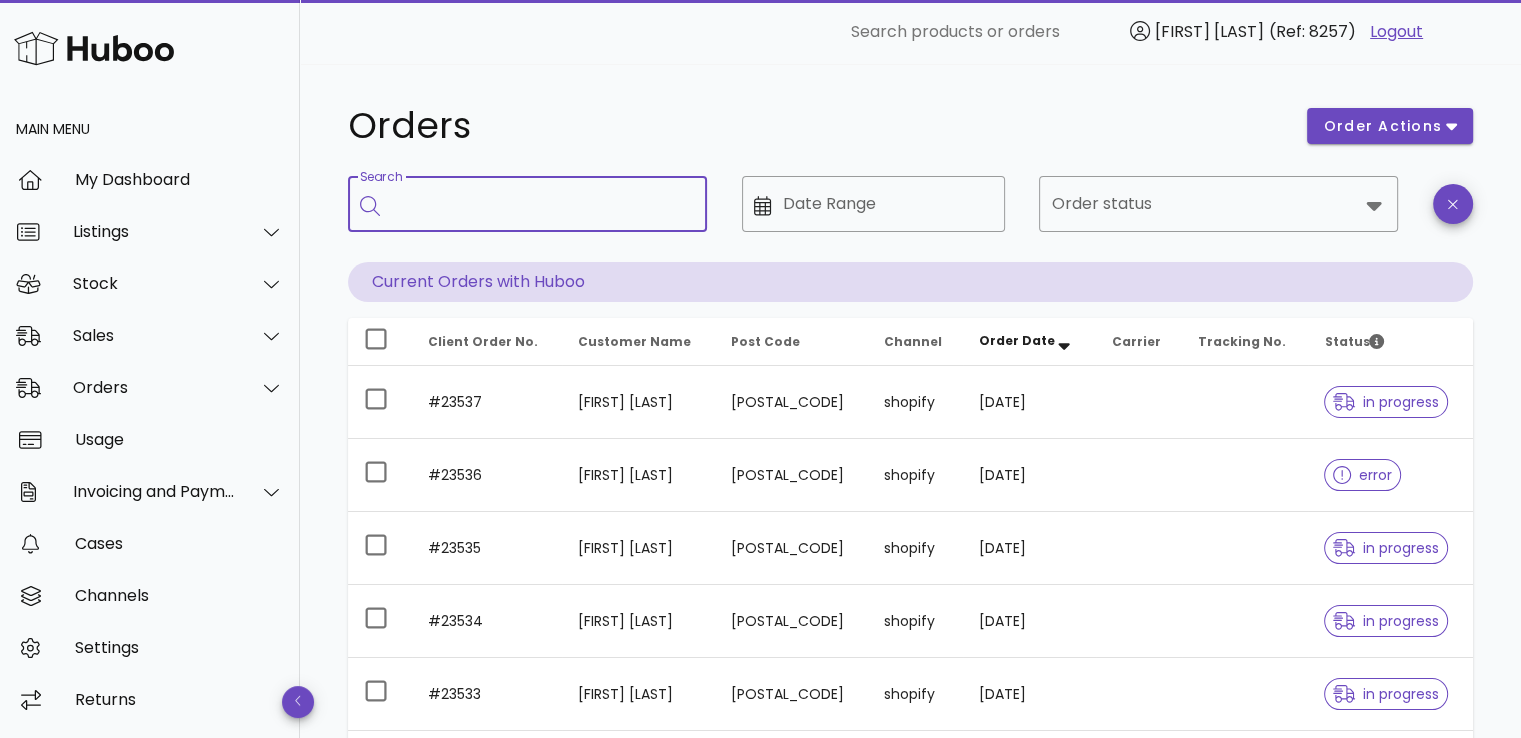 paste on "******" 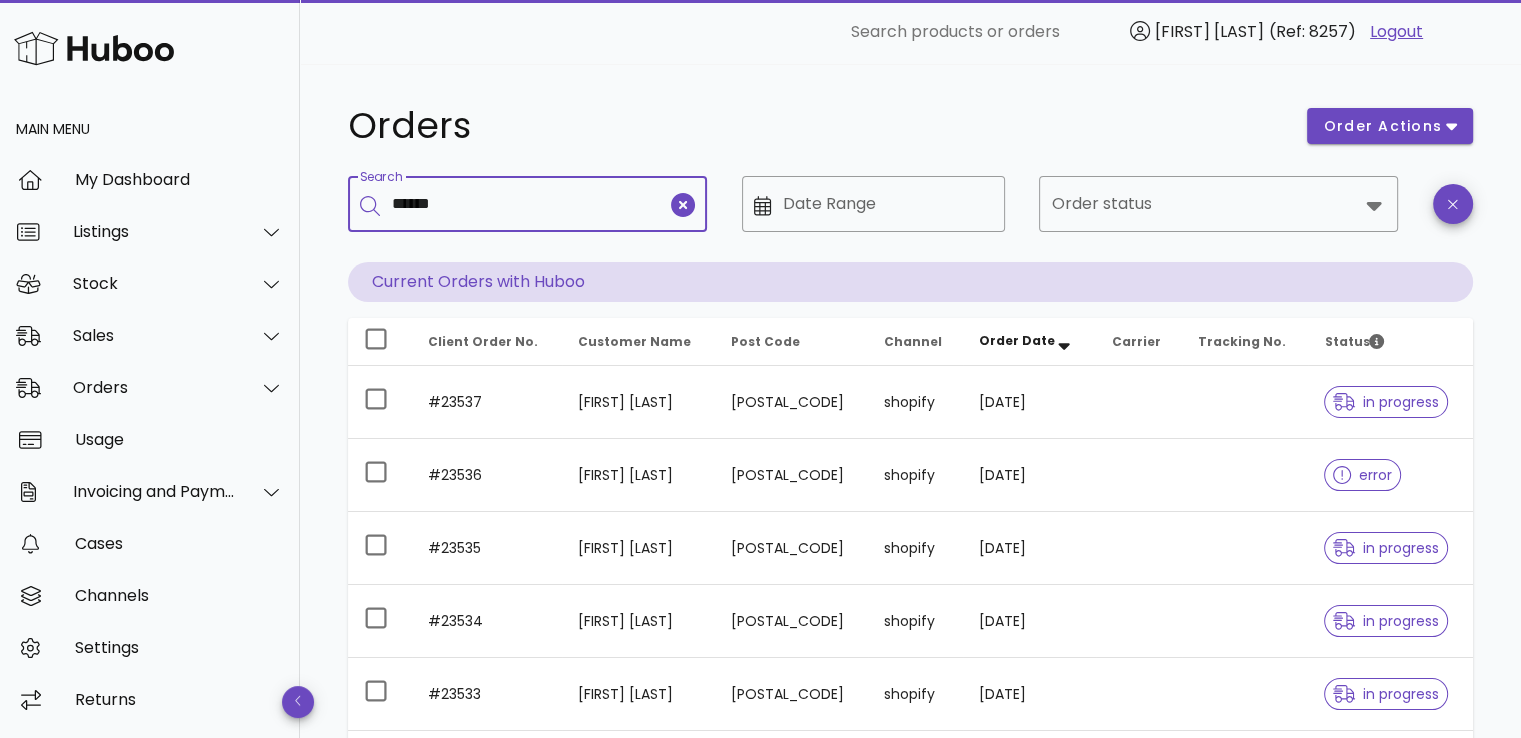 click on "******" at bounding box center (529, 204) 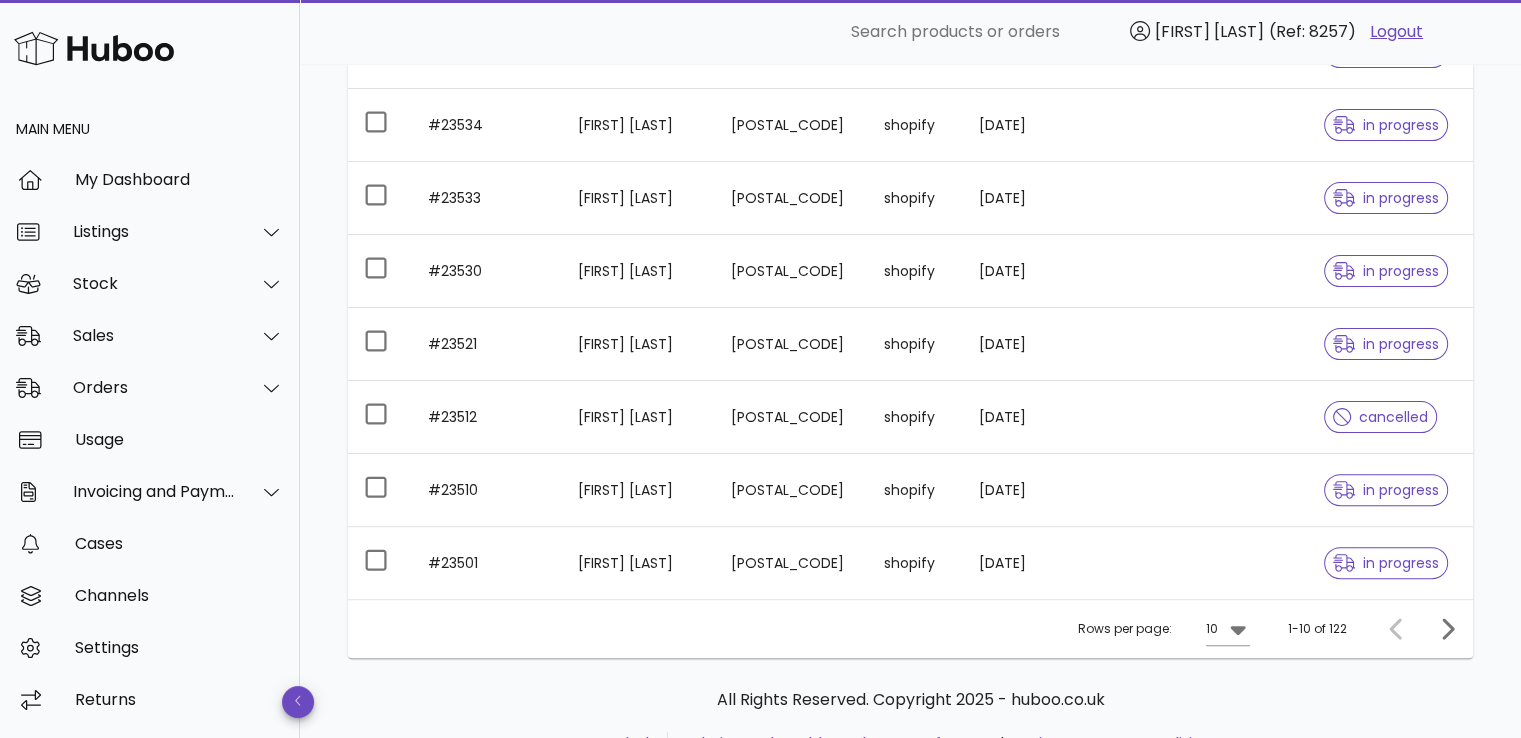 scroll, scrollTop: 500, scrollLeft: 0, axis: vertical 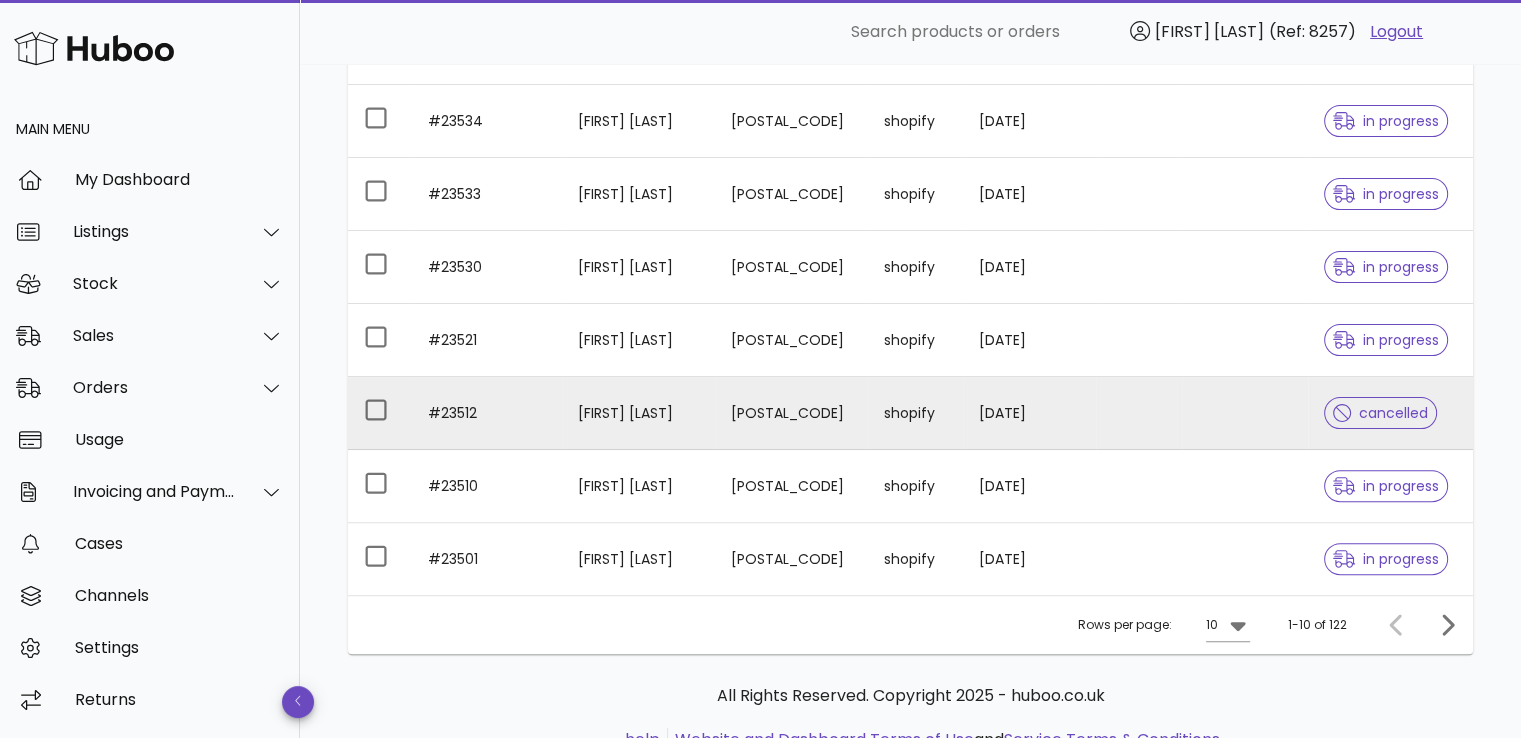 copy on "Scott Stansfield" 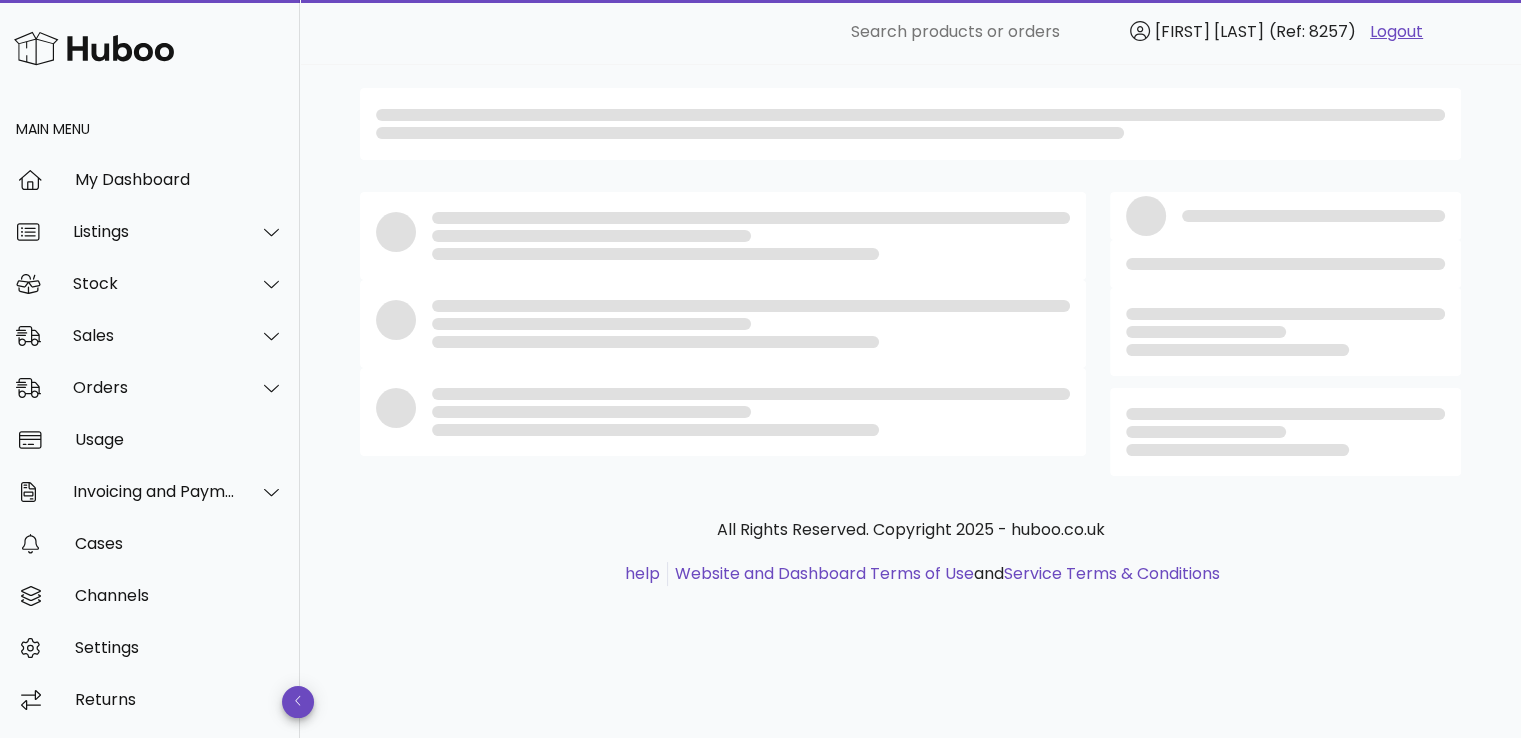 scroll, scrollTop: 0, scrollLeft: 0, axis: both 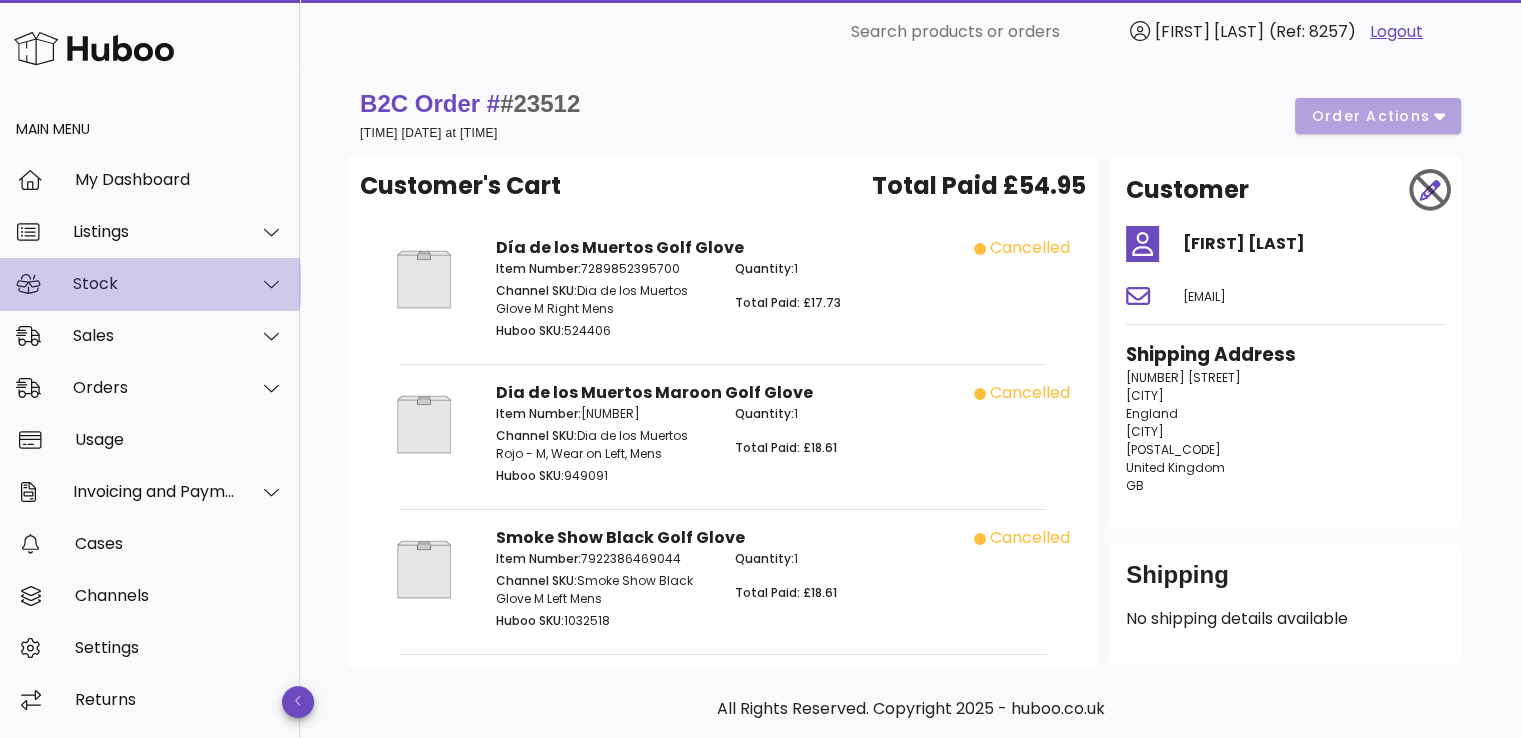click on "Stock" at bounding box center (154, 283) 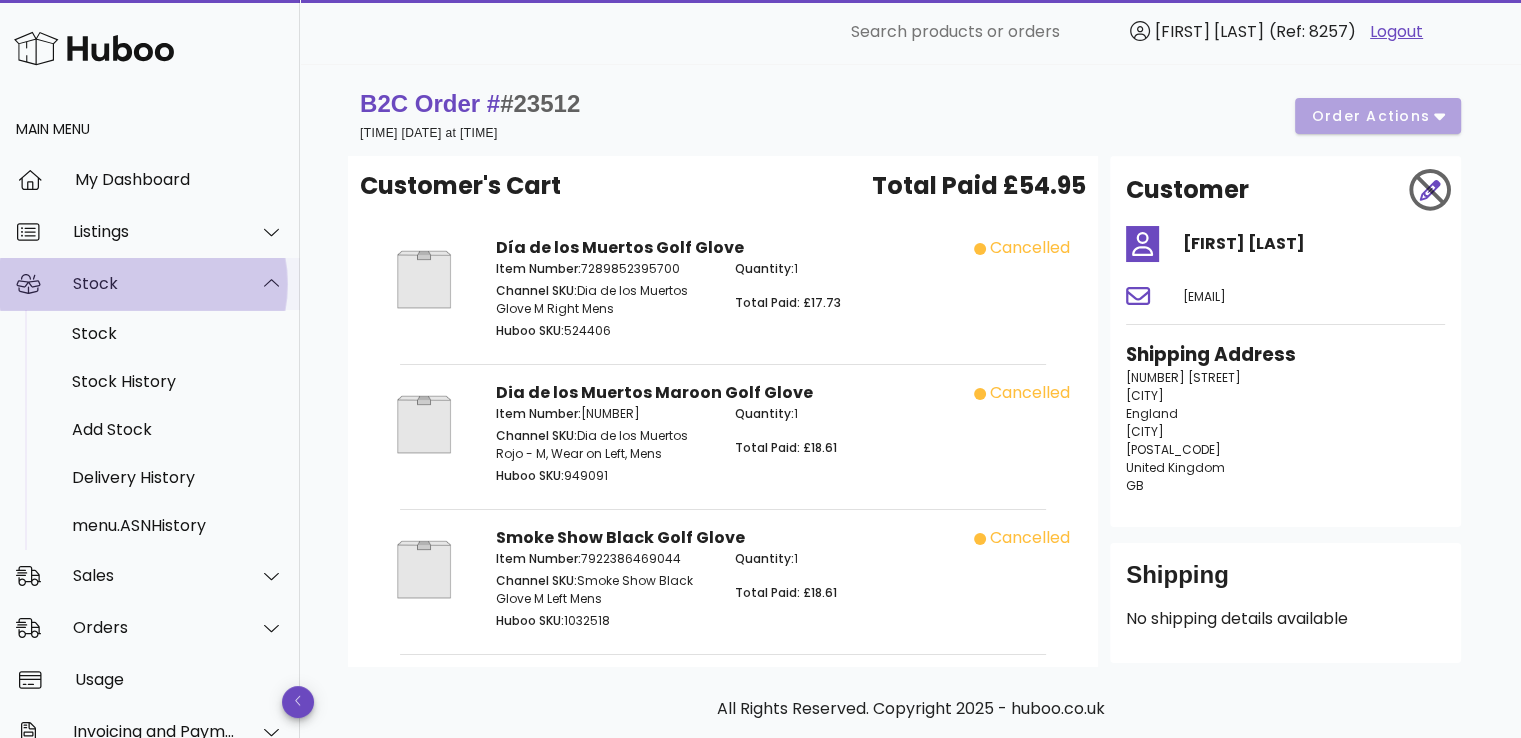 click on "Stock" at bounding box center (154, 283) 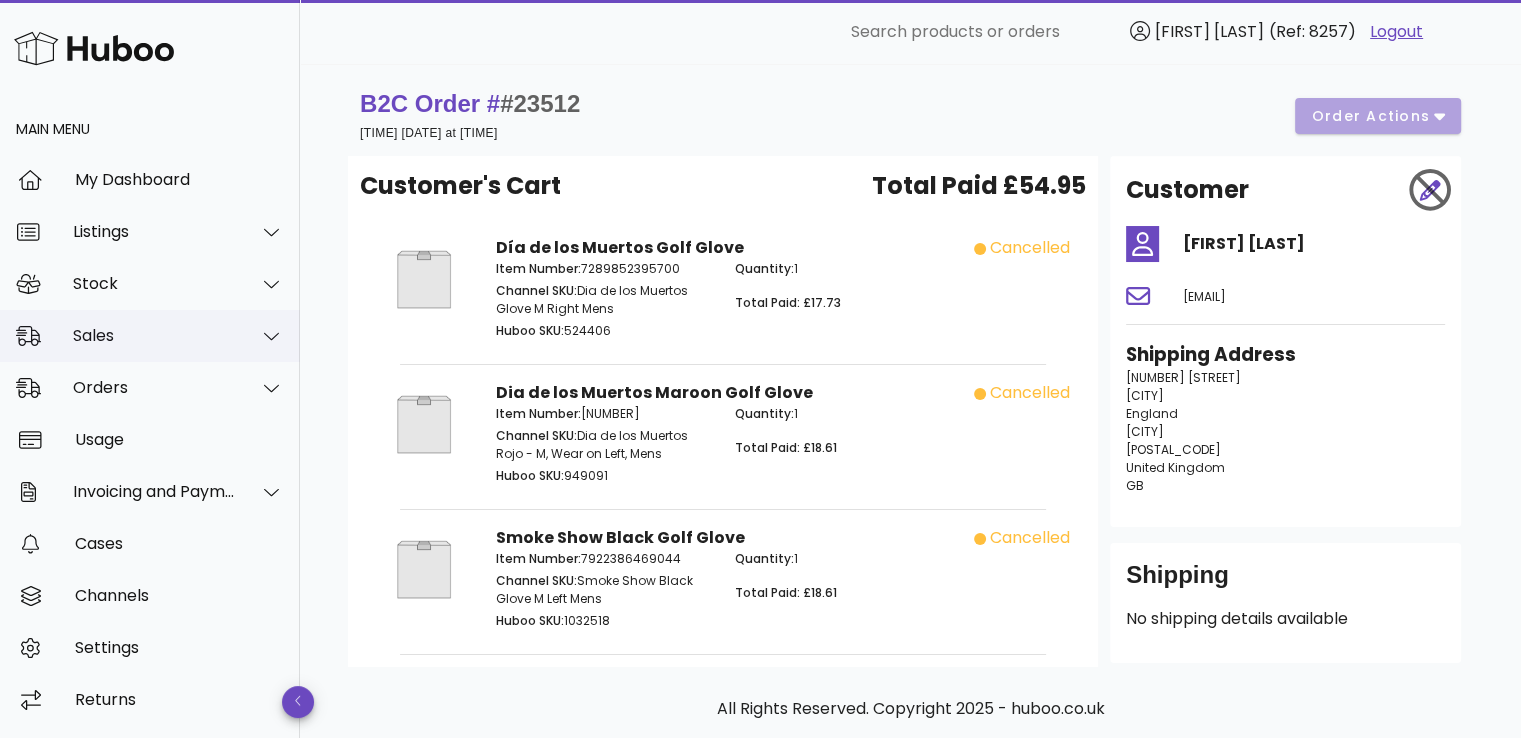 click on "Sales" at bounding box center [154, 335] 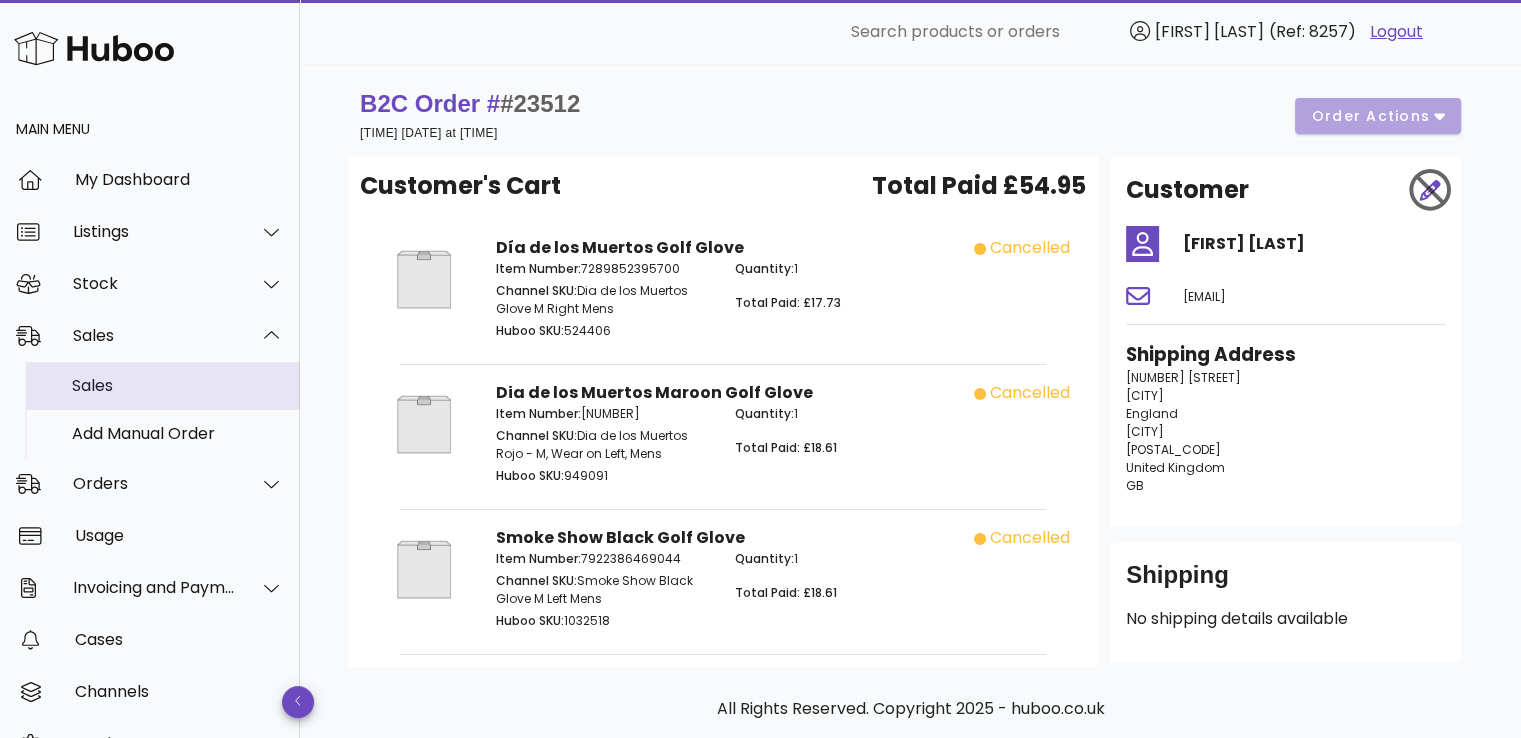 click on "Sales" at bounding box center (178, 385) 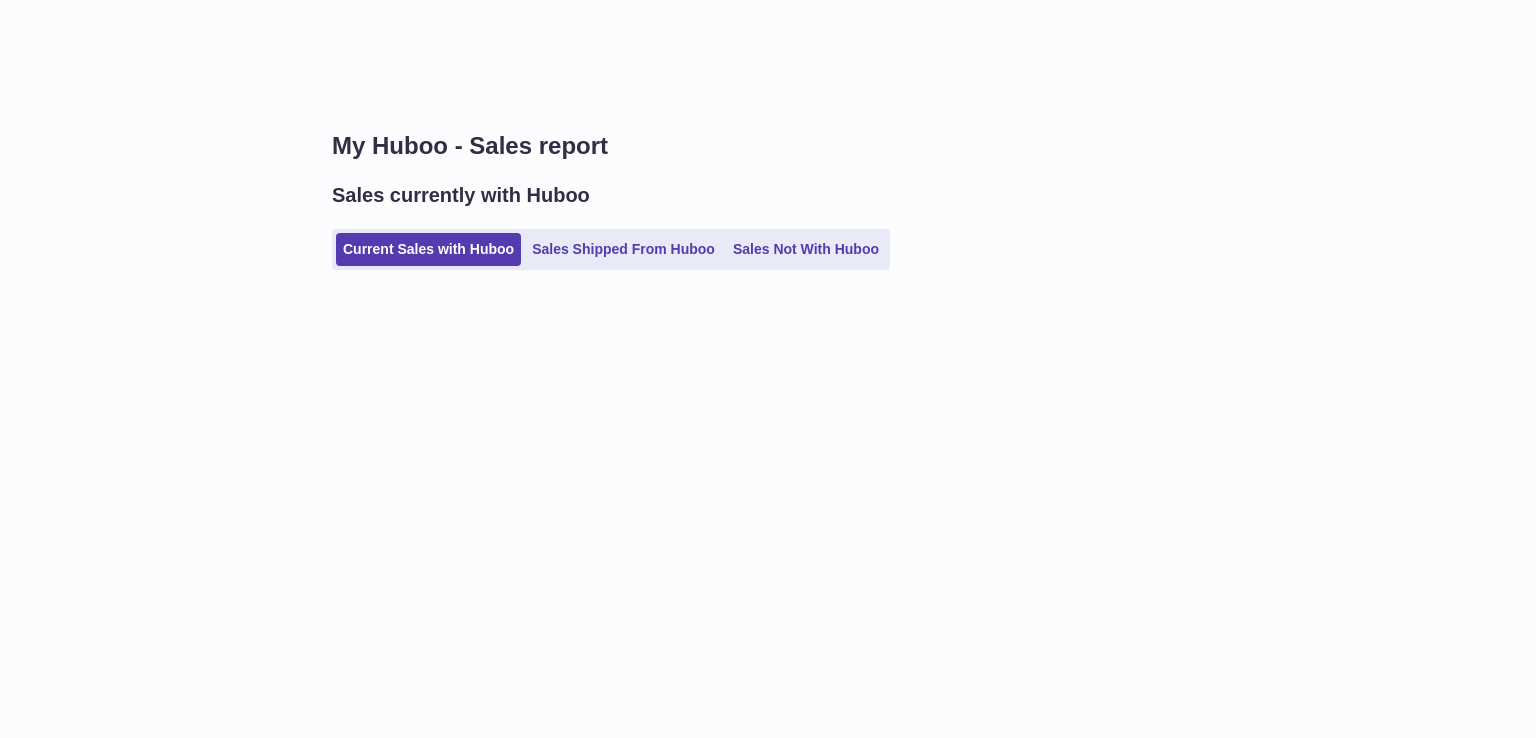 scroll, scrollTop: 0, scrollLeft: 0, axis: both 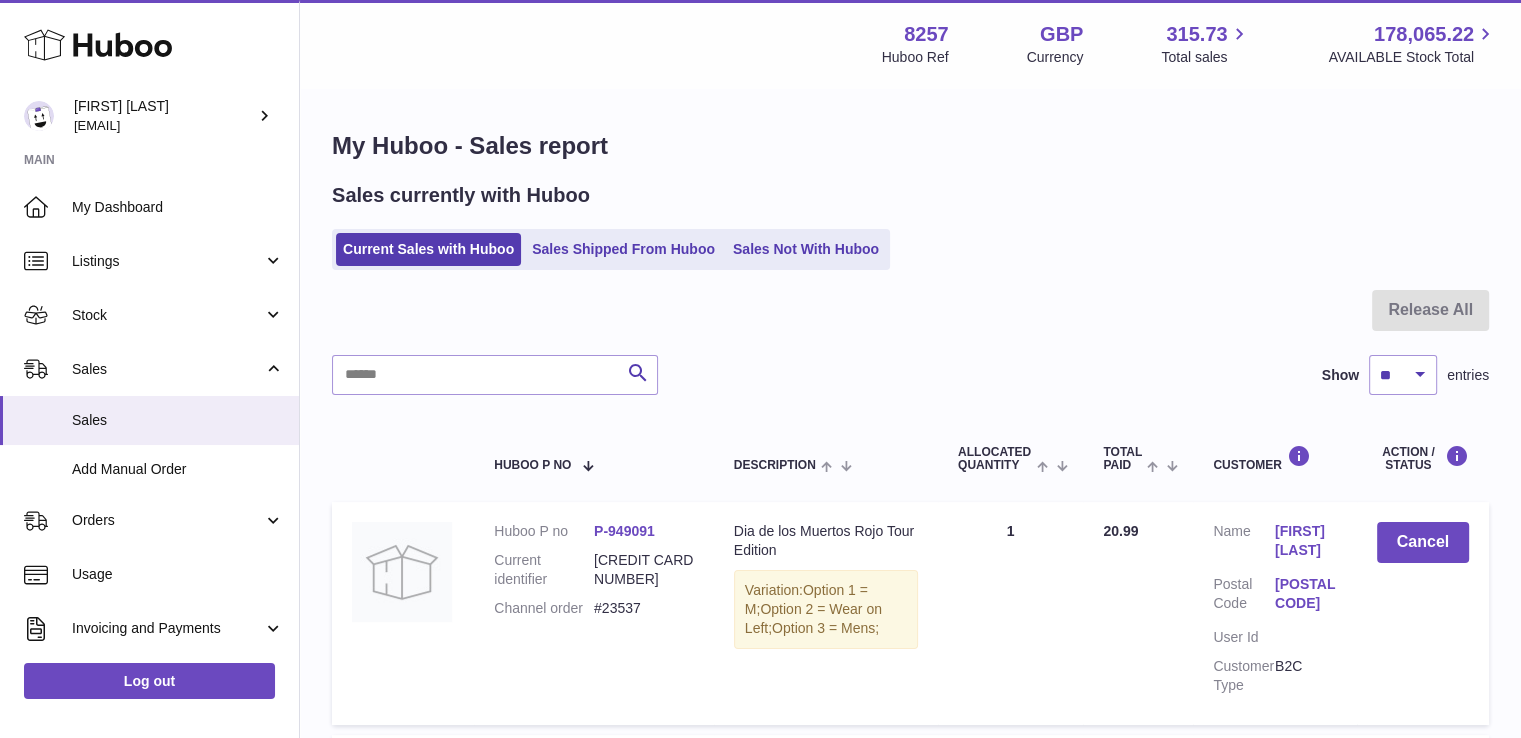 click on "Sales Shipped From Huboo" at bounding box center (623, 249) 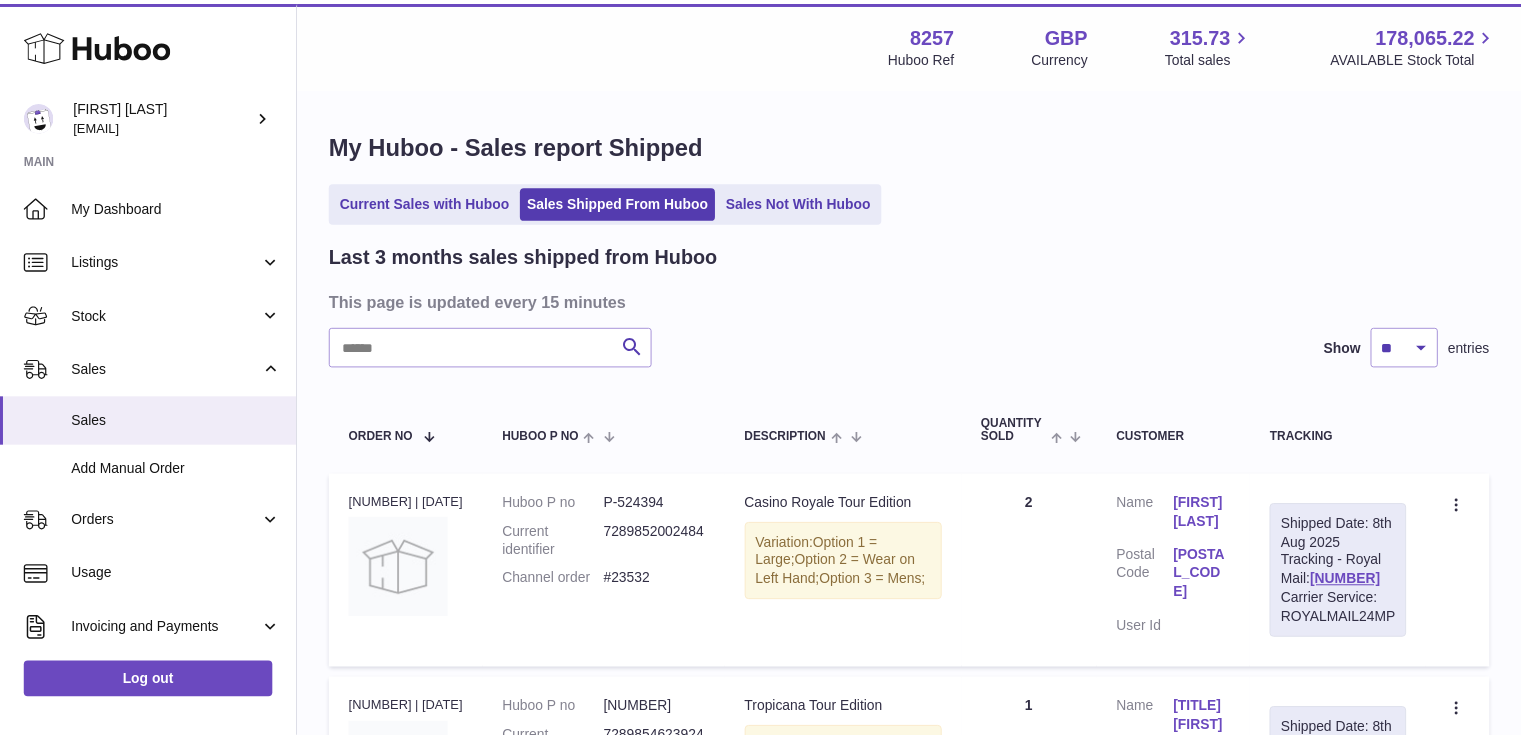 scroll, scrollTop: 0, scrollLeft: 0, axis: both 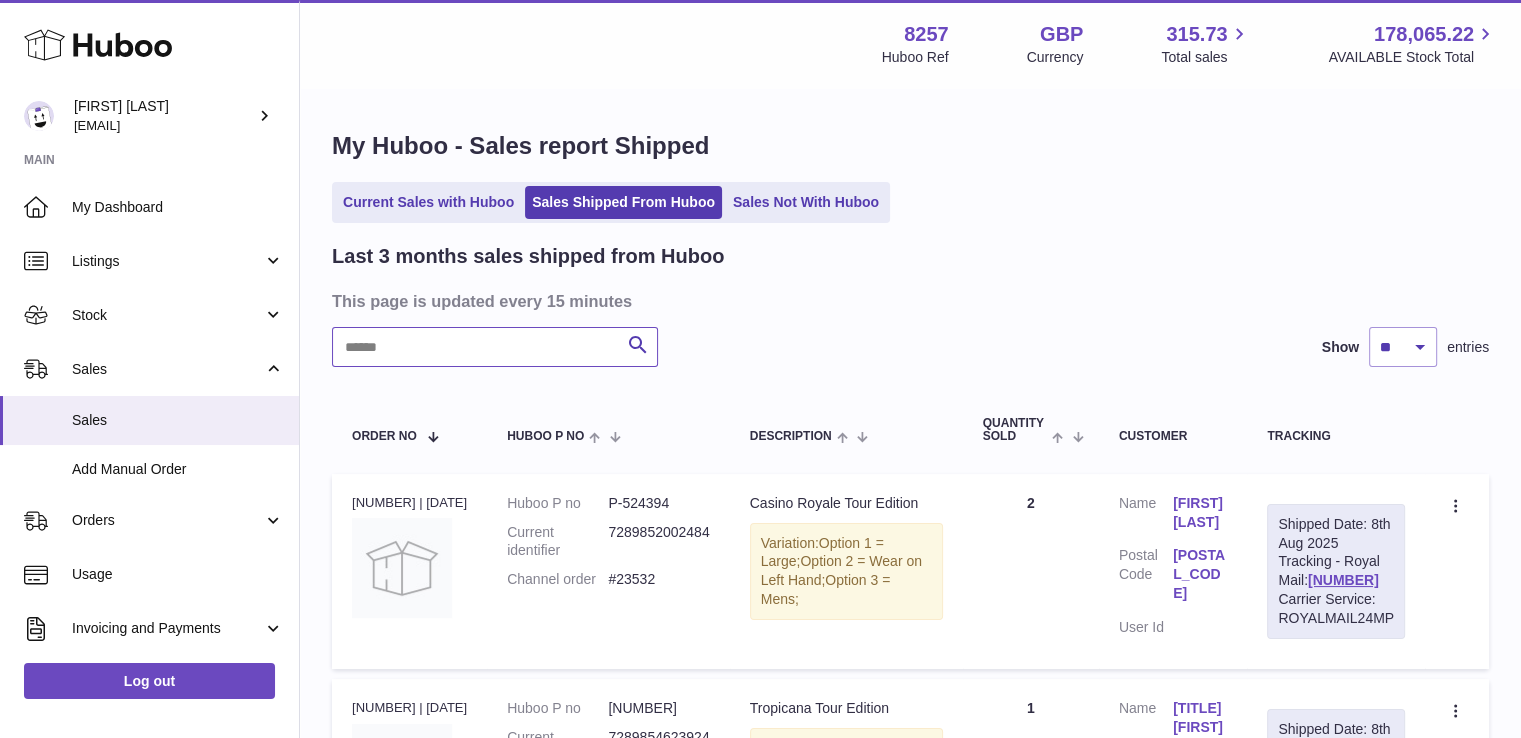 click at bounding box center (495, 347) 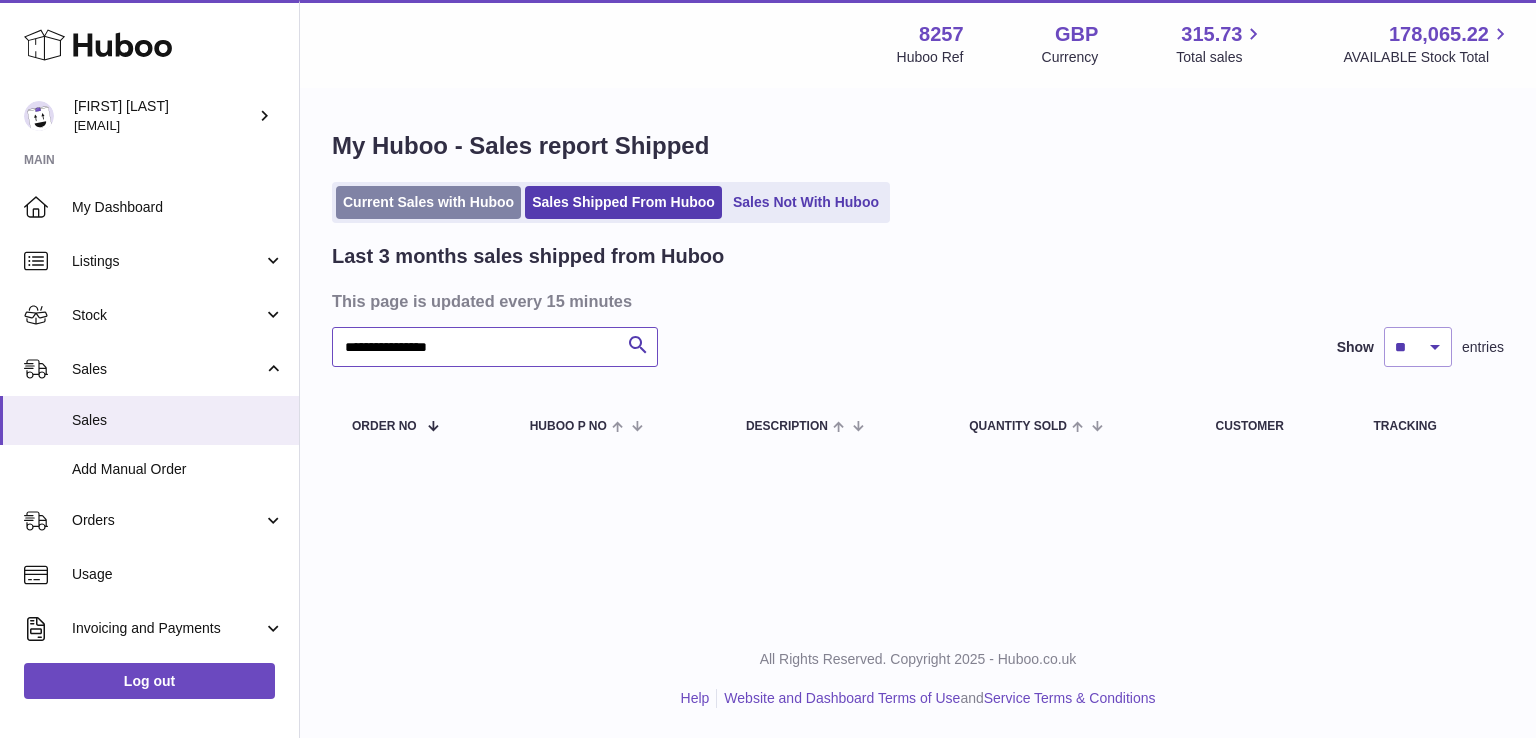 type on "**********" 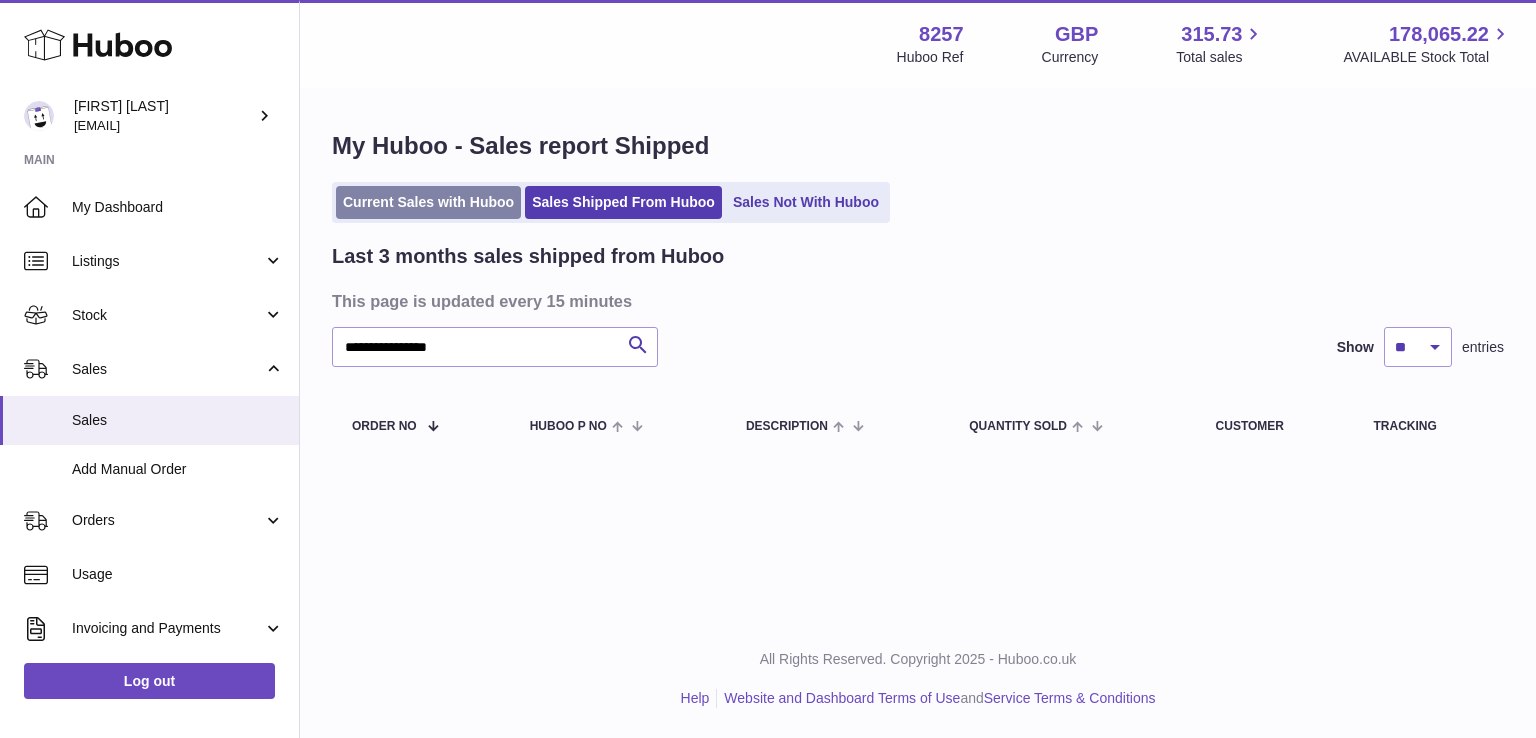 click on "Current Sales with Huboo" at bounding box center (428, 202) 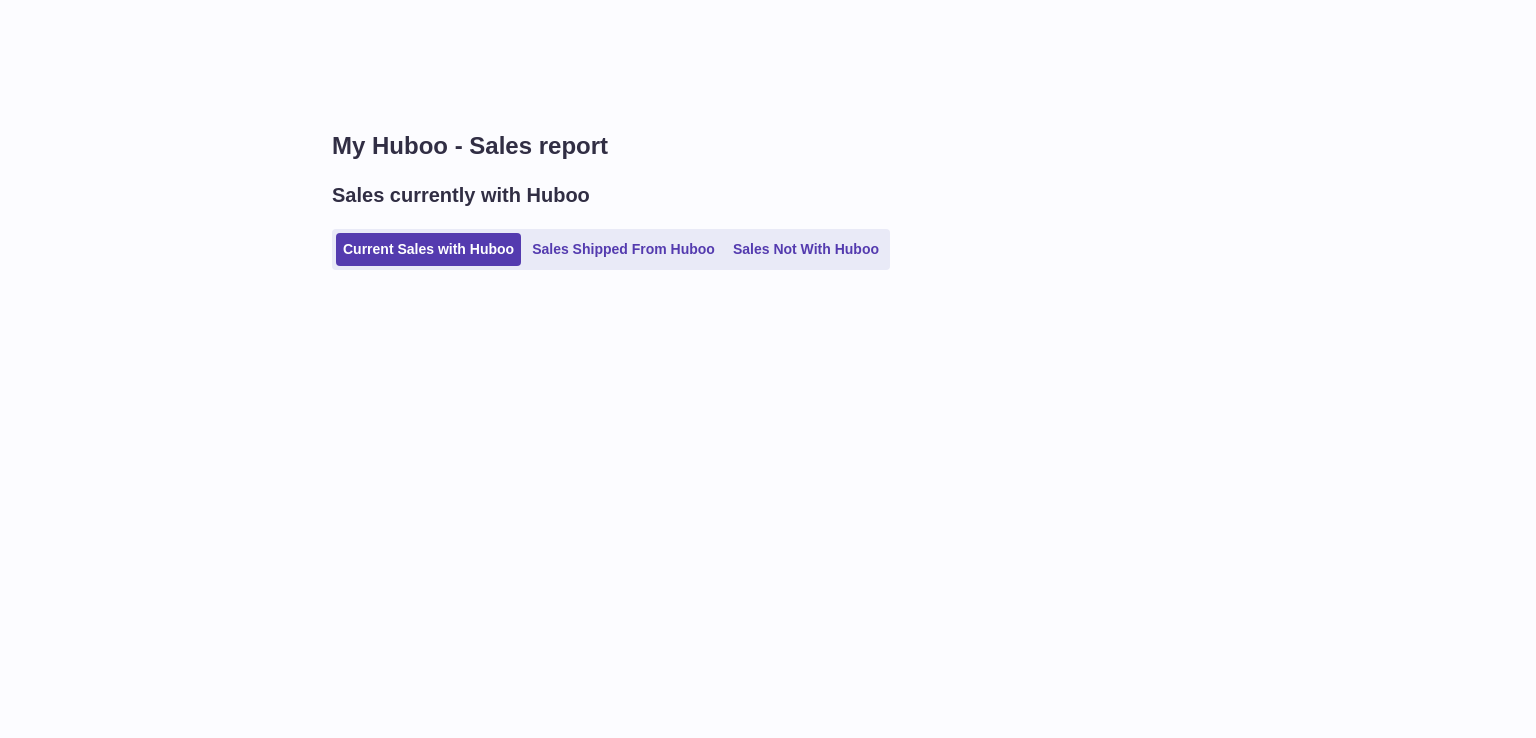 scroll, scrollTop: 0, scrollLeft: 0, axis: both 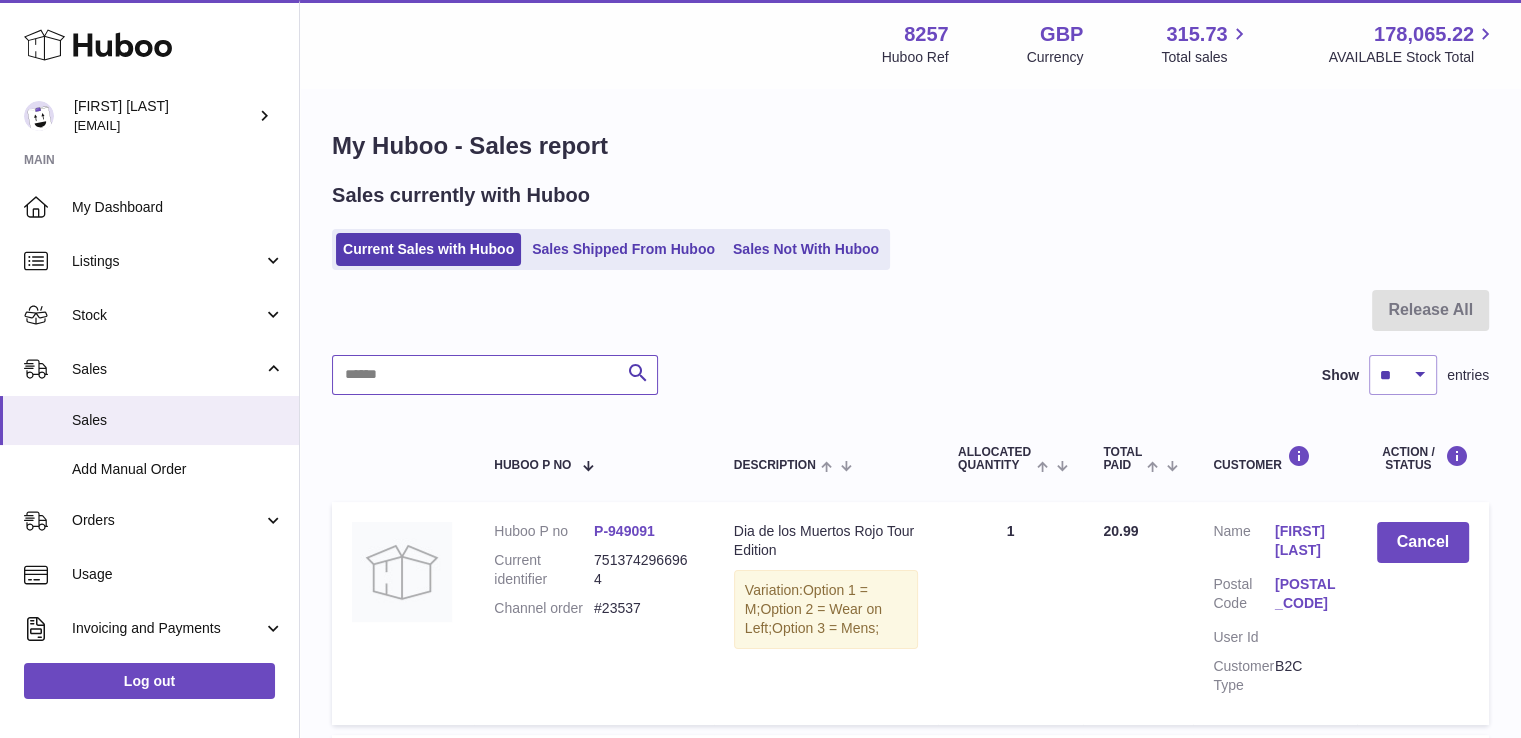 click at bounding box center [495, 375] 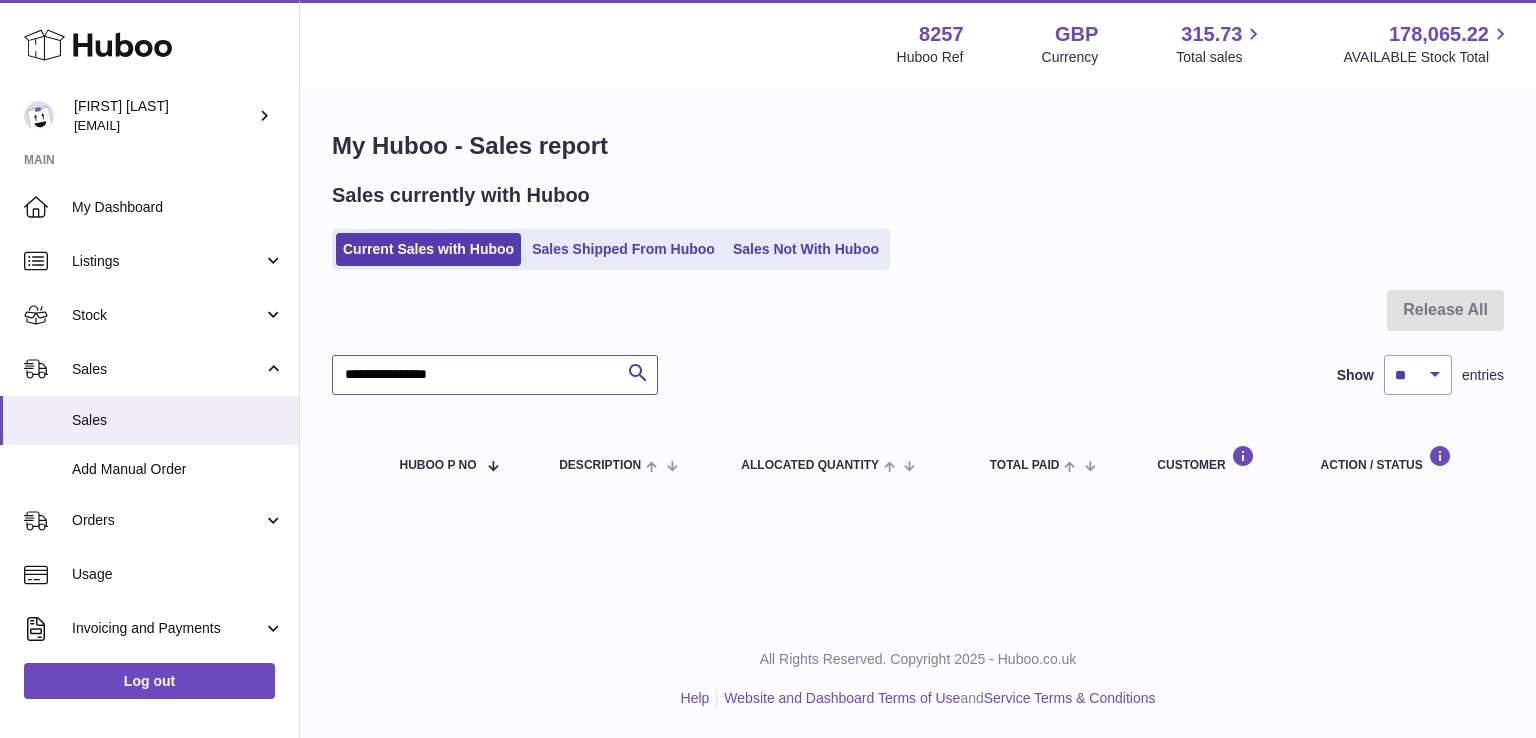 type on "**********" 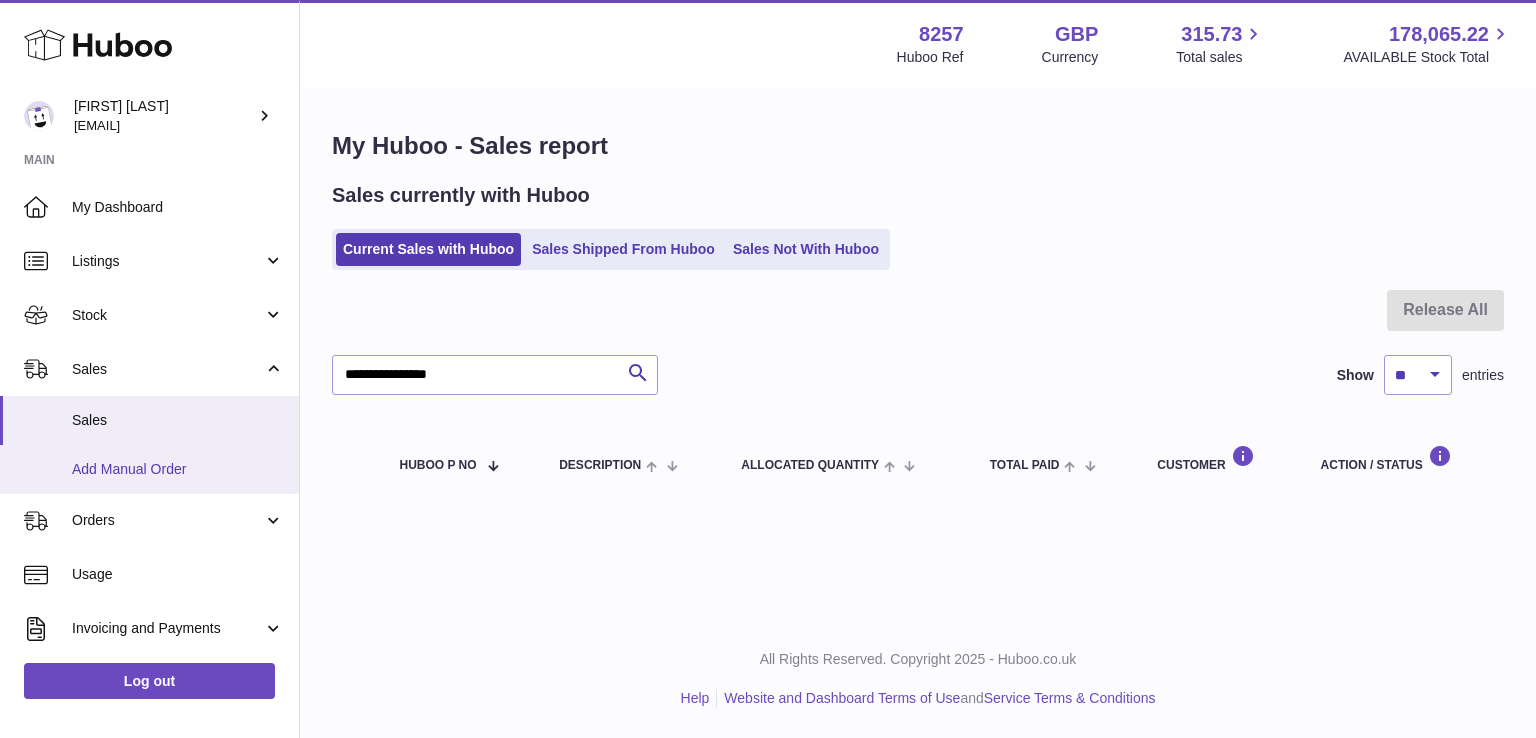 click on "Add Manual Order" at bounding box center [149, 469] 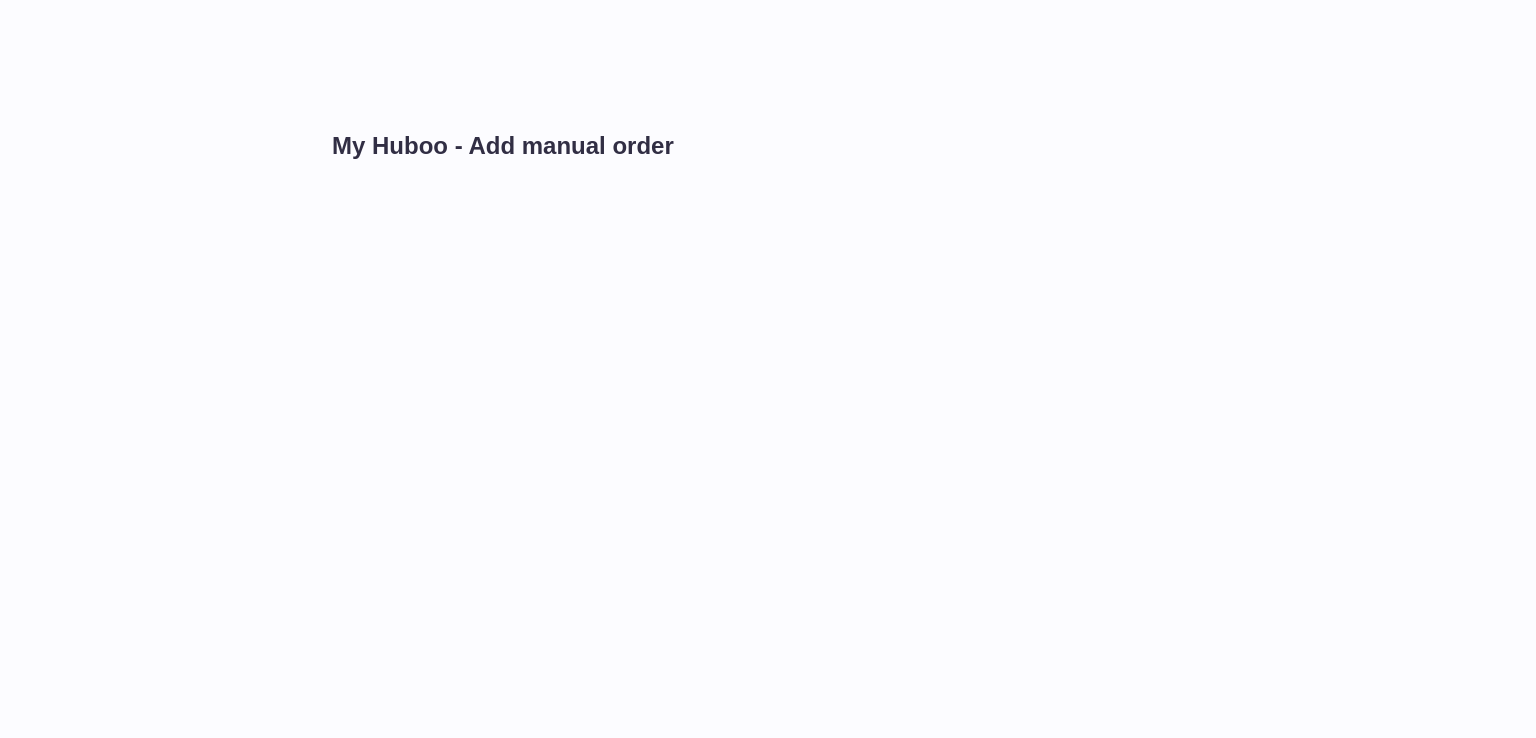 scroll, scrollTop: 0, scrollLeft: 0, axis: both 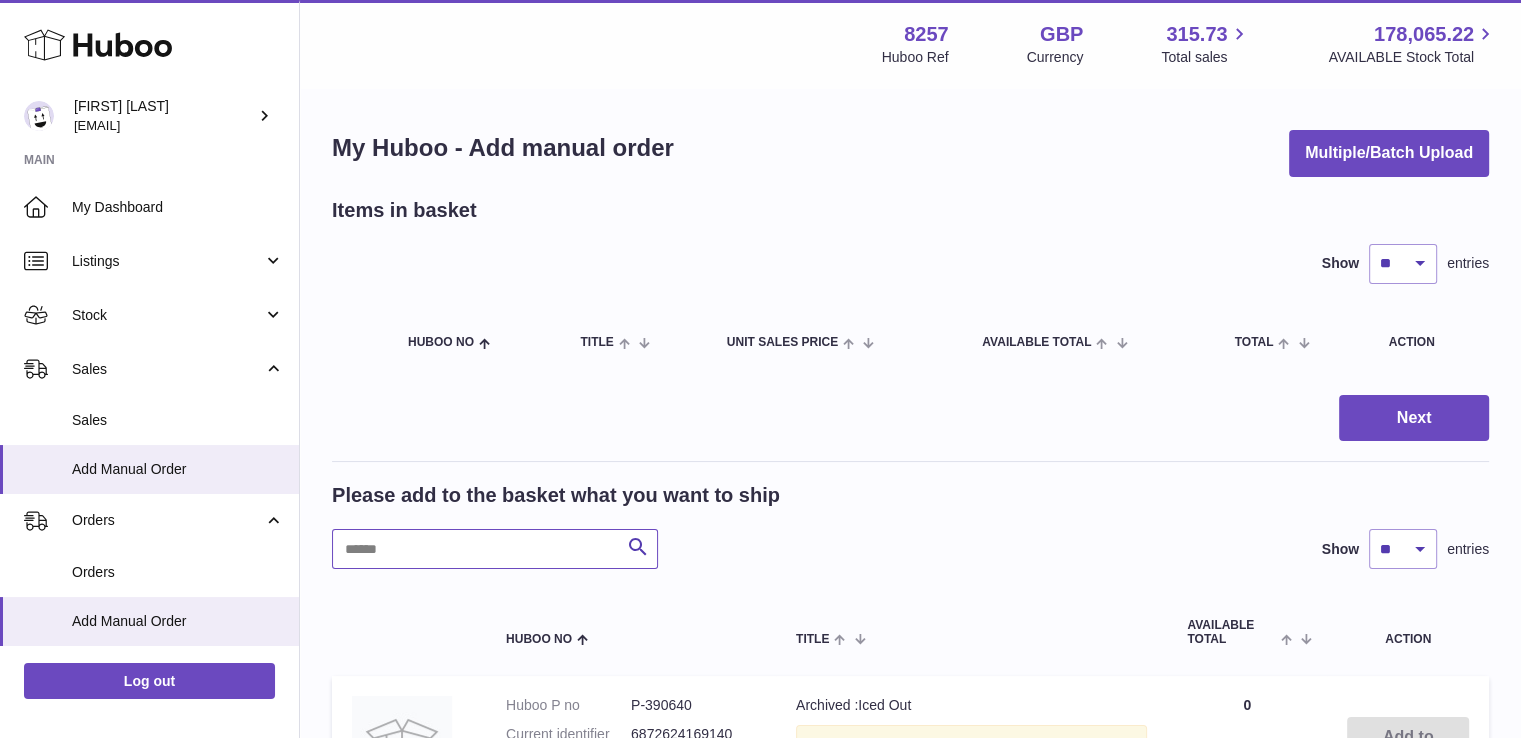 click at bounding box center [495, 549] 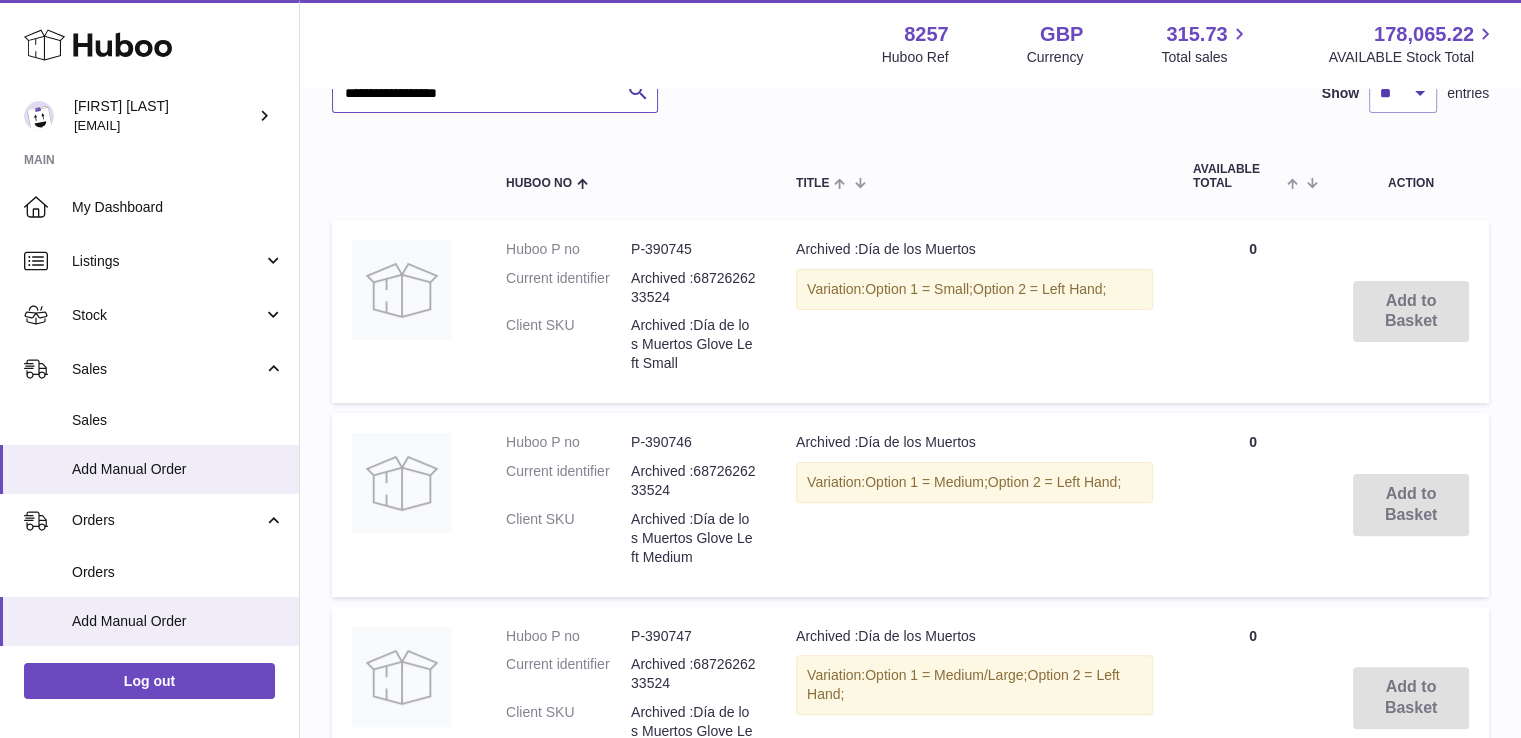 scroll, scrollTop: 500, scrollLeft: 0, axis: vertical 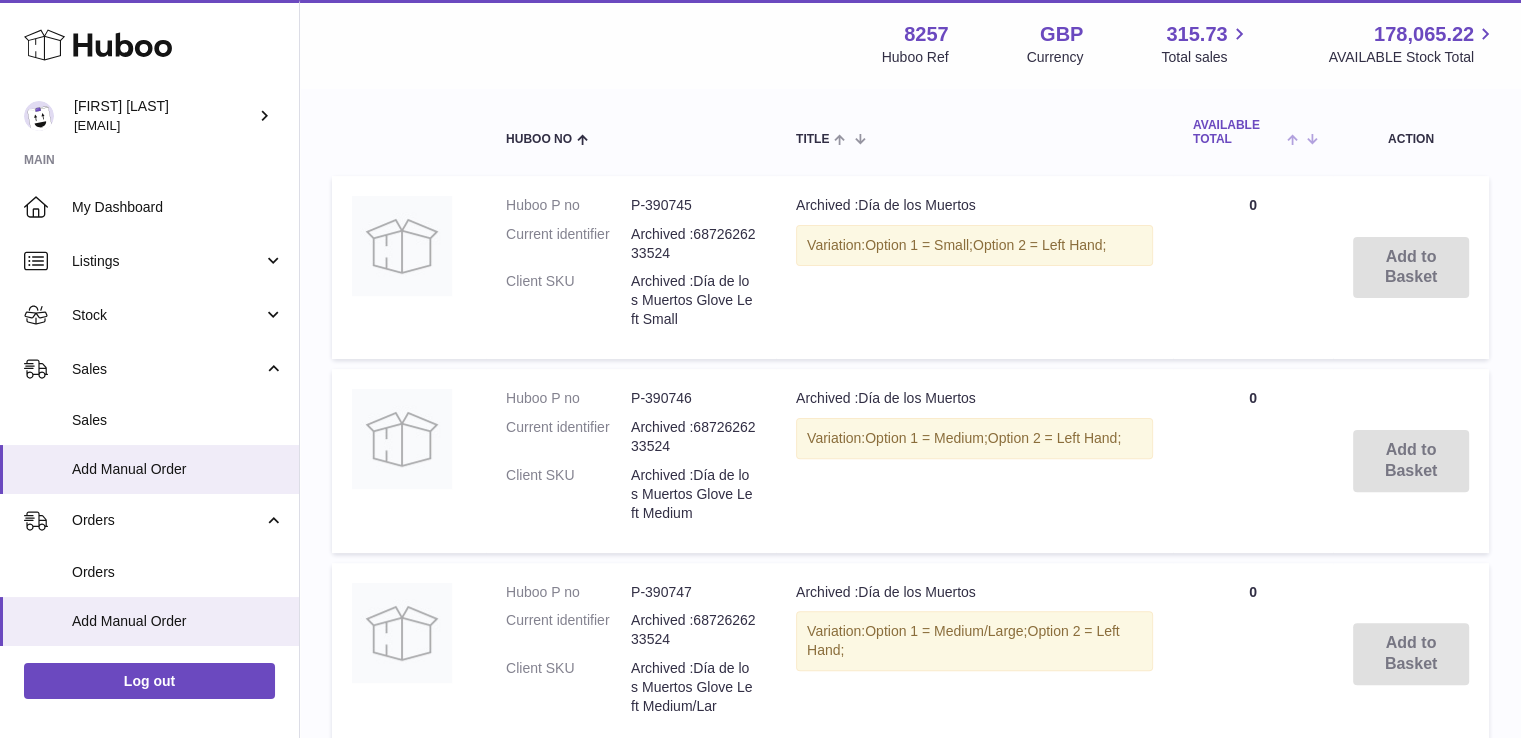 click on "AVAILABLE Total" at bounding box center (1237, 132) 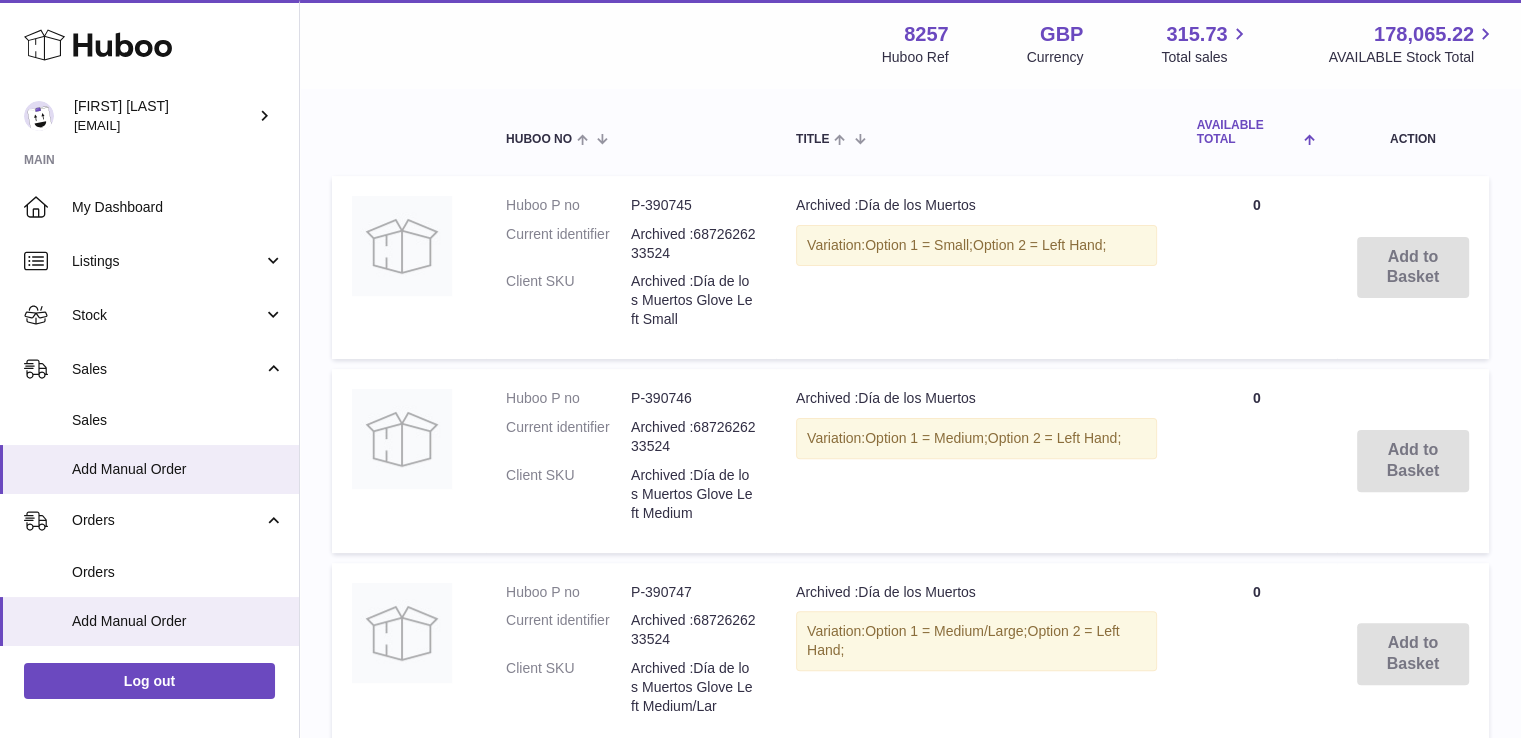 click on "AVAILABLE Total" at bounding box center (1248, 132) 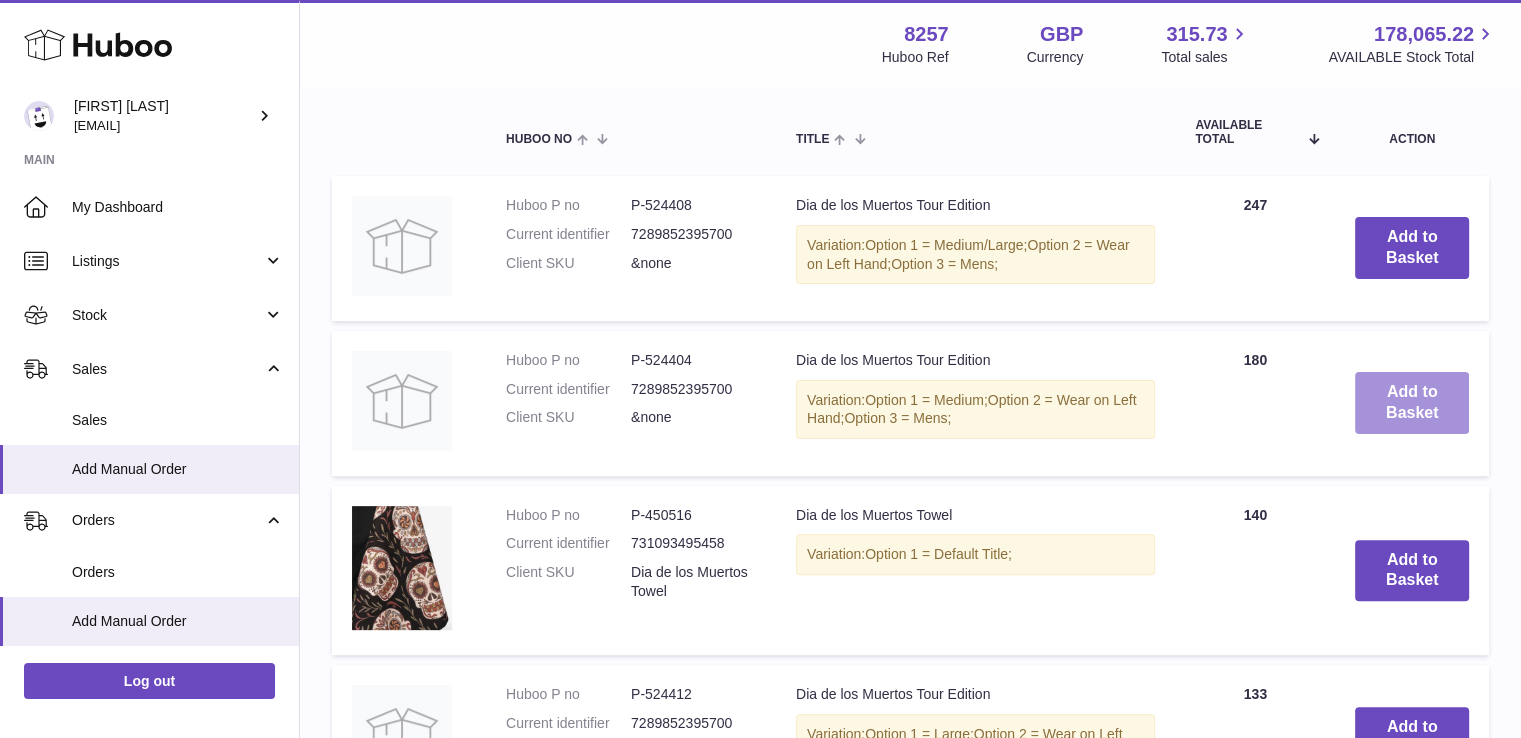 click on "Add to Basket" at bounding box center (1412, 403) 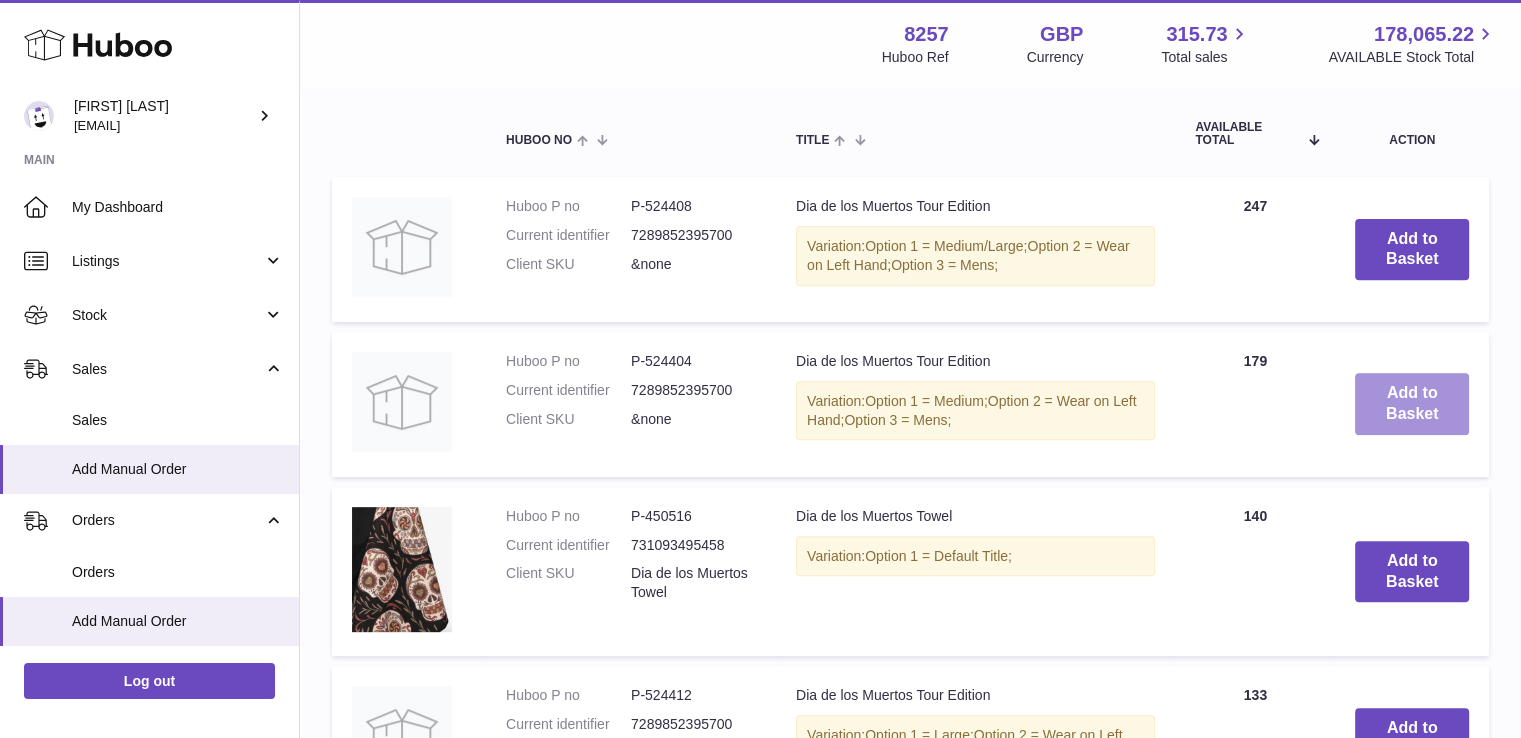 scroll, scrollTop: 77, scrollLeft: 0, axis: vertical 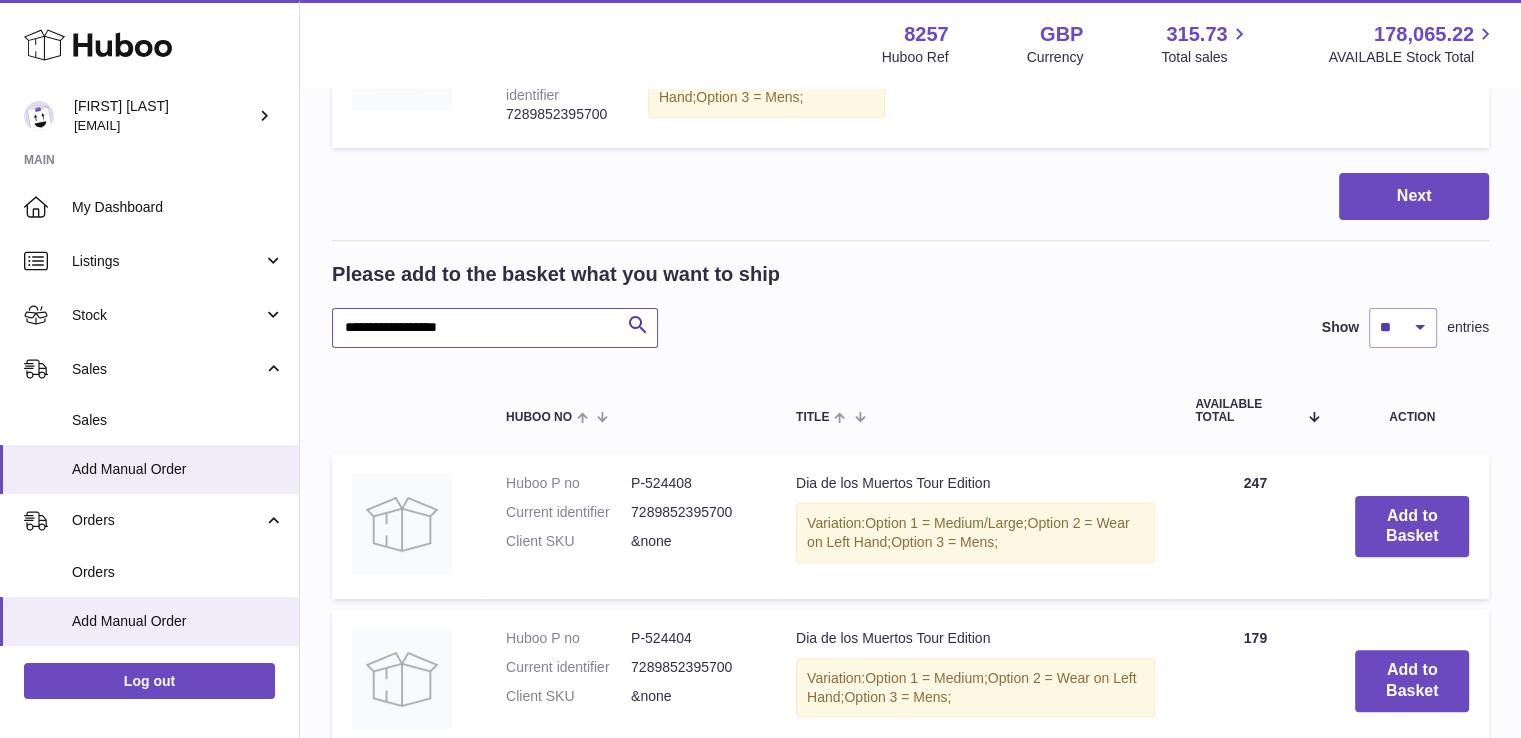 click on "**********" at bounding box center [495, 328] 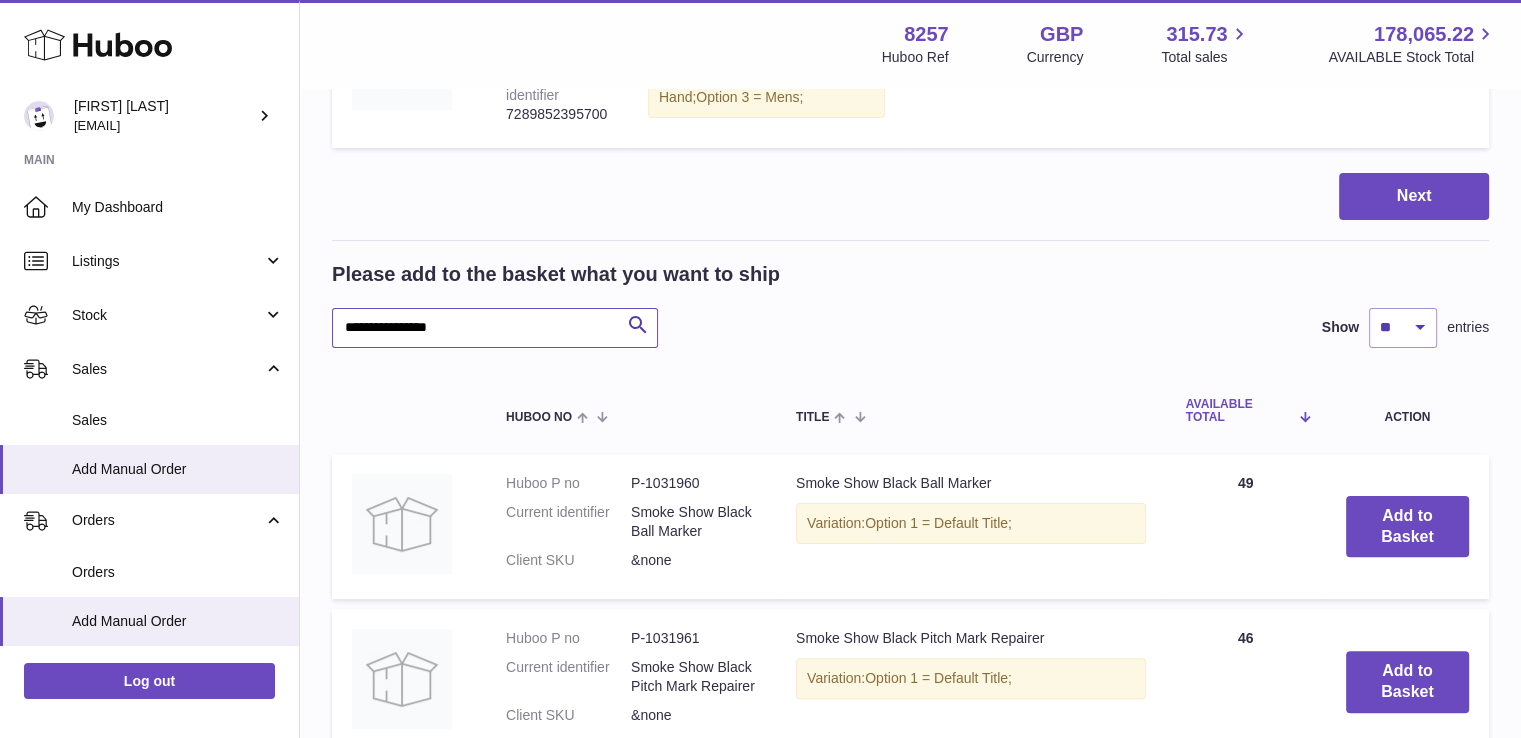 type on "**********" 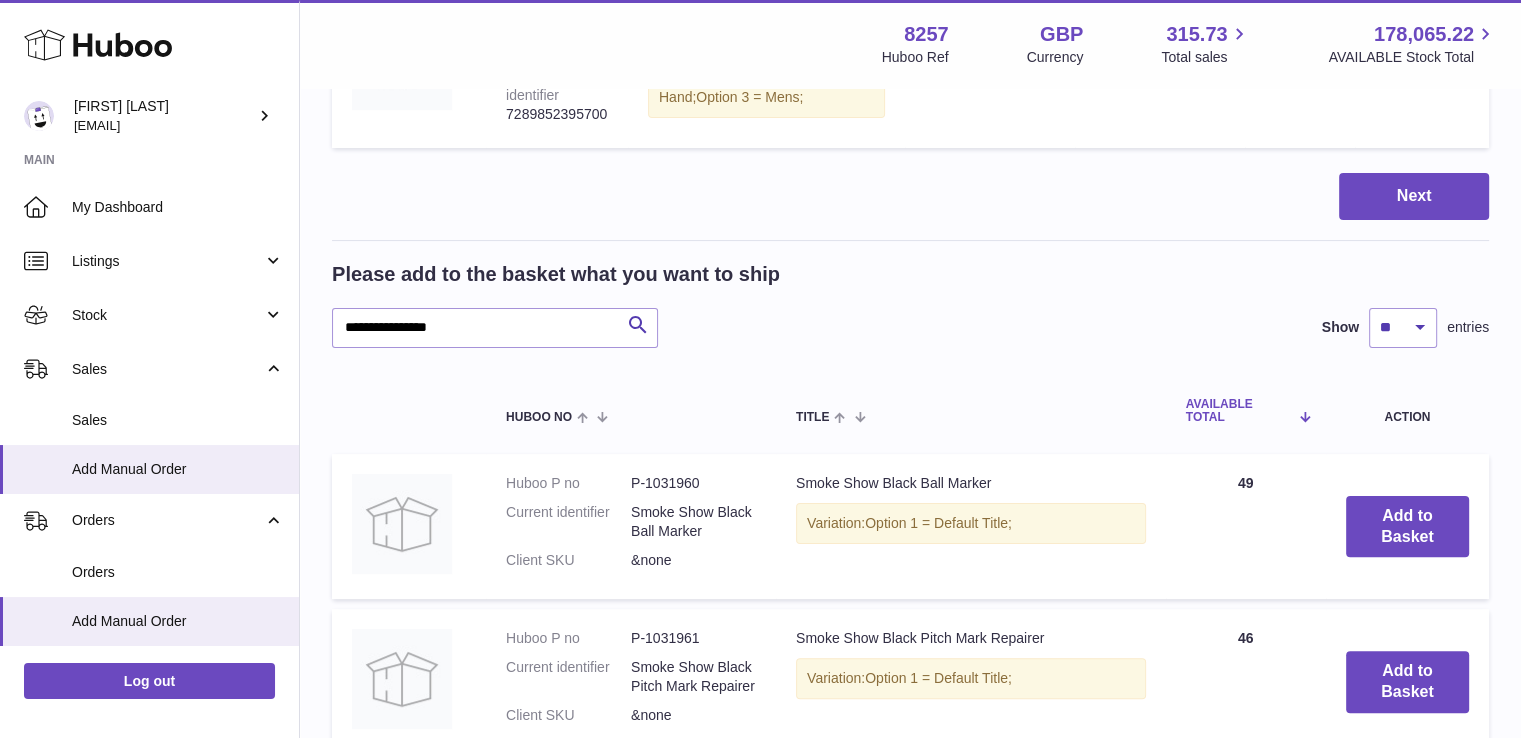 click on "AVAILABLE Total" at bounding box center (1246, 411) 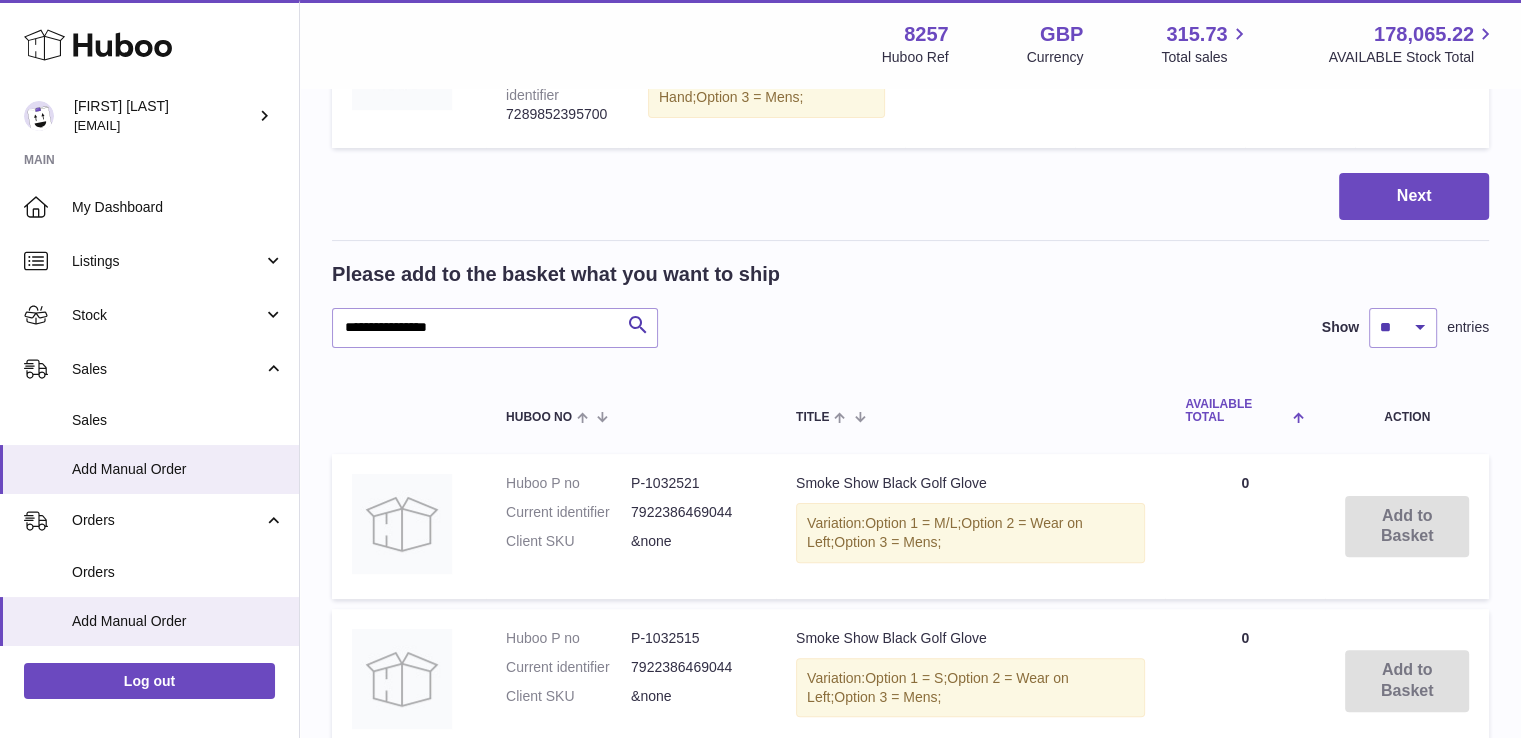 click on "AVAILABLE Total" at bounding box center (1236, 411) 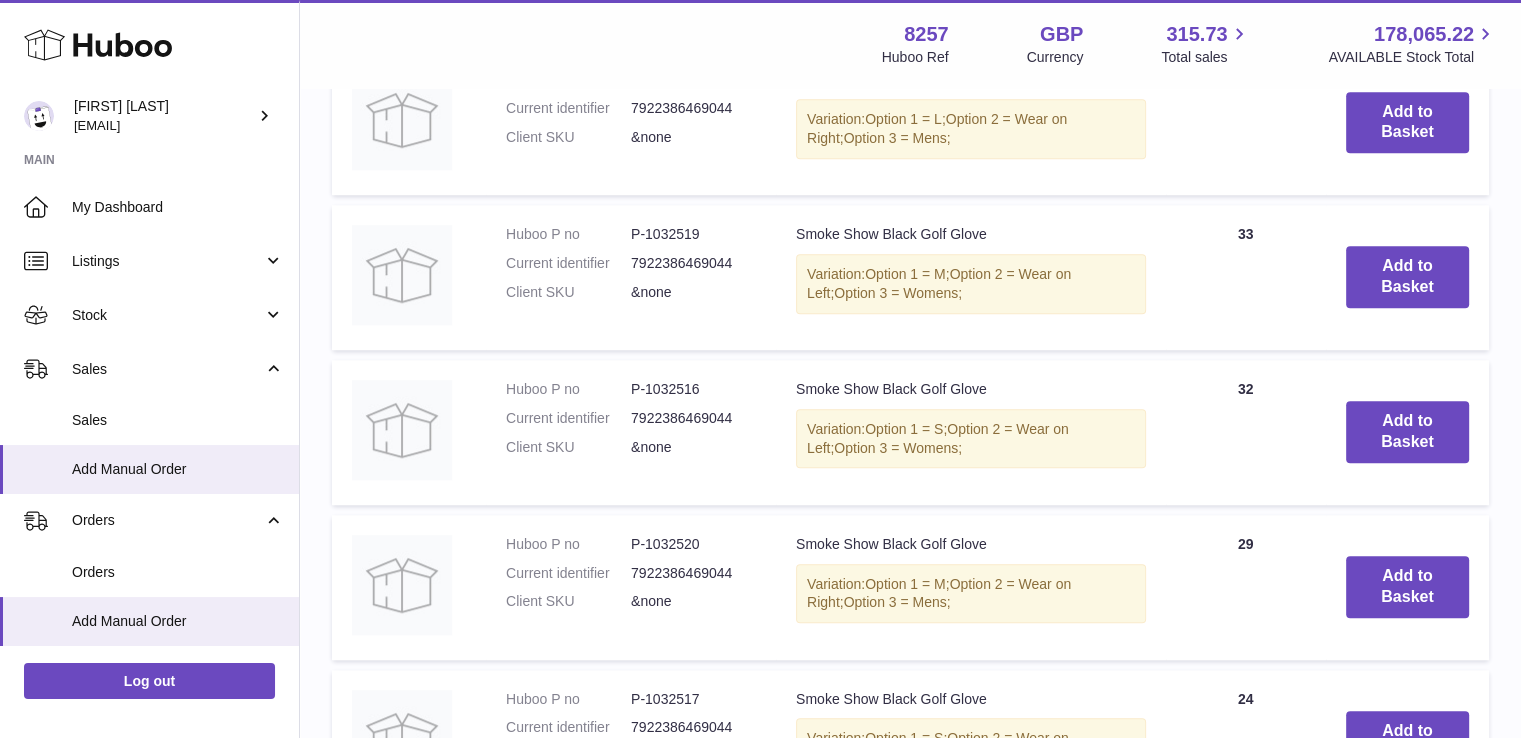 scroll, scrollTop: 1900, scrollLeft: 0, axis: vertical 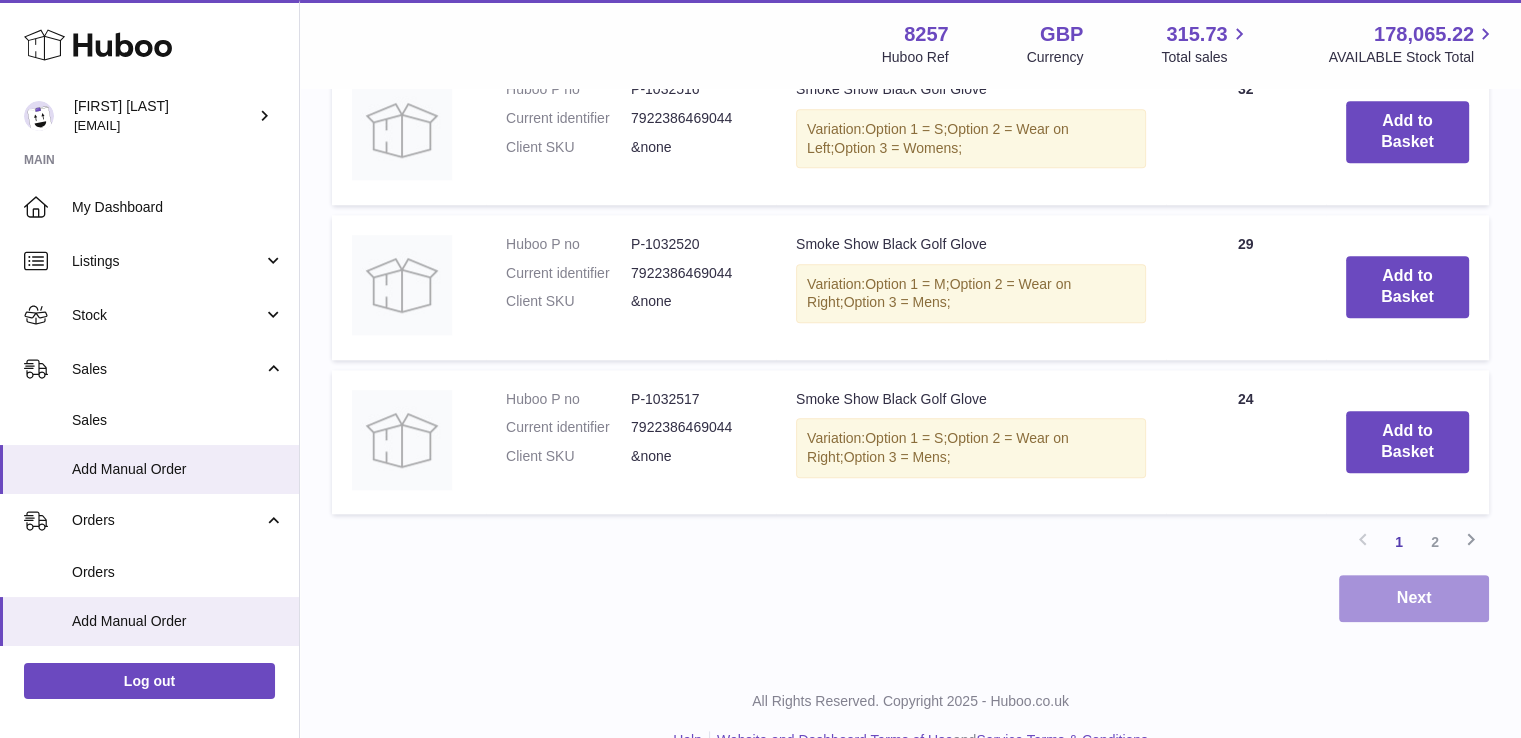 click on "Next" at bounding box center (1414, 598) 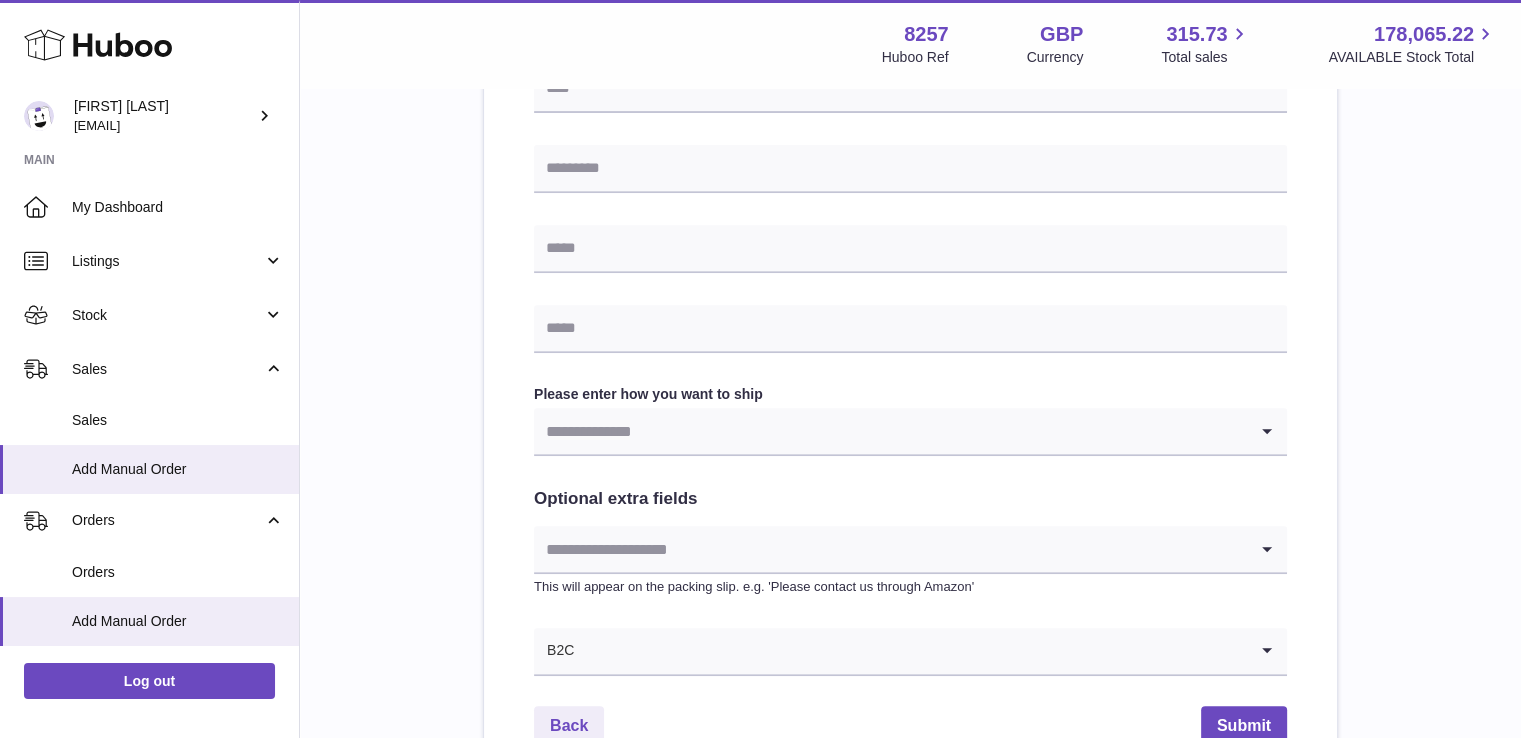 scroll, scrollTop: 1009, scrollLeft: 0, axis: vertical 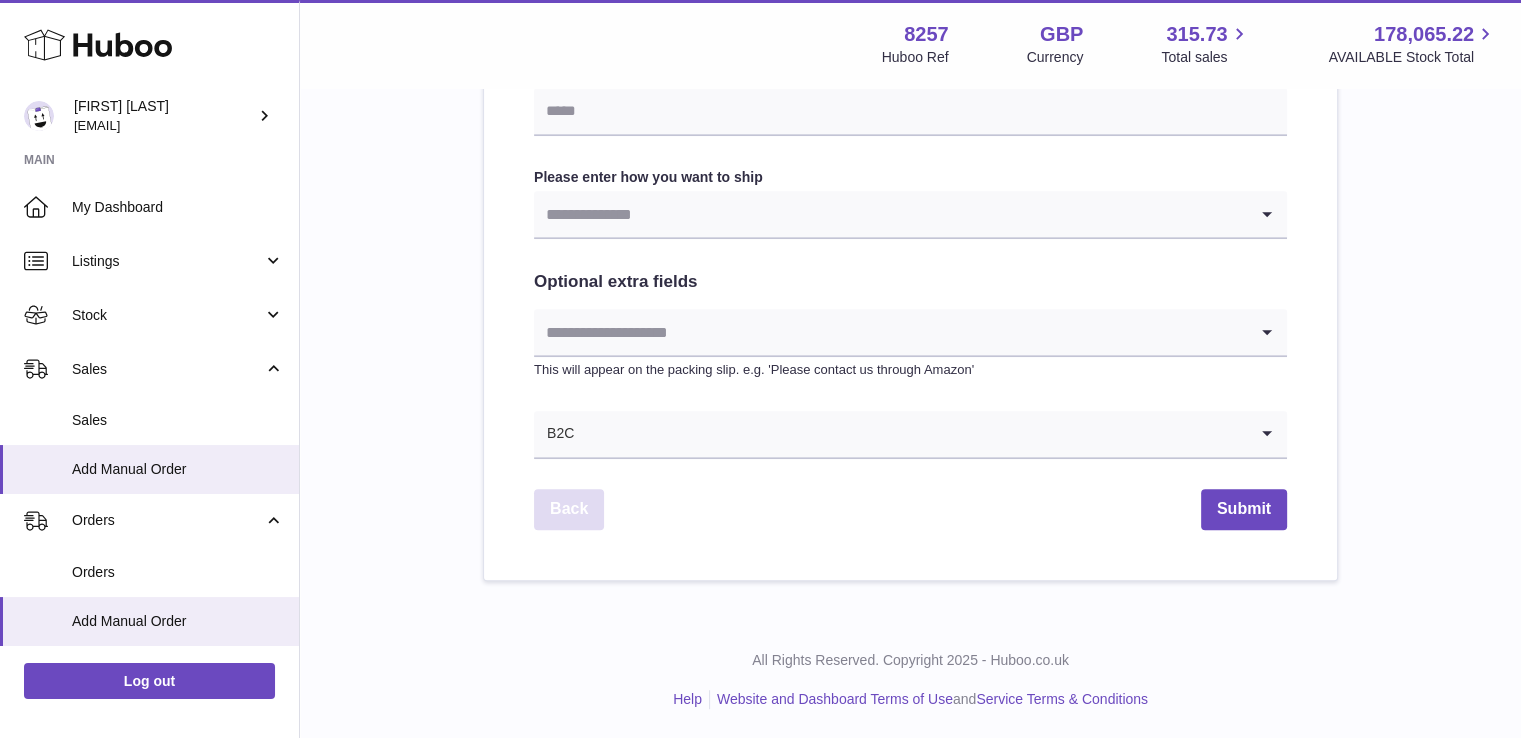 click on "Back" at bounding box center [569, 509] 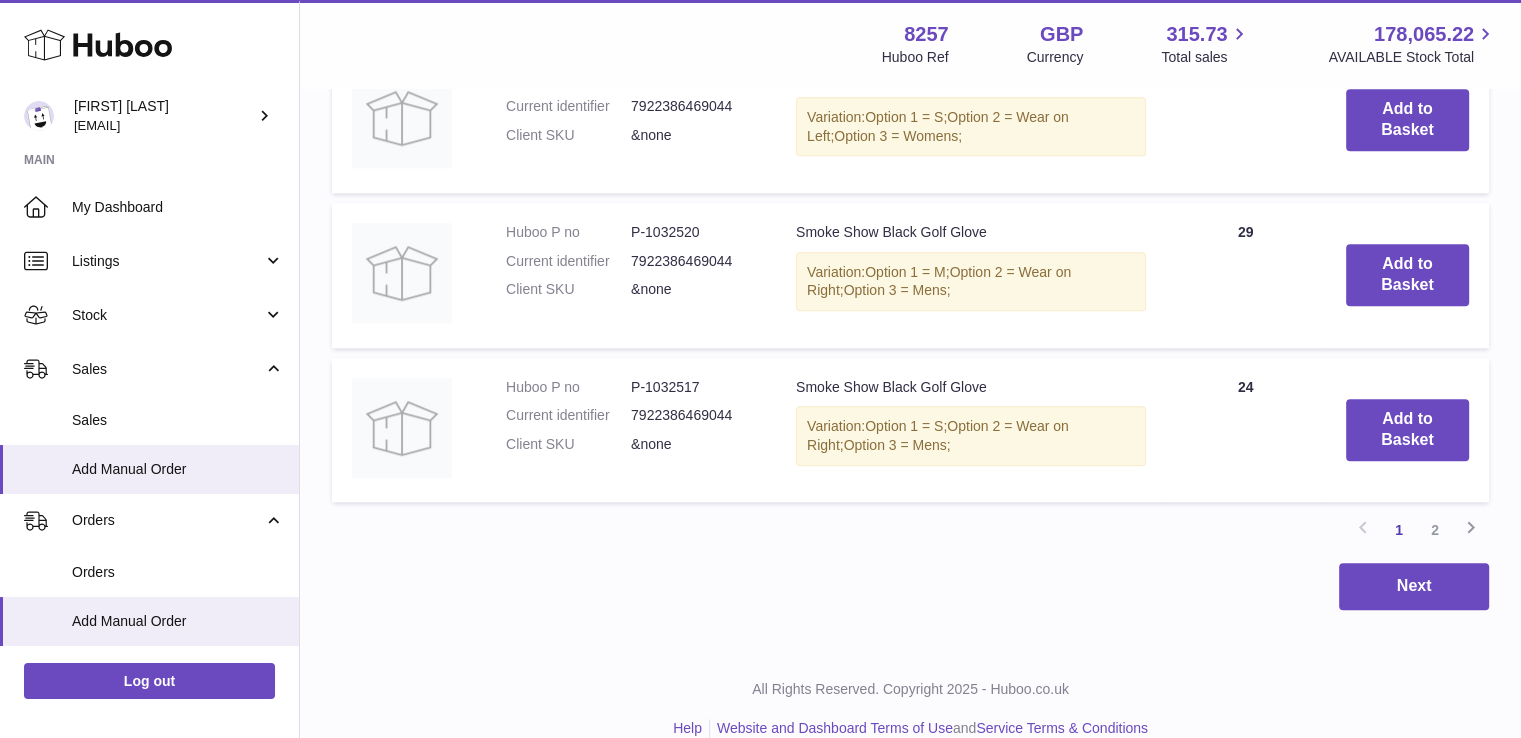 scroll, scrollTop: 1938, scrollLeft: 0, axis: vertical 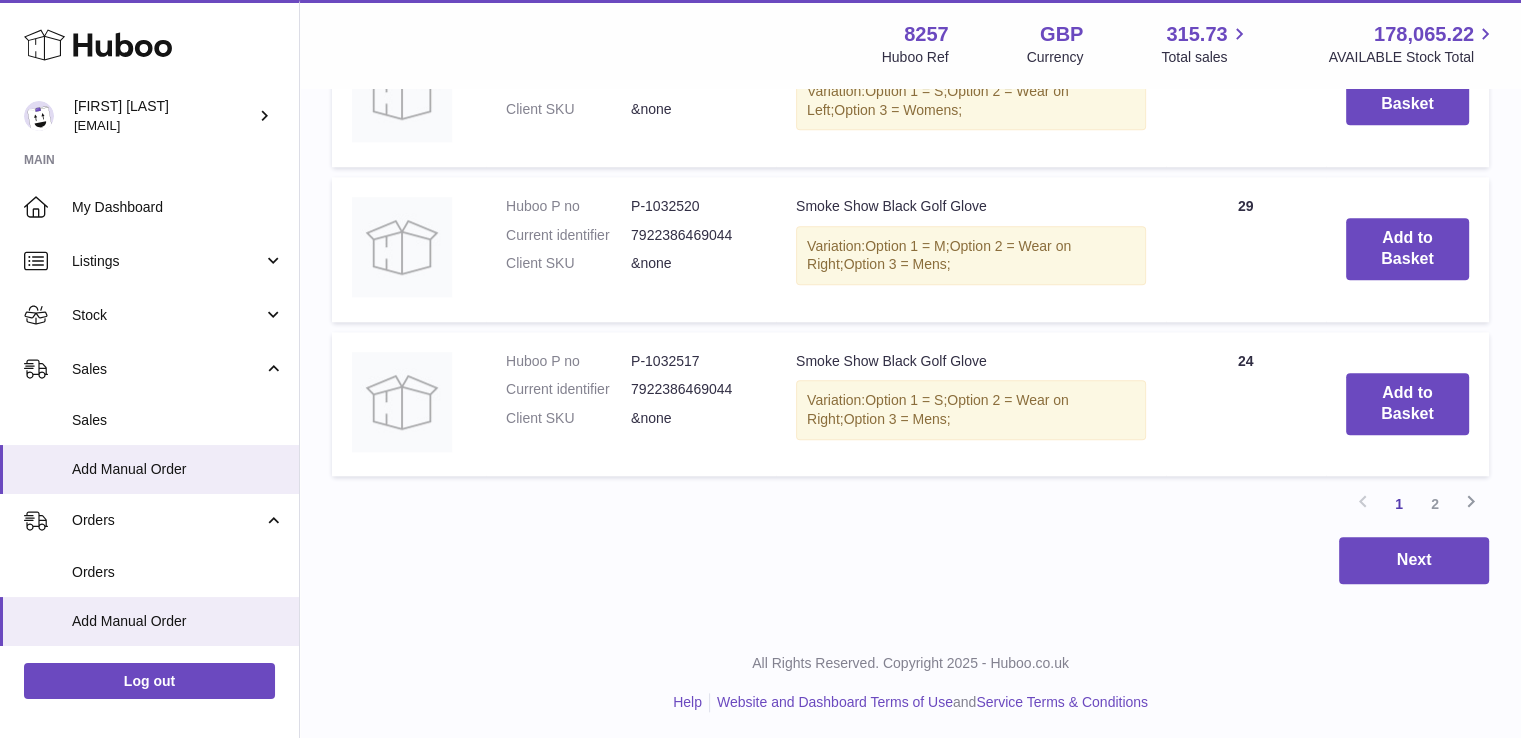 drag, startPoint x: 1431, startPoint y: 498, endPoint x: 1349, endPoint y: 498, distance: 82 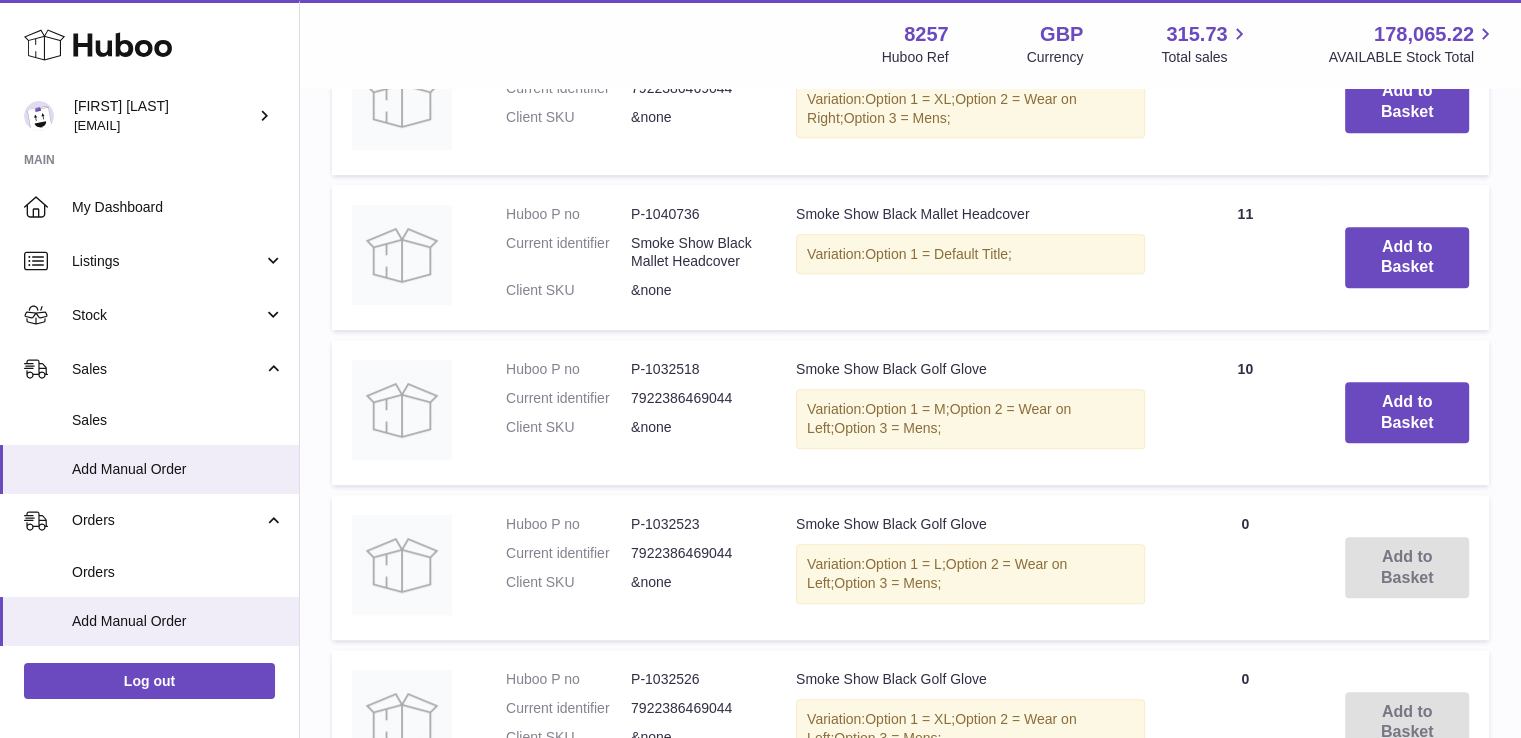 scroll, scrollTop: 990, scrollLeft: 0, axis: vertical 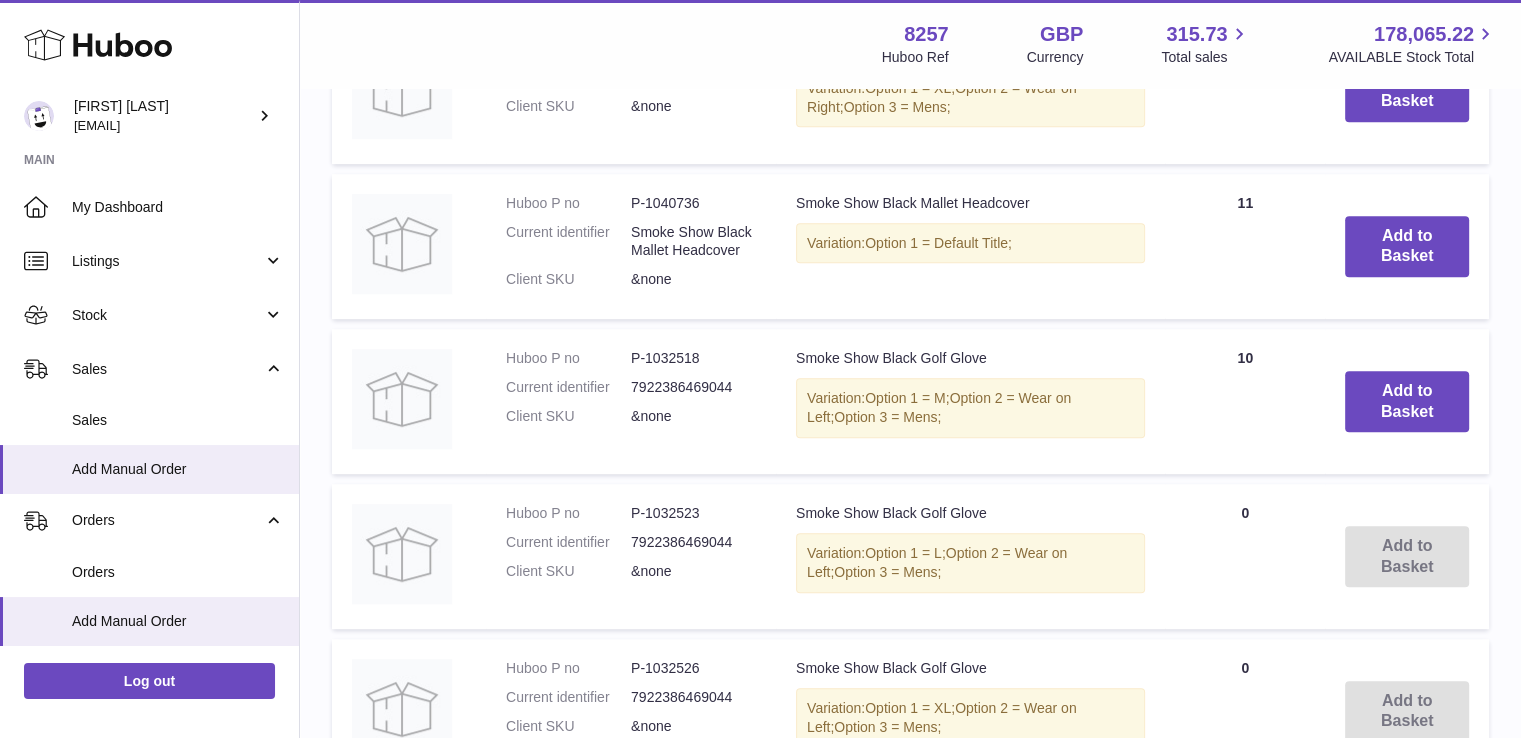 drag, startPoint x: 926, startPoint y: 405, endPoint x: 785, endPoint y: 383, distance: 142.706 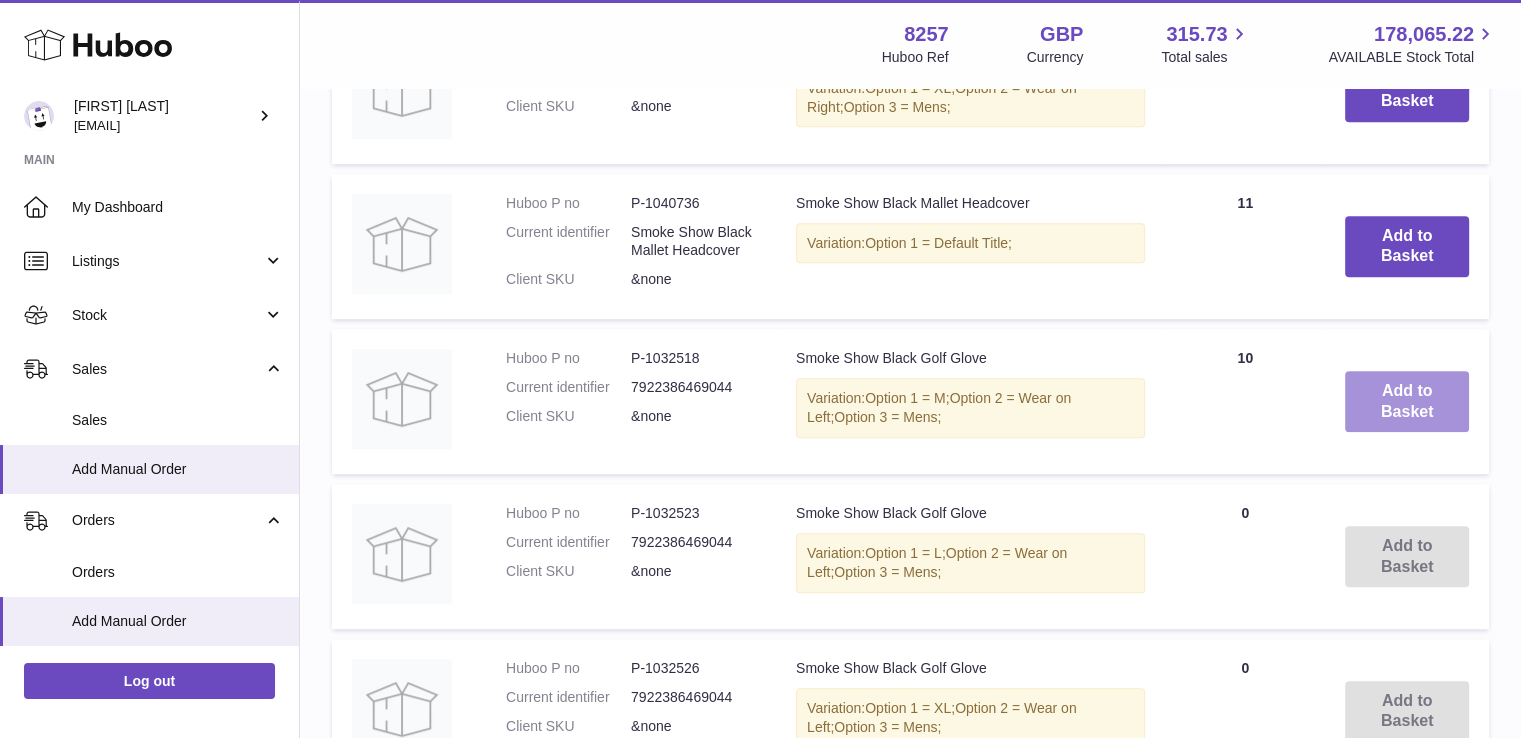 click on "Add to Basket" at bounding box center [1407, 402] 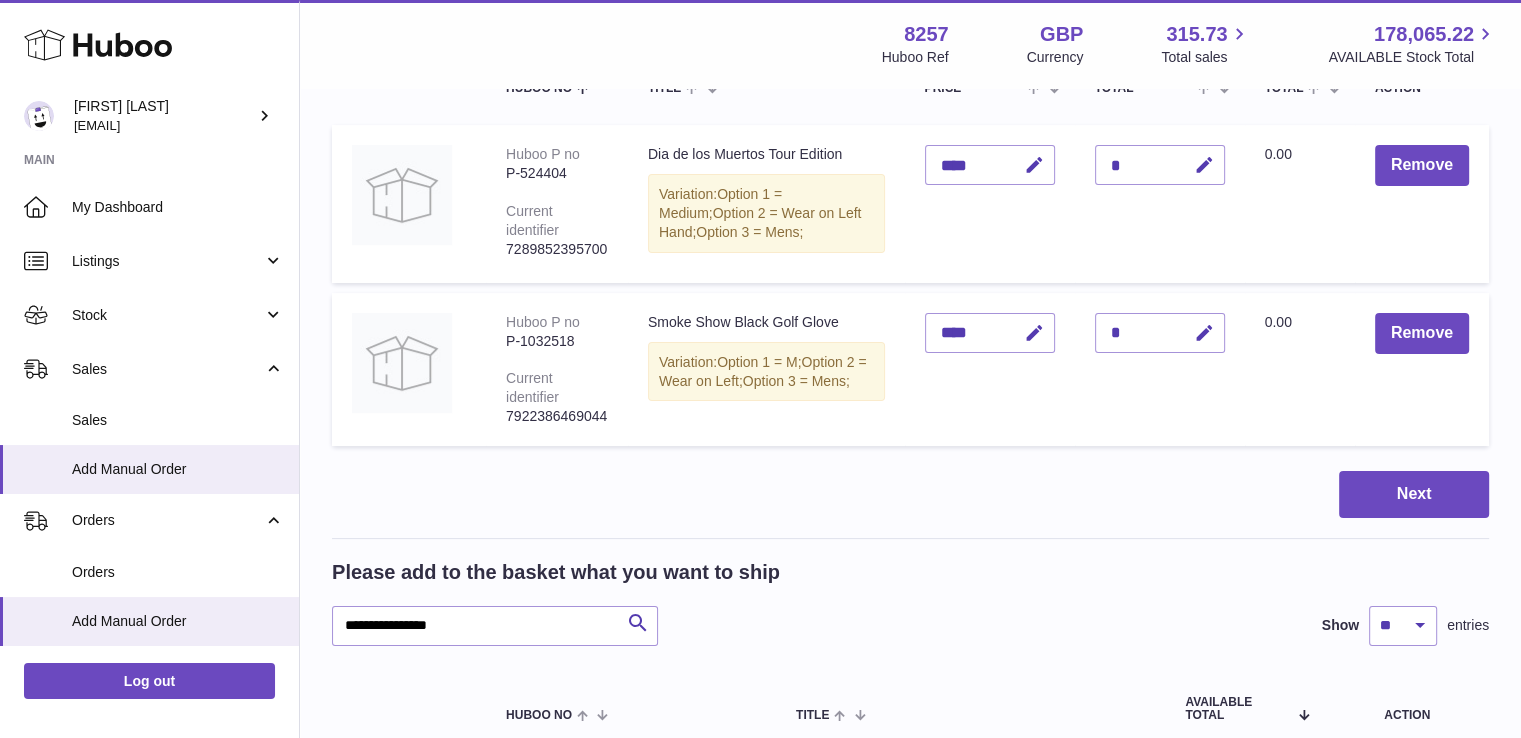 scroll, scrollTop: 600, scrollLeft: 0, axis: vertical 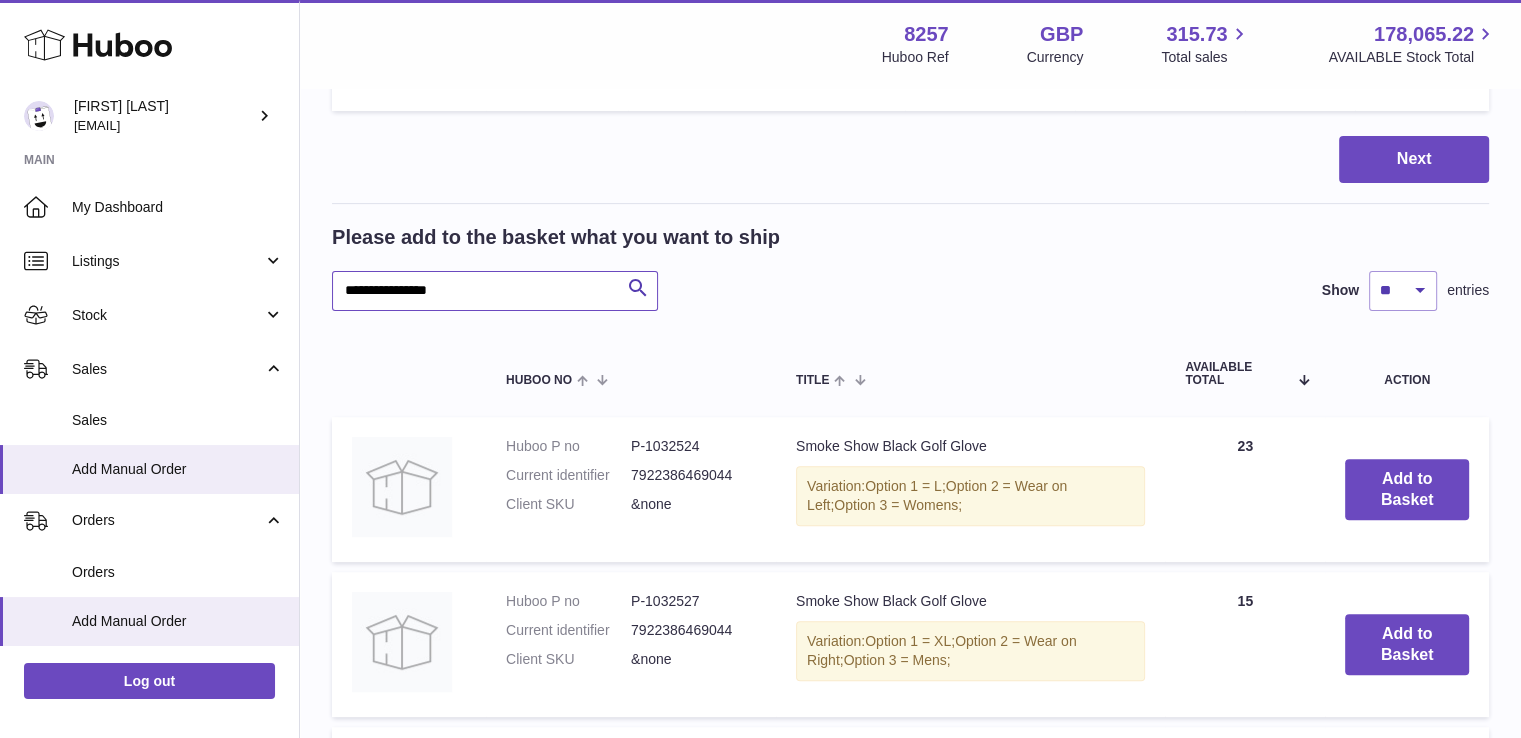 click on "**********" at bounding box center [495, 291] 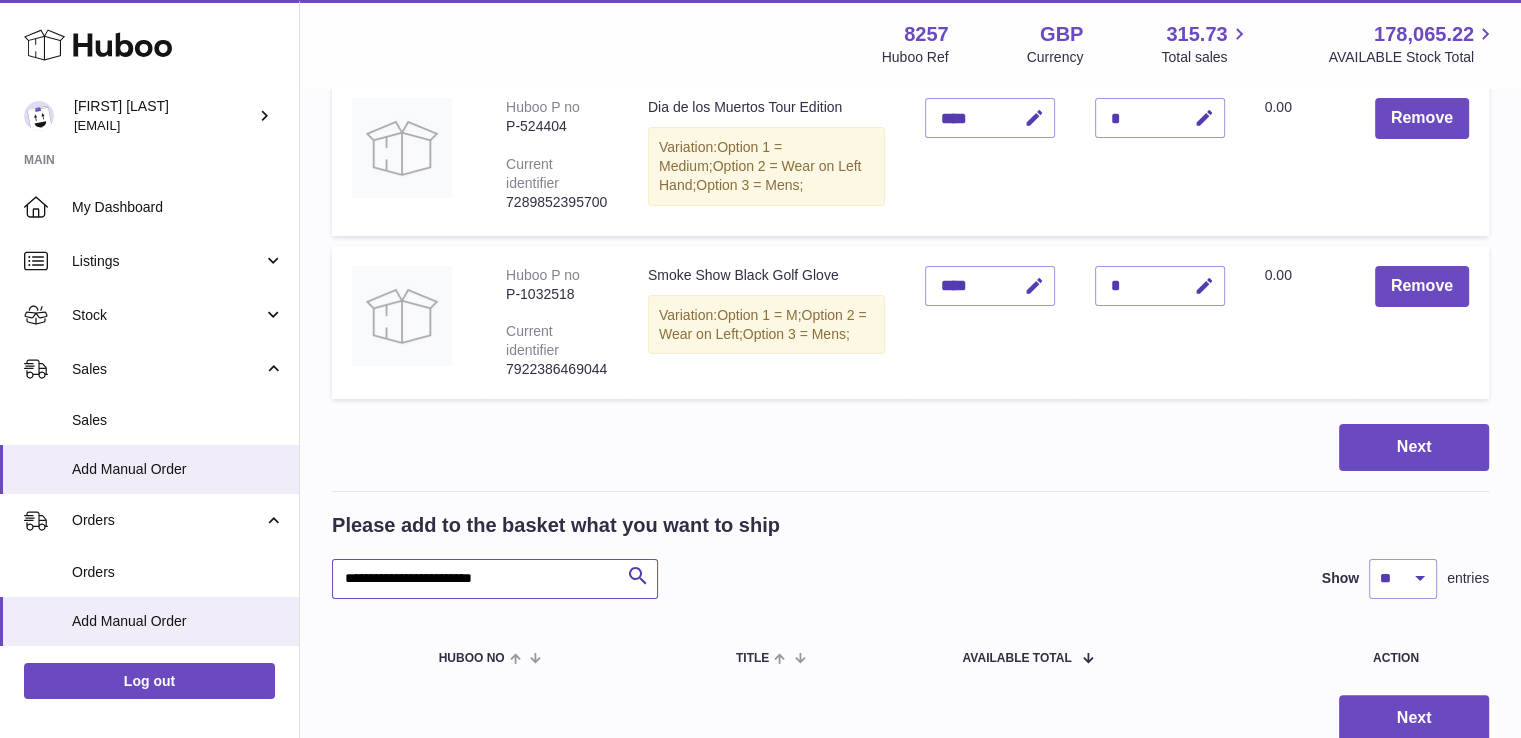 scroll, scrollTop: 471, scrollLeft: 0, axis: vertical 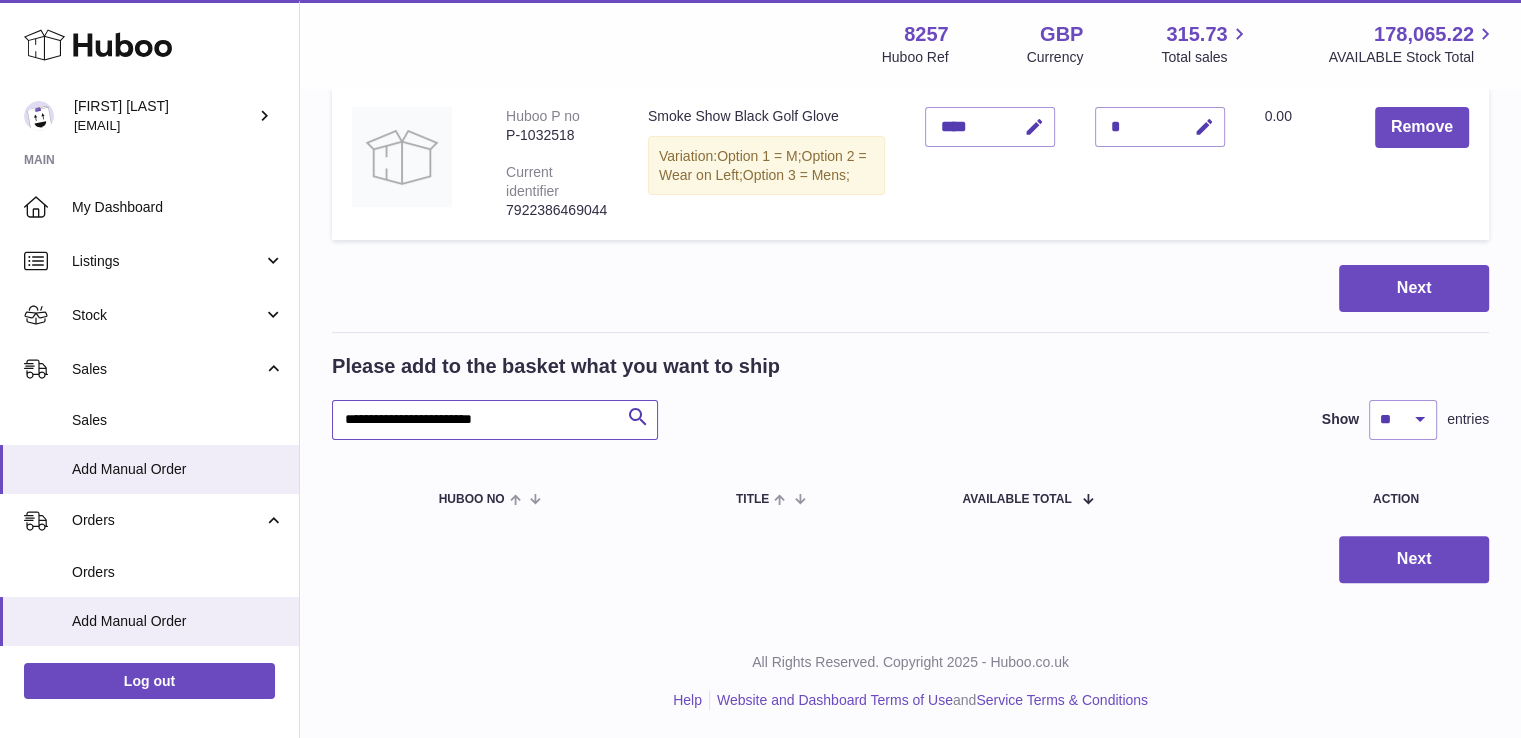 click on "**********" at bounding box center (495, 420) 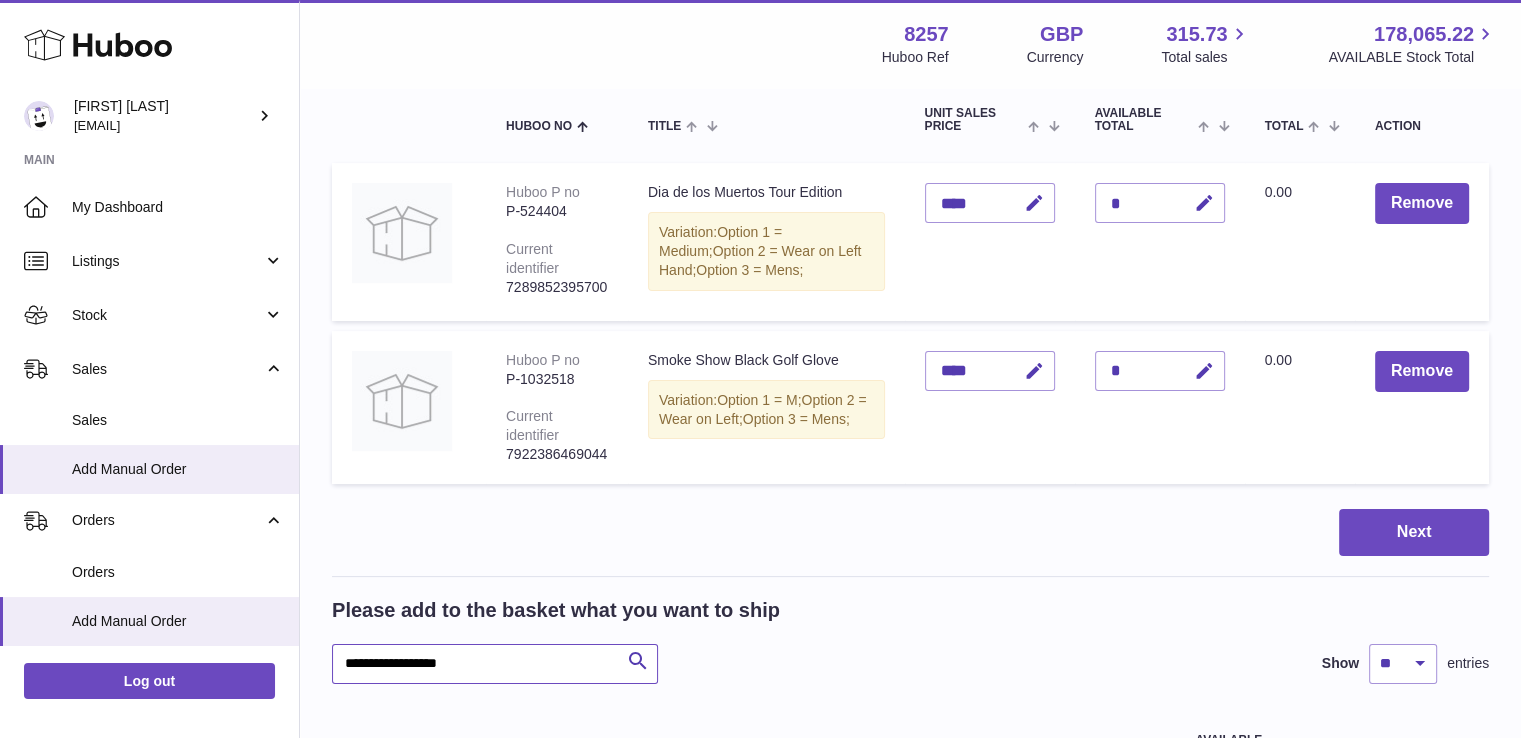 scroll, scrollTop: 271, scrollLeft: 0, axis: vertical 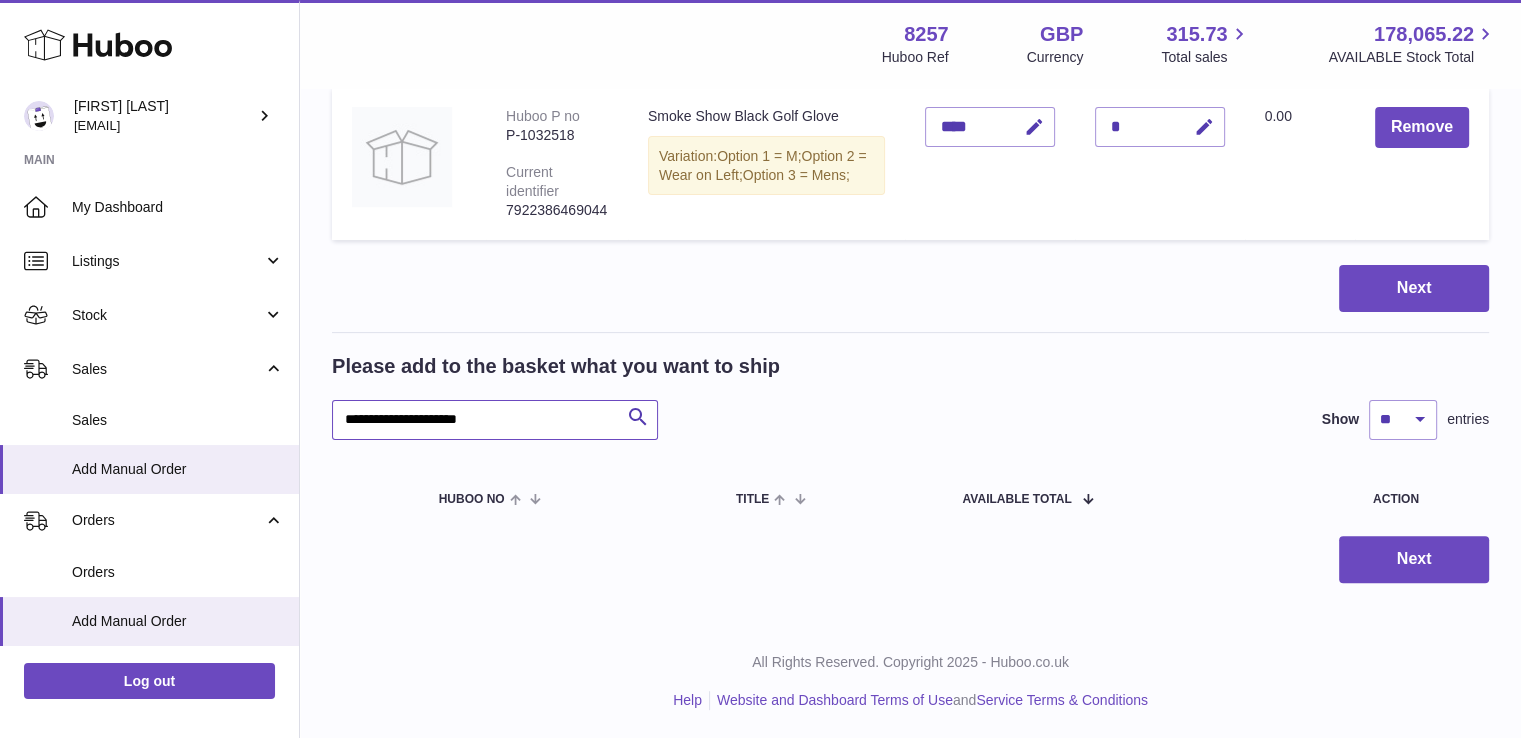 click on "**********" at bounding box center (495, 420) 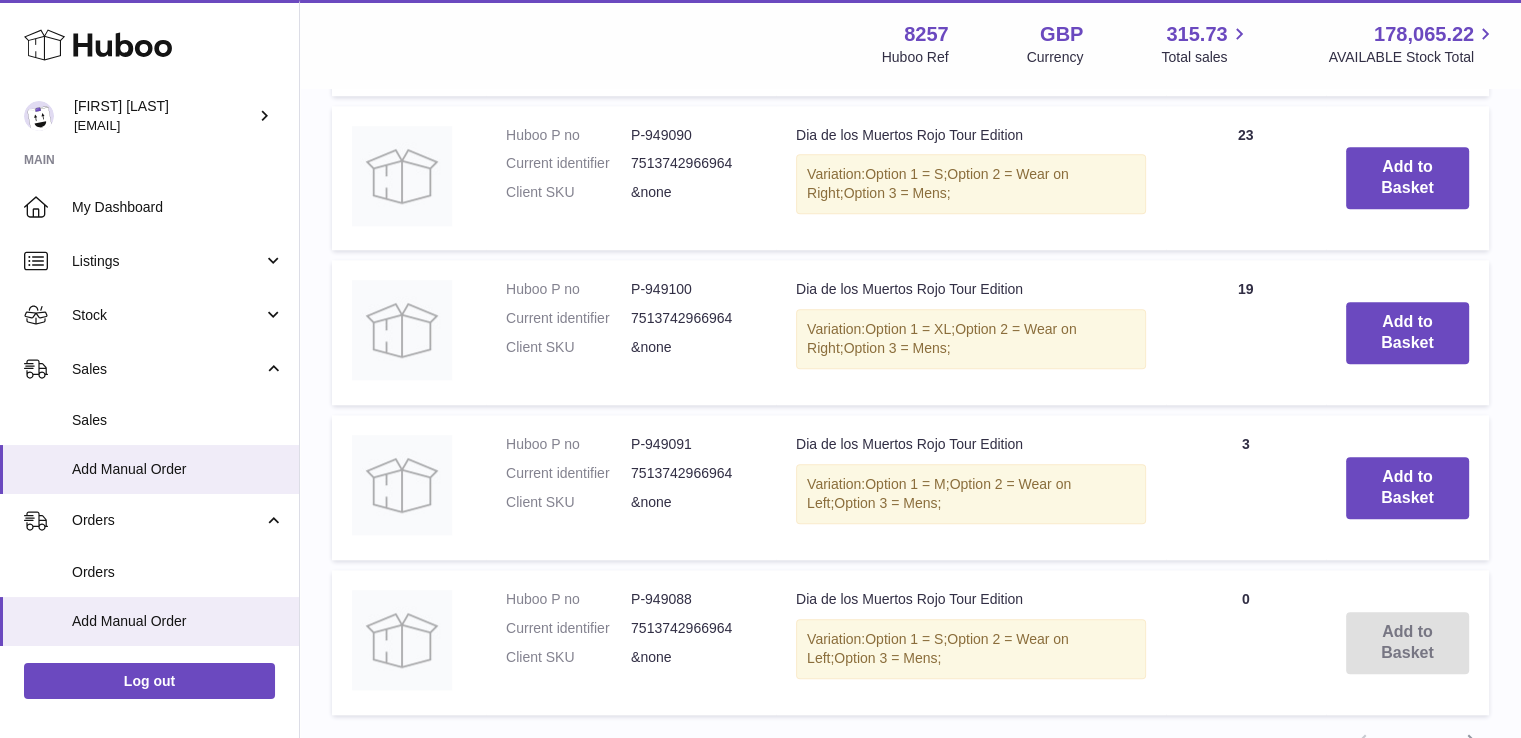 scroll, scrollTop: 2081, scrollLeft: 0, axis: vertical 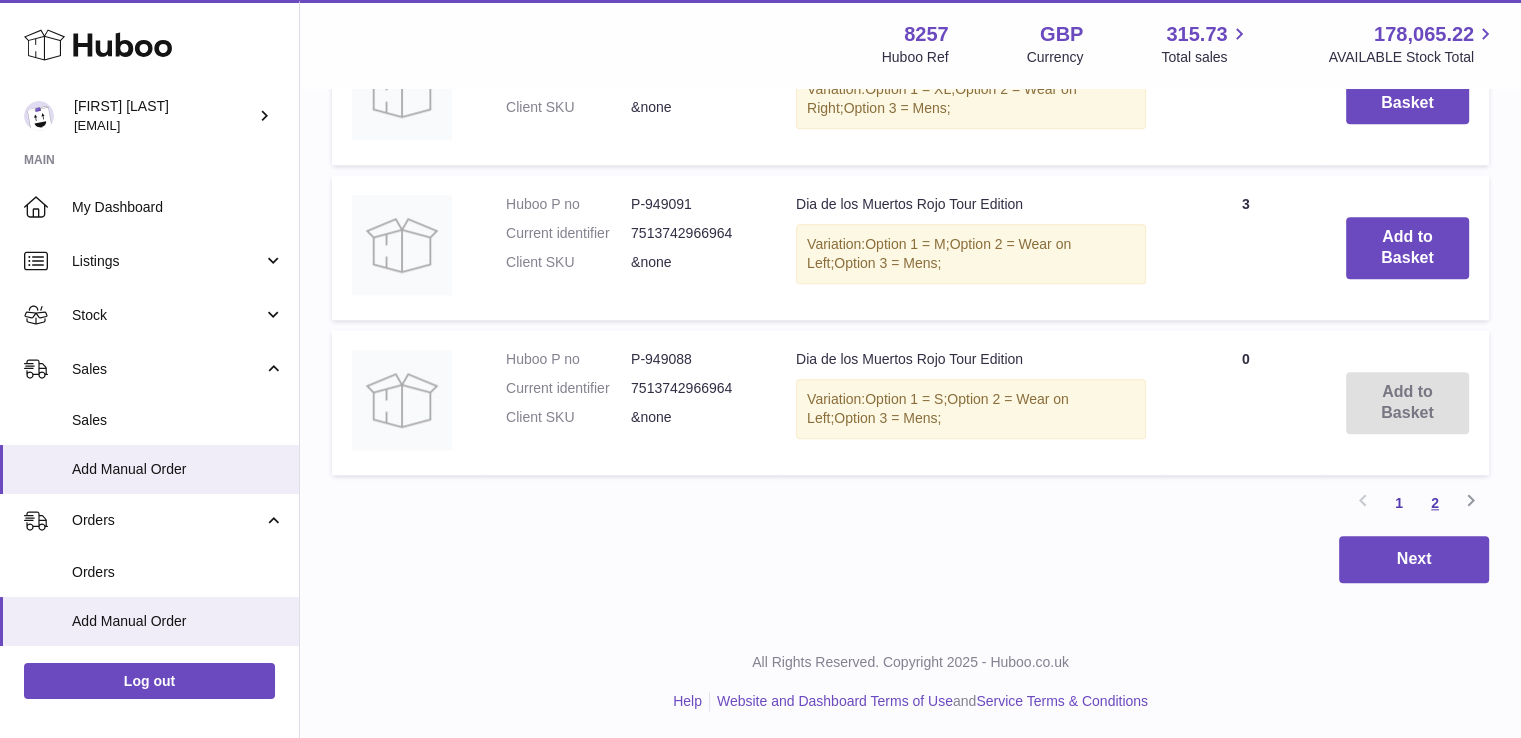 click on "2" at bounding box center (1435, 503) 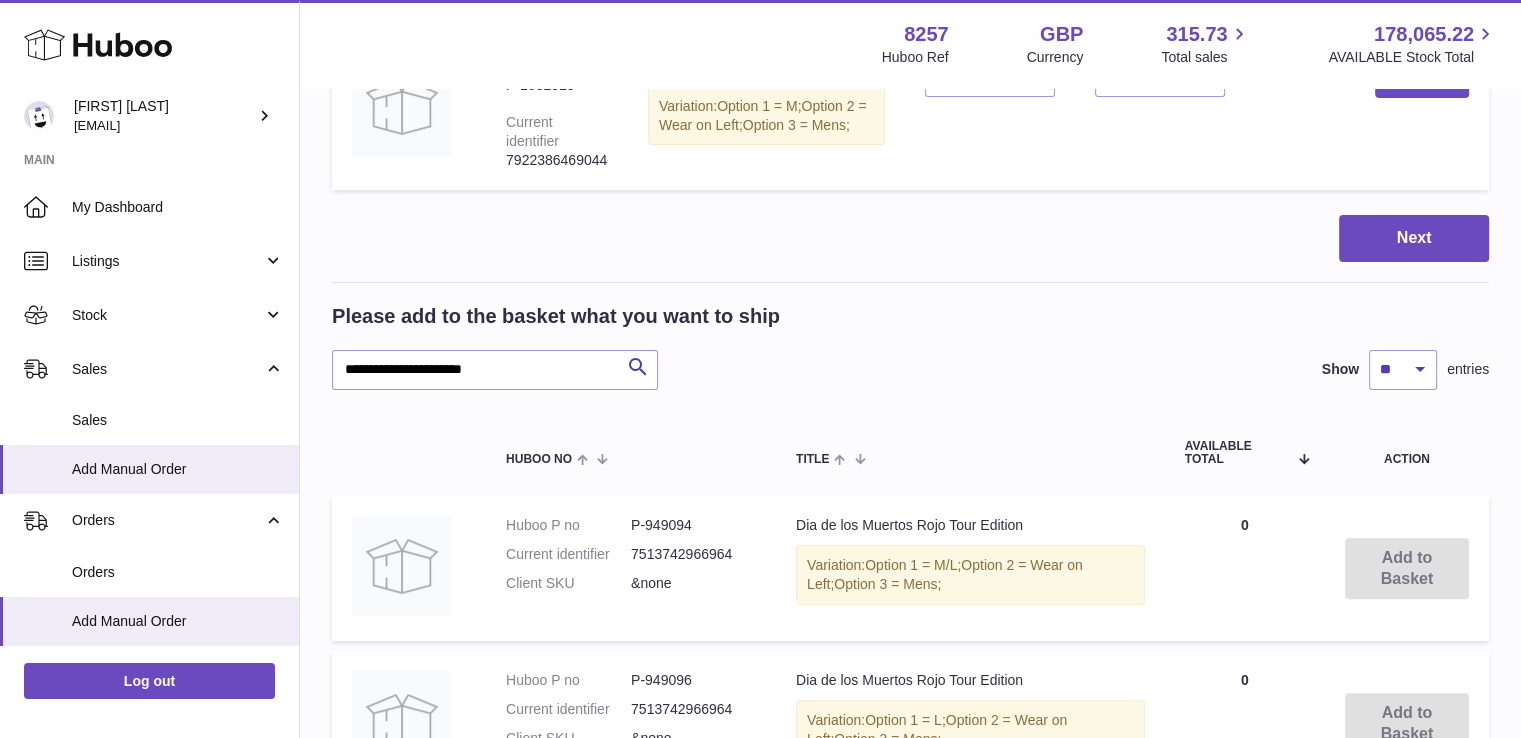 scroll, scrollTop: 496, scrollLeft: 0, axis: vertical 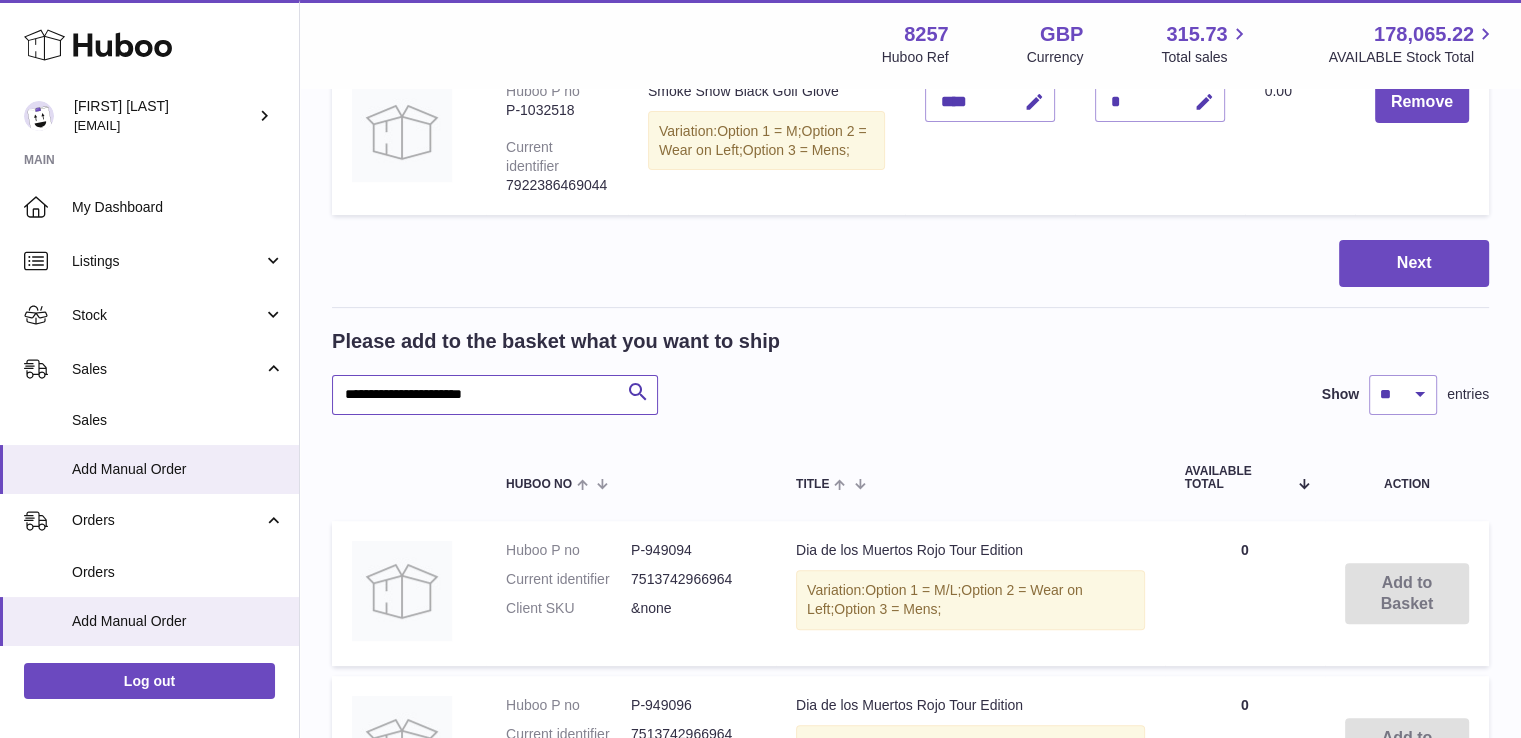 click on "**********" at bounding box center (495, 395) 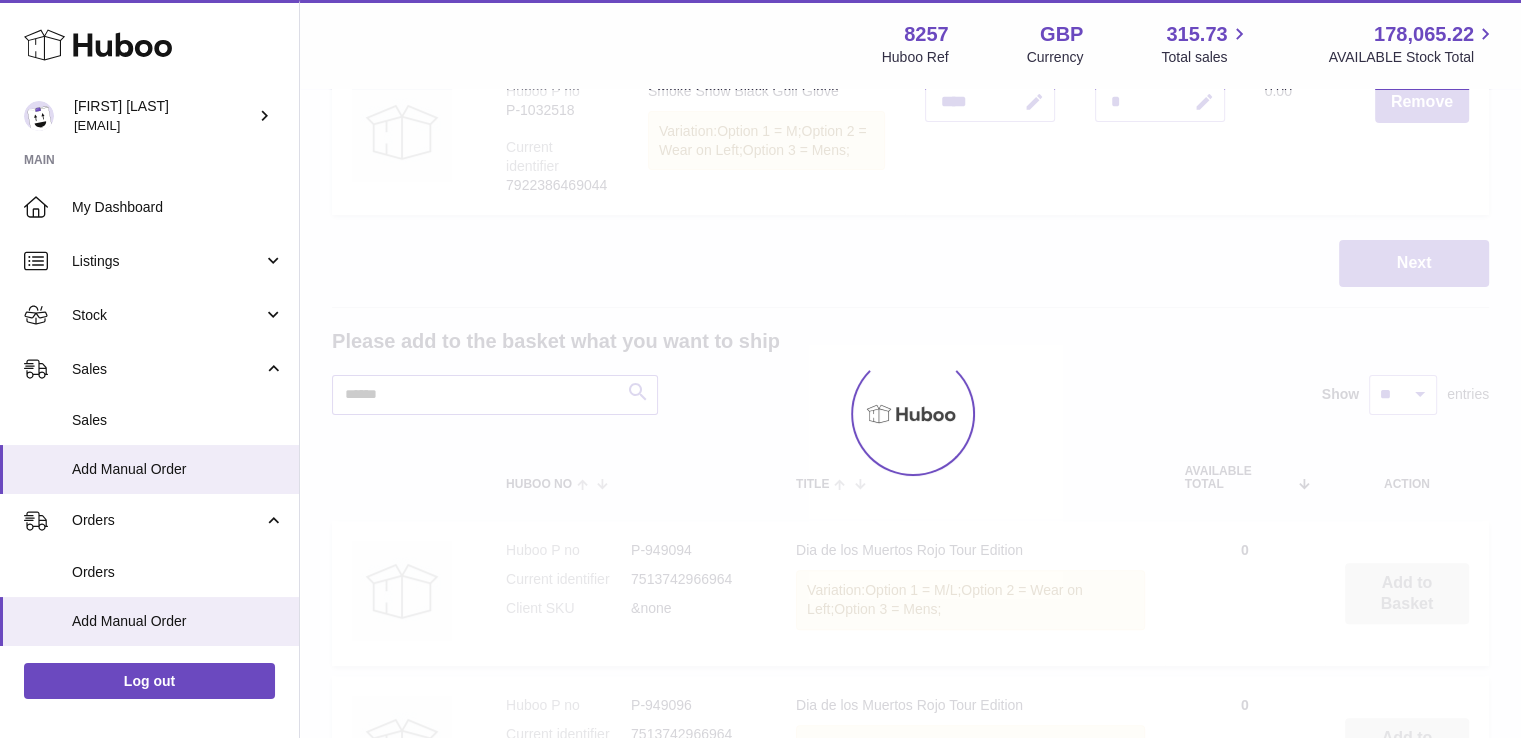 scroll, scrollTop: 471, scrollLeft: 0, axis: vertical 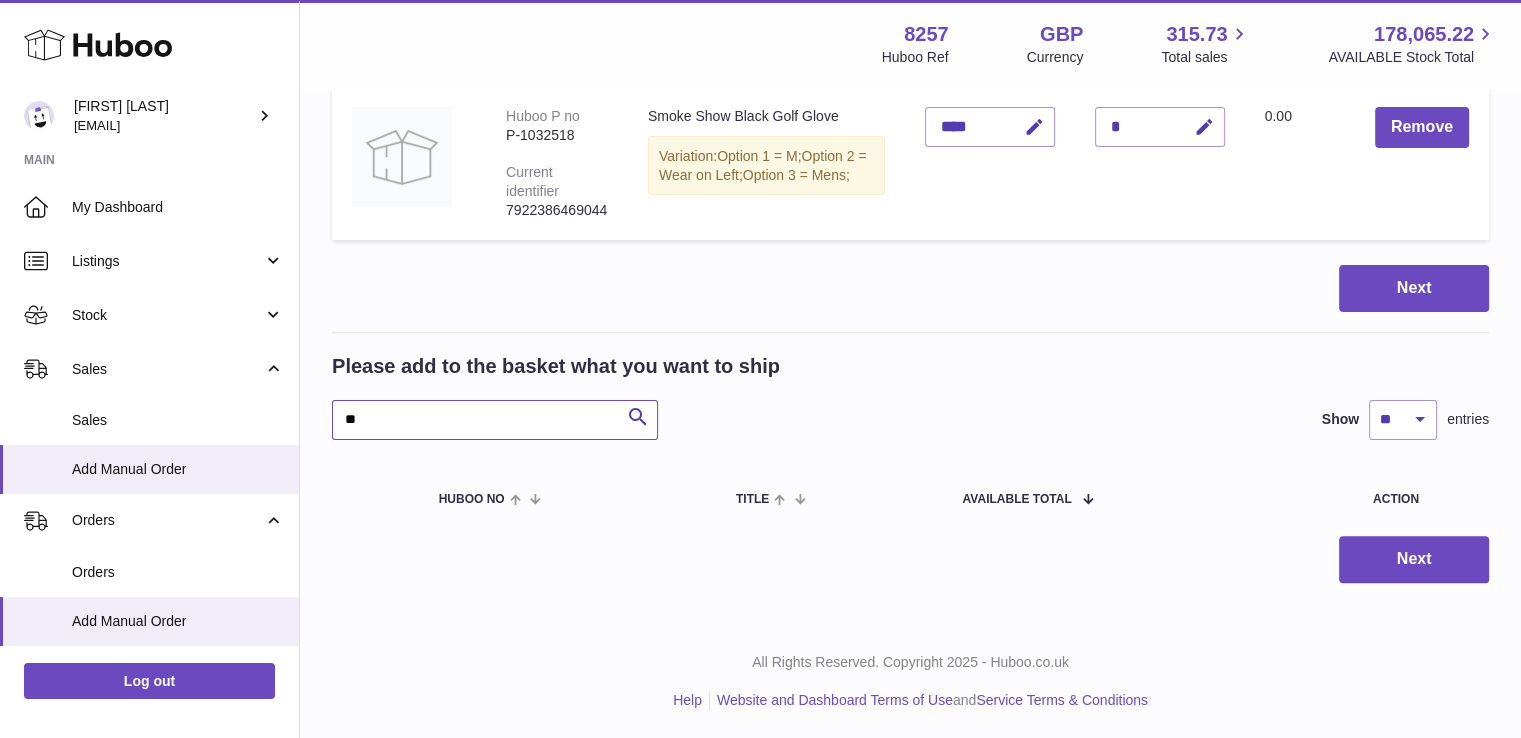 type on "*" 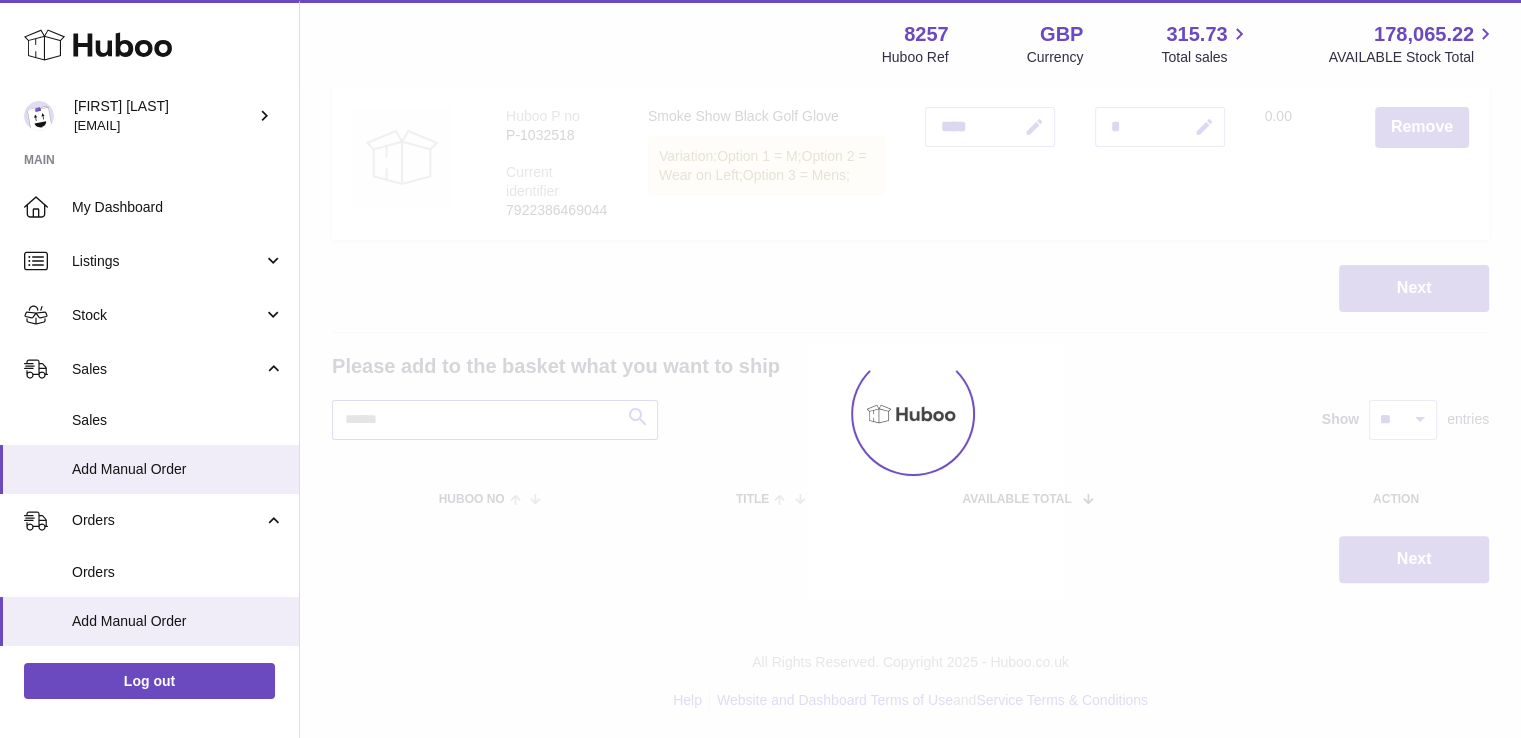 scroll, scrollTop: 496, scrollLeft: 0, axis: vertical 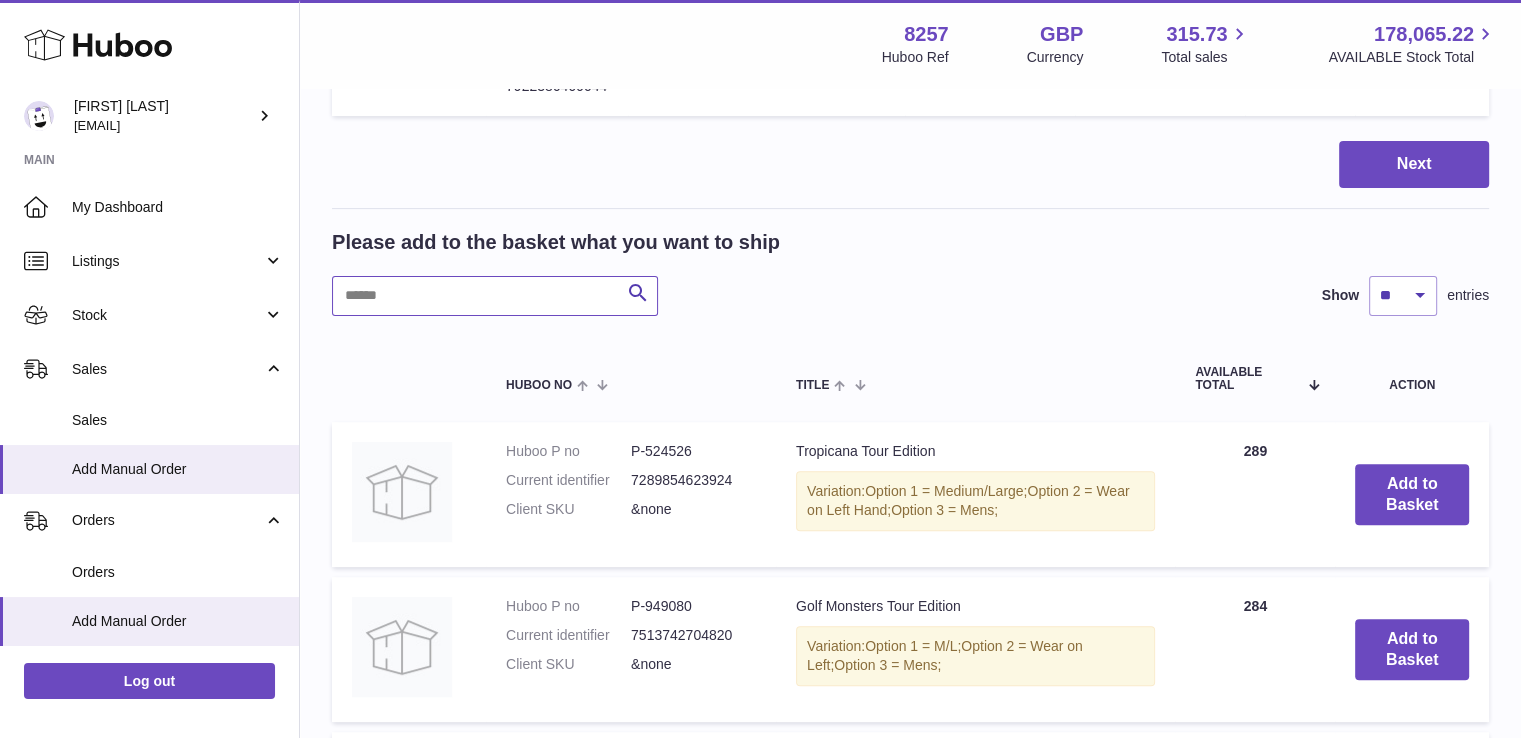 click at bounding box center [495, 296] 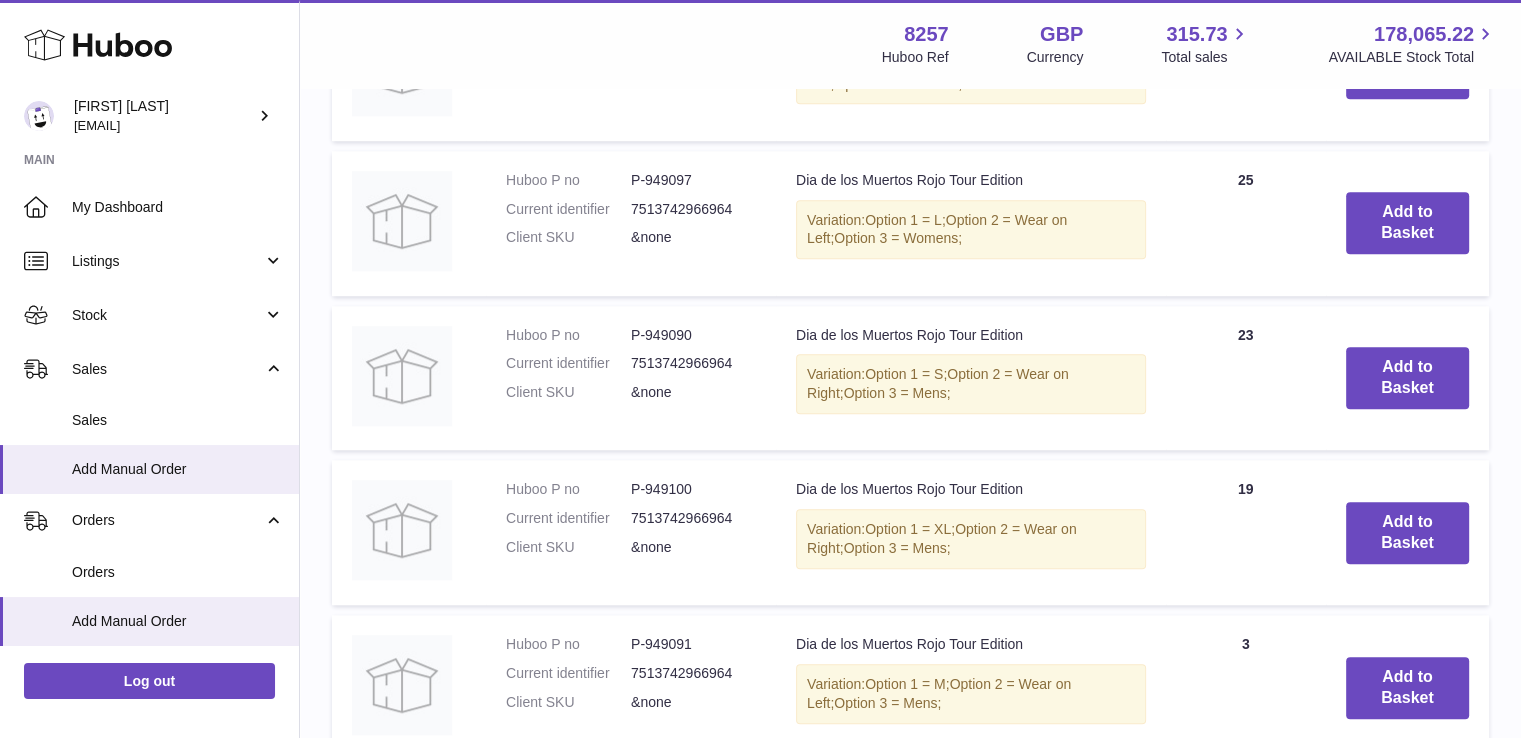 scroll, scrollTop: 1995, scrollLeft: 0, axis: vertical 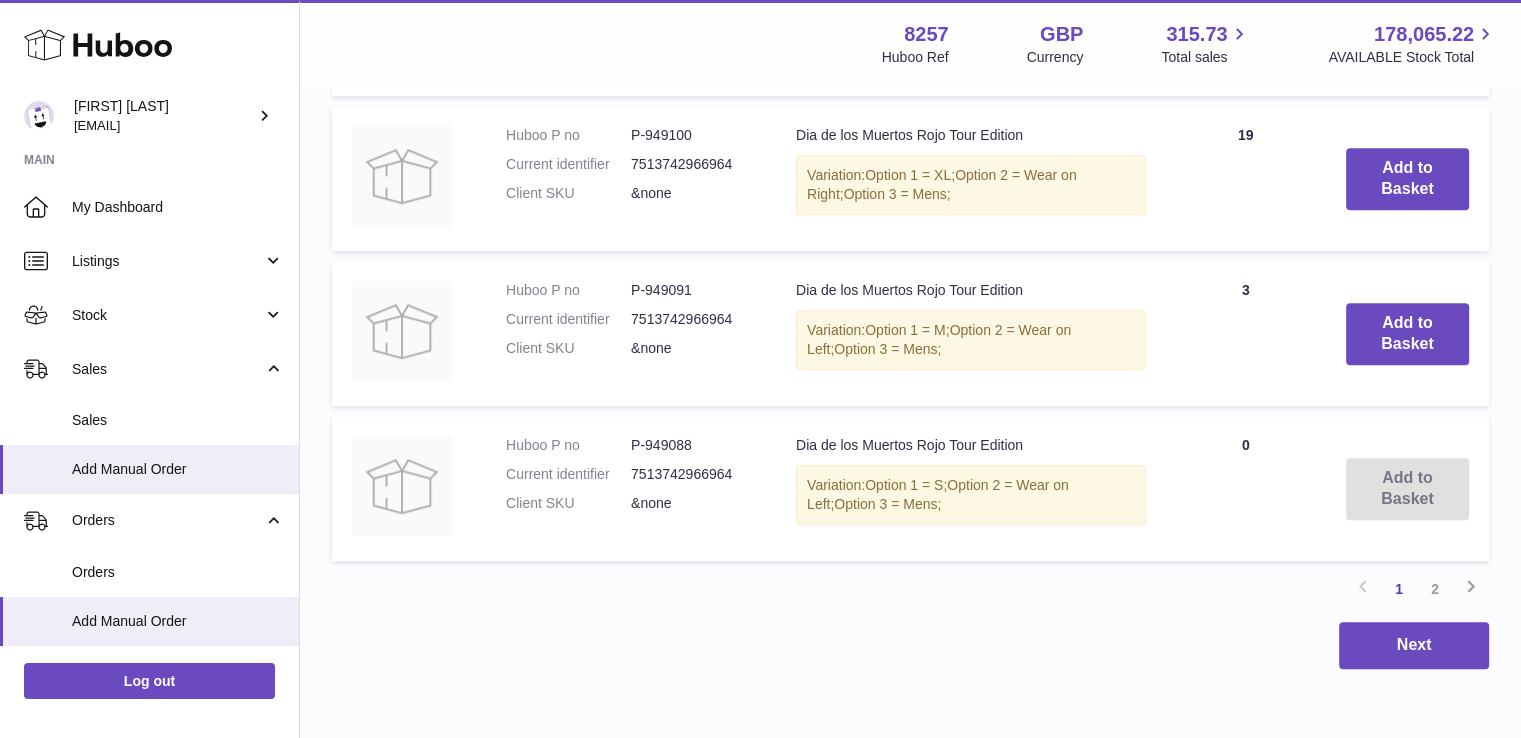 type on "**********" 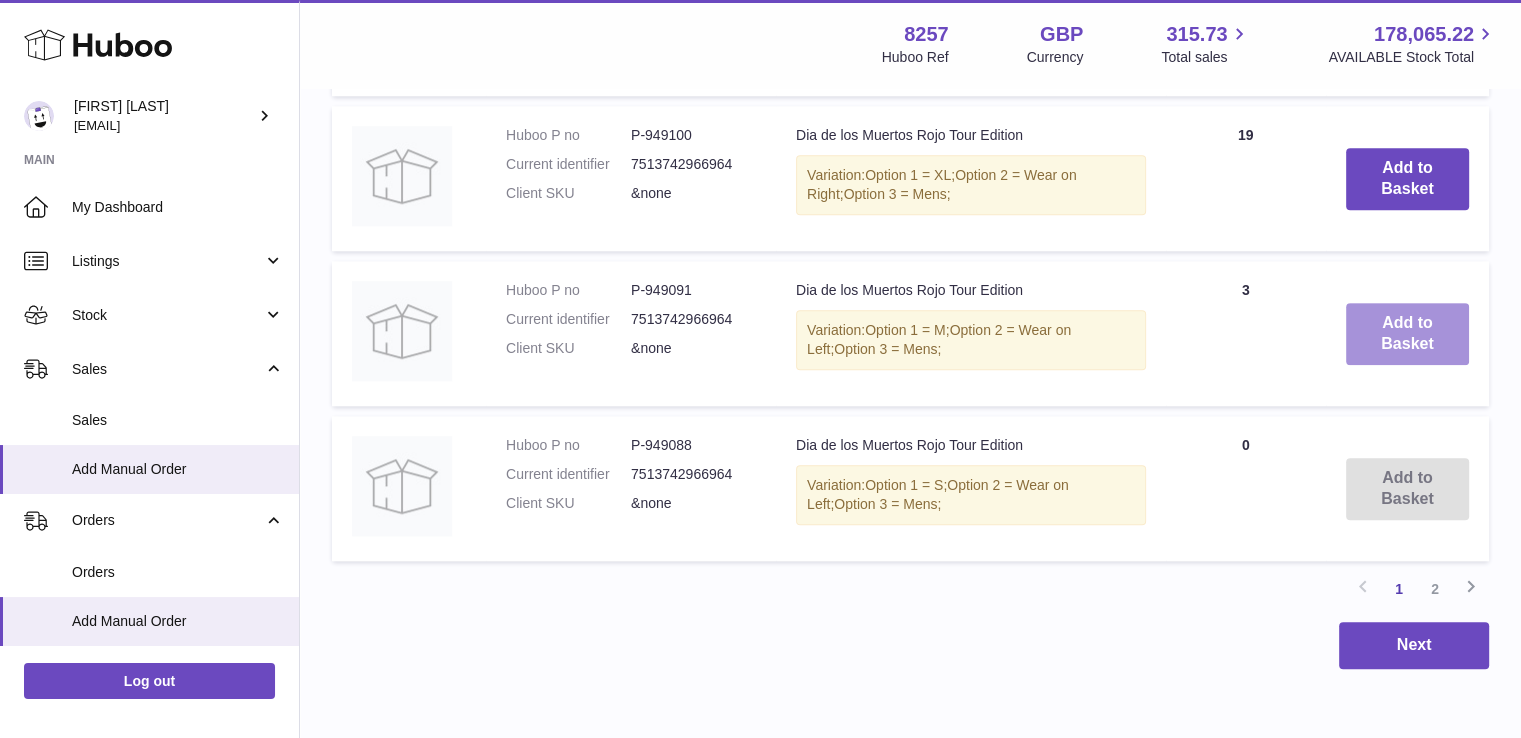 click on "Add to Basket" at bounding box center [1407, 334] 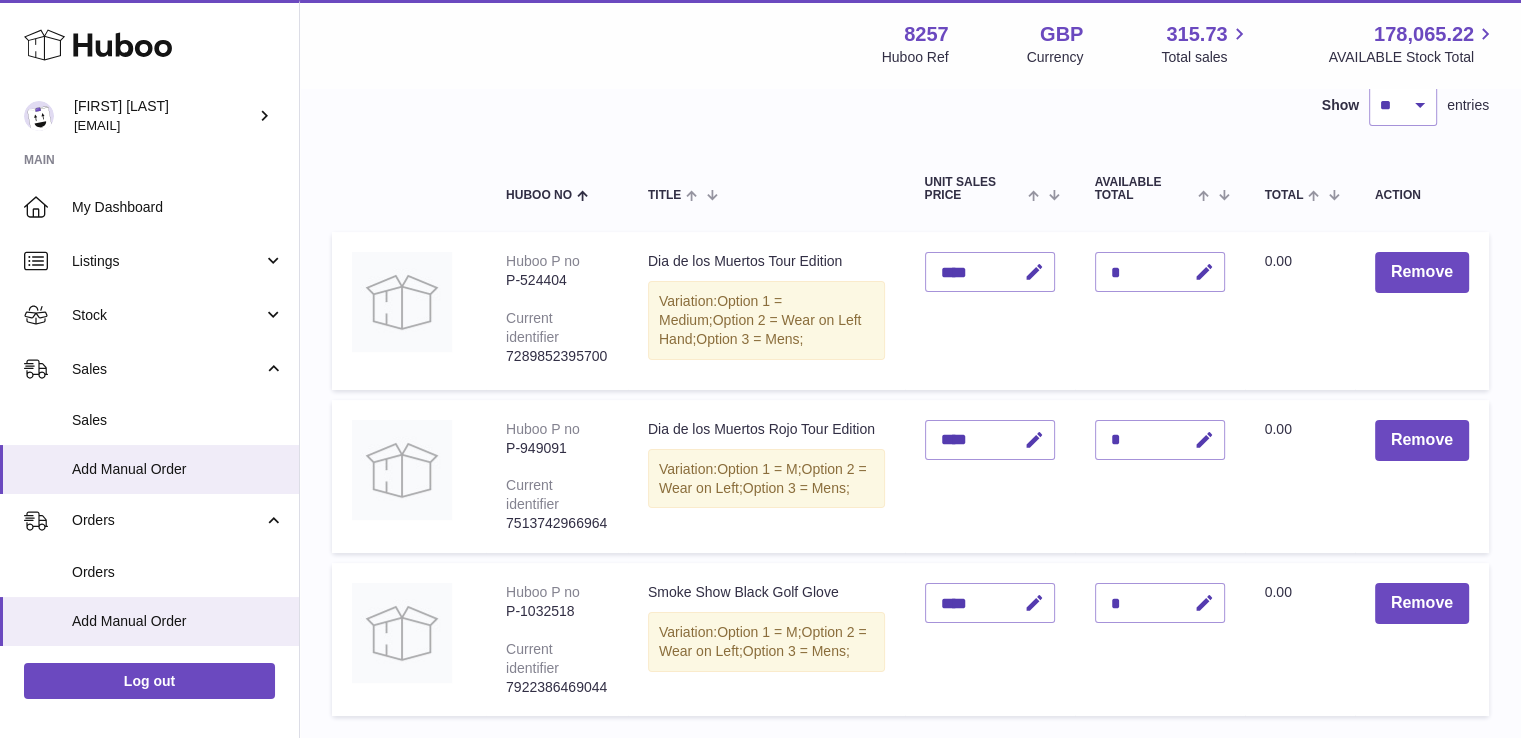 scroll, scrollTop: 258, scrollLeft: 0, axis: vertical 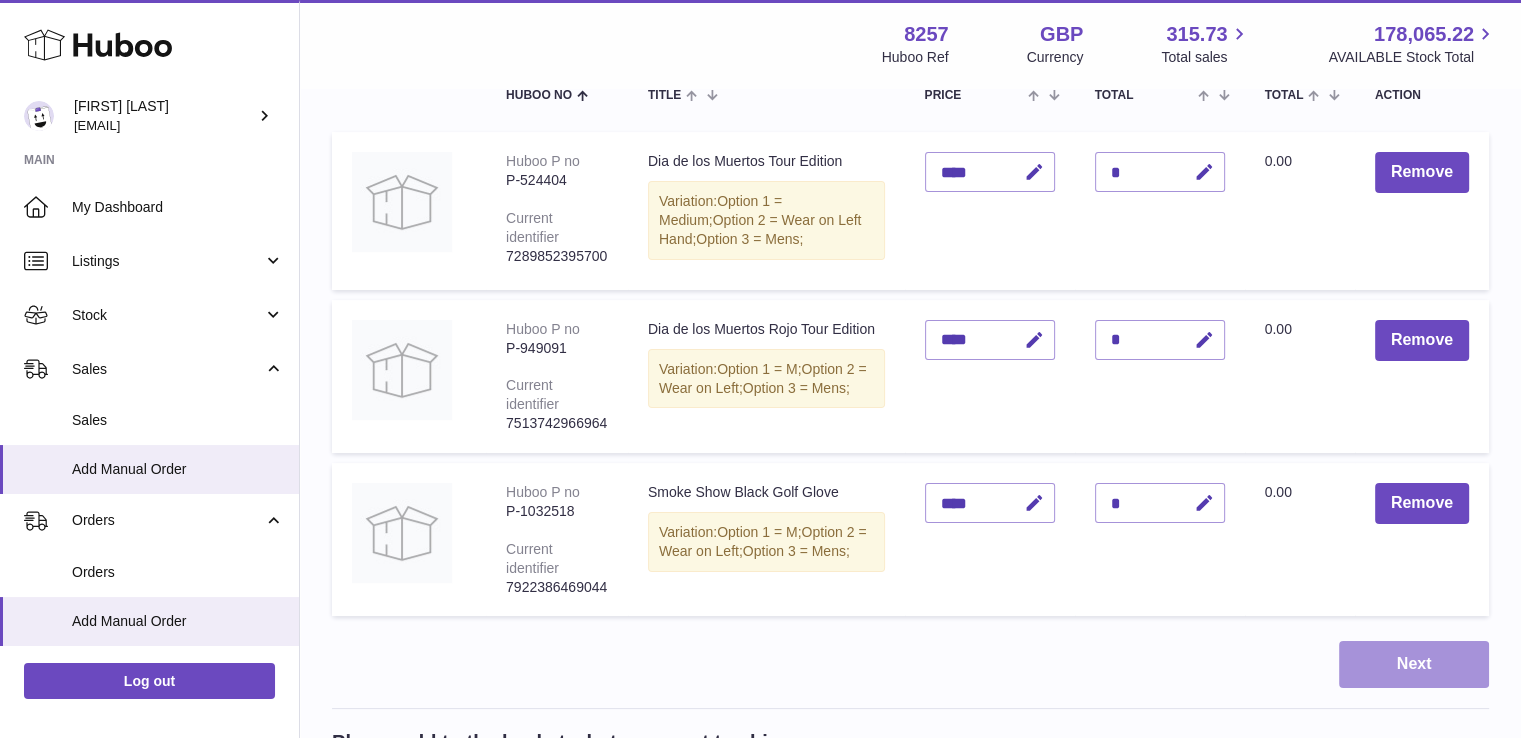 click on "Next" at bounding box center (1414, 664) 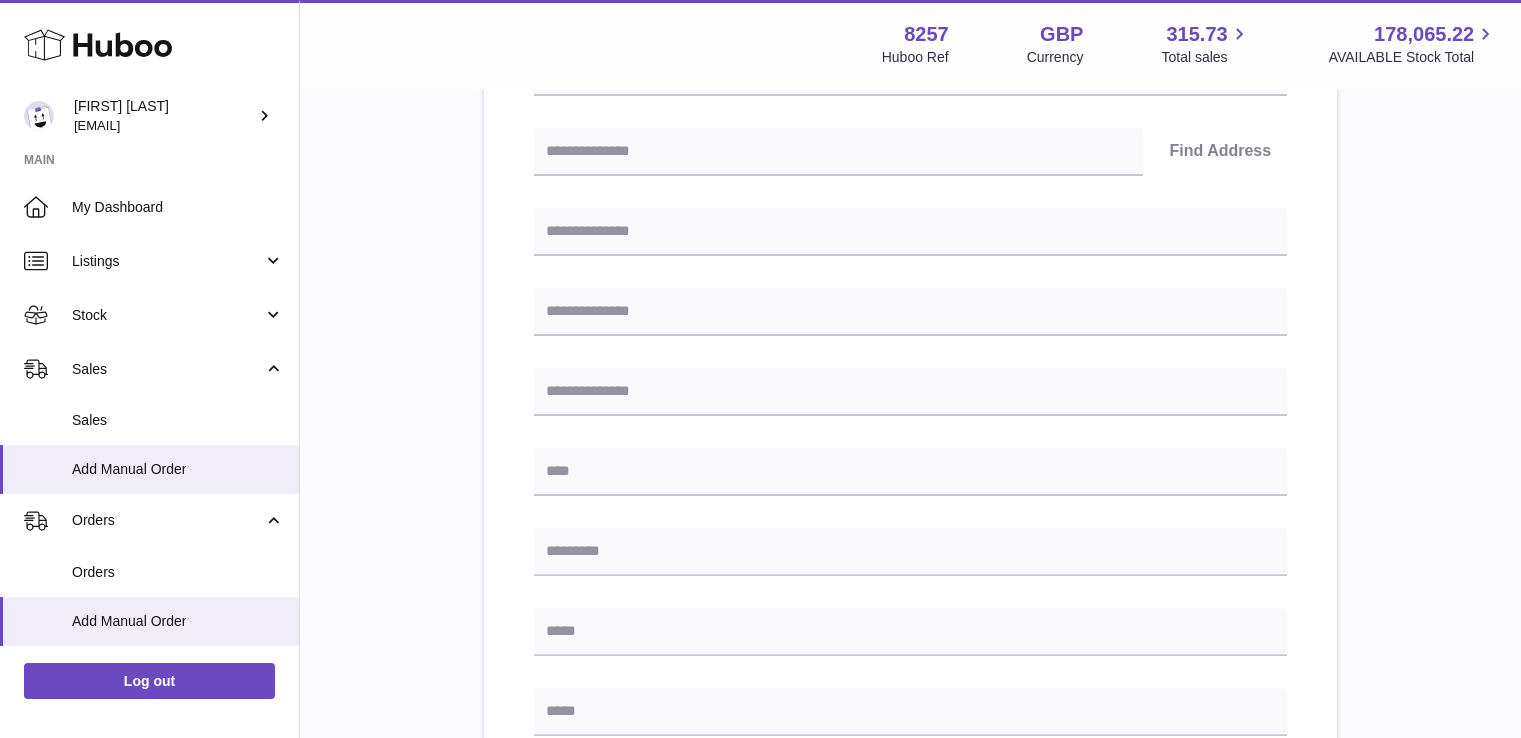 scroll, scrollTop: 9, scrollLeft: 0, axis: vertical 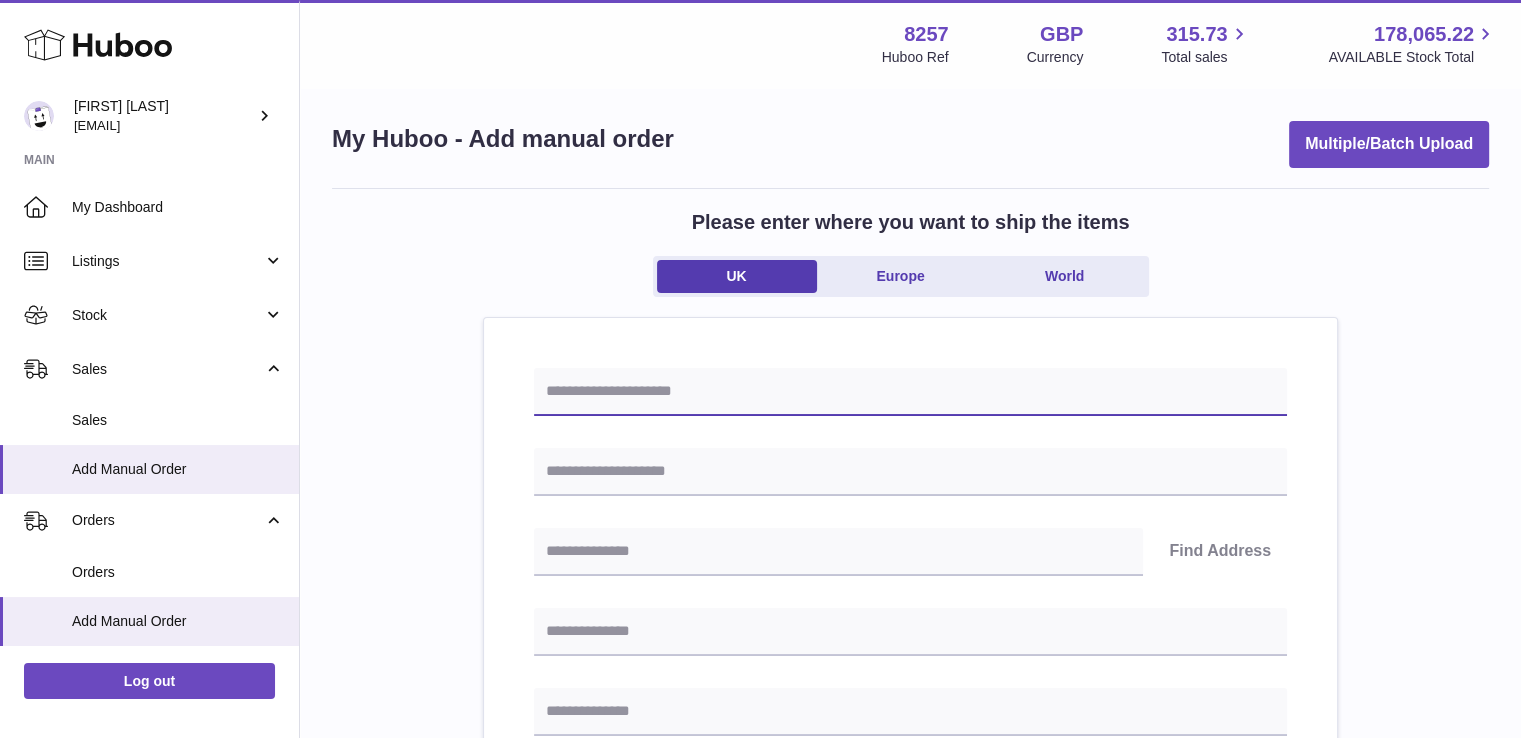 click at bounding box center (910, 392) 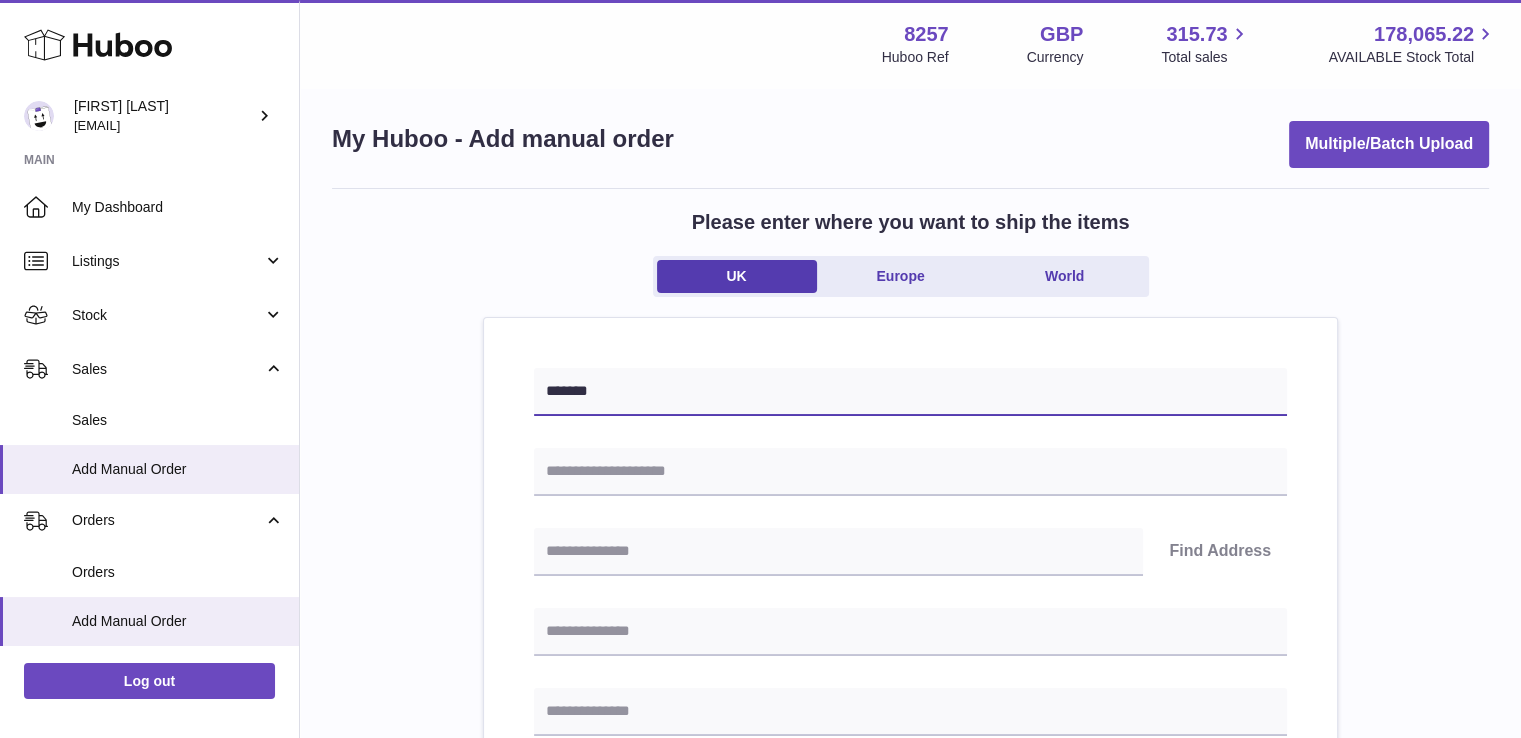 type on "*******" 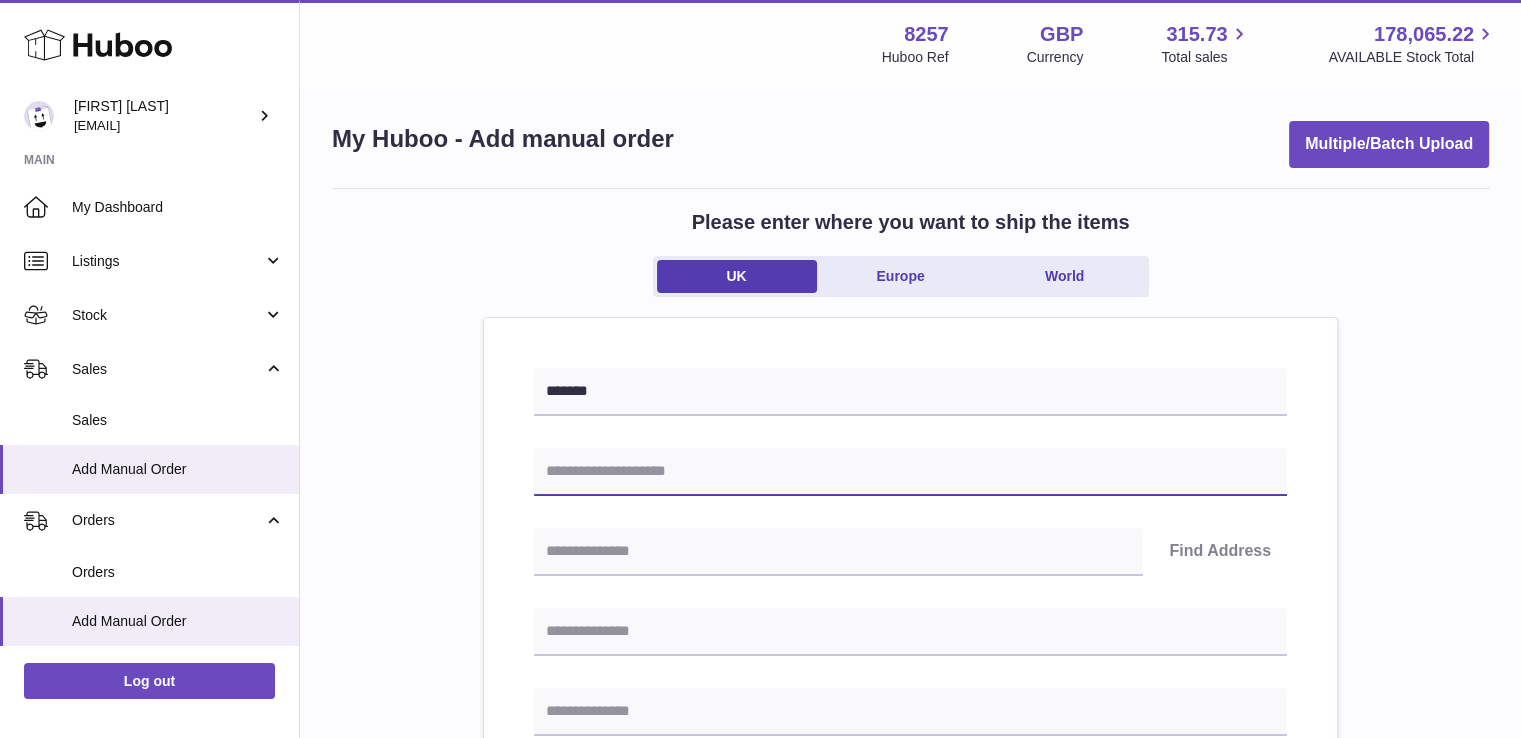 click at bounding box center (910, 472) 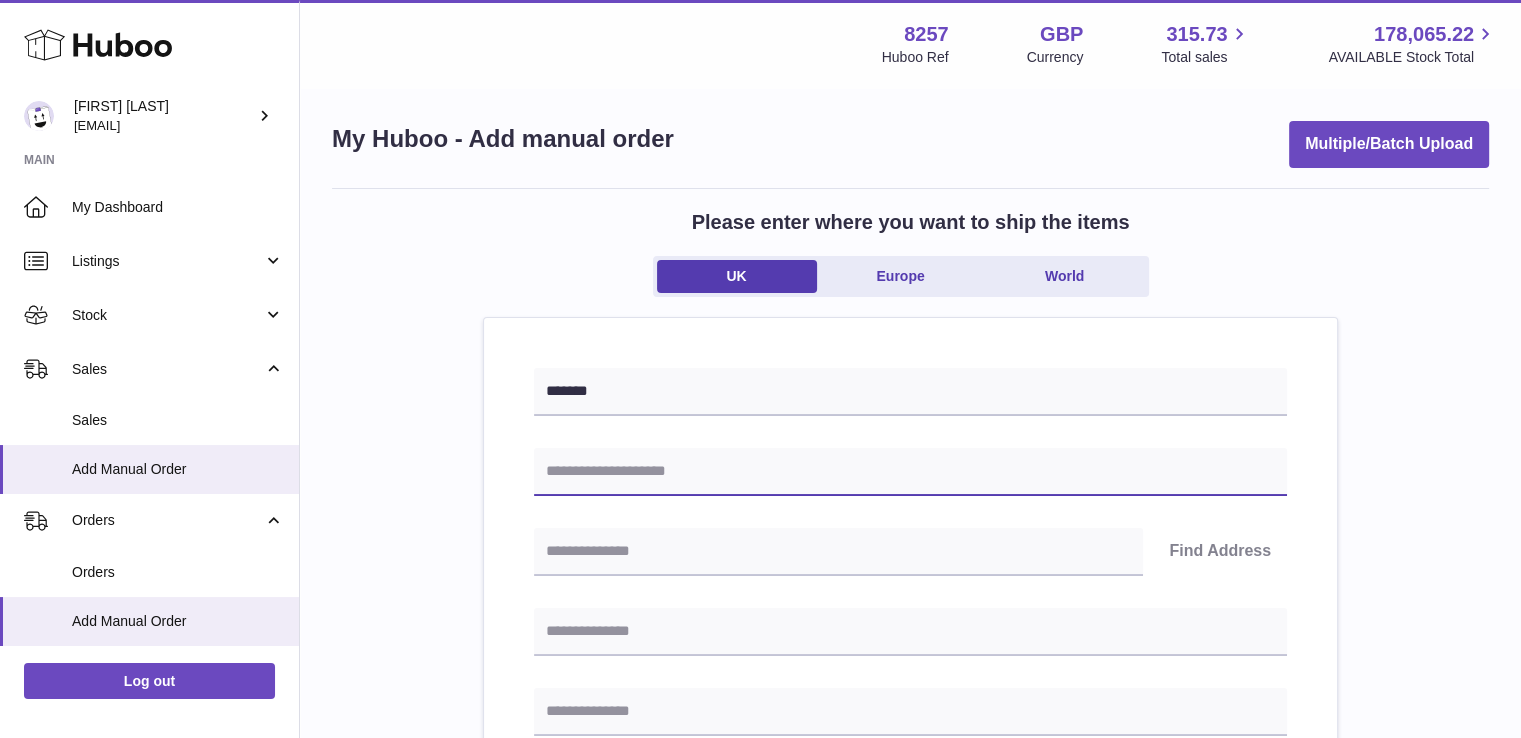 paste on "**********" 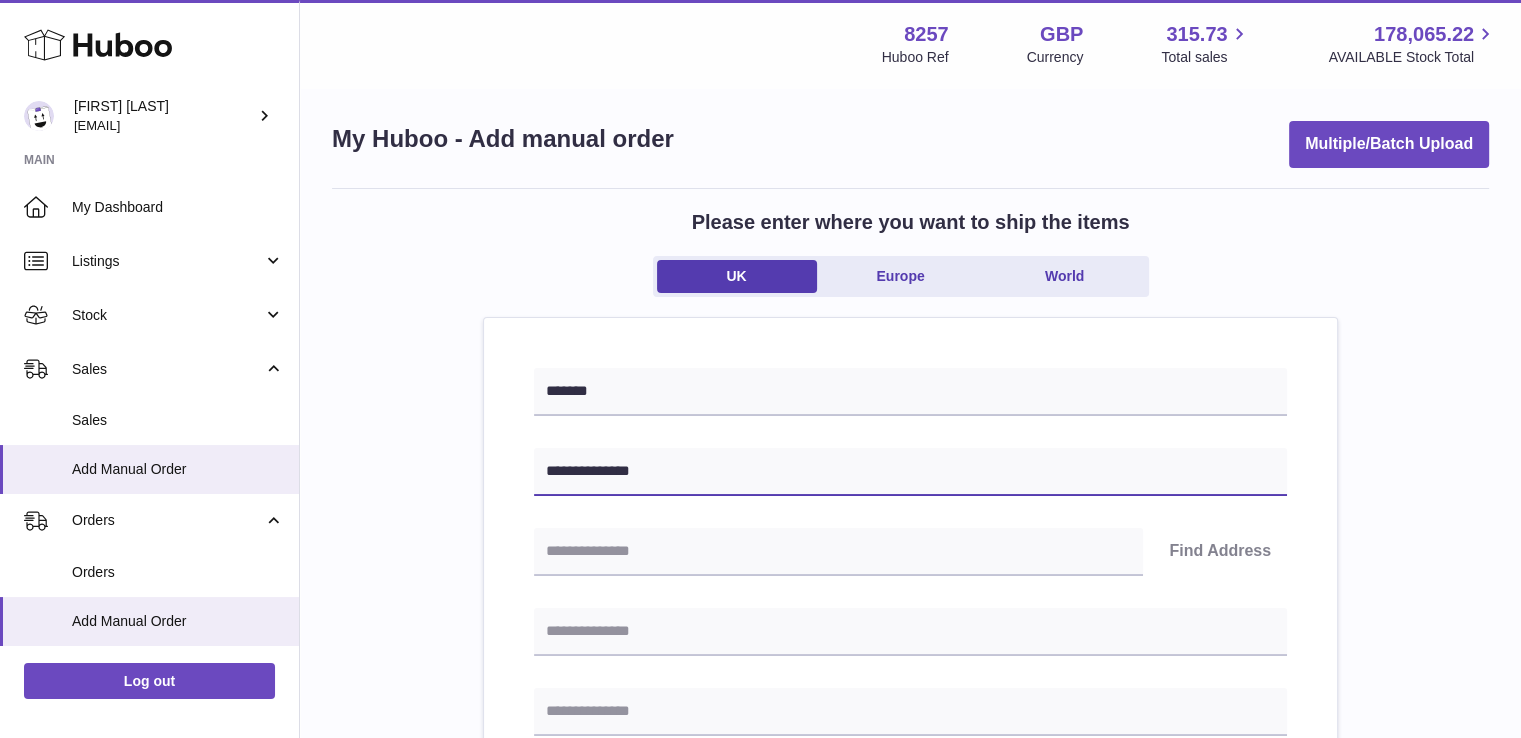type on "**********" 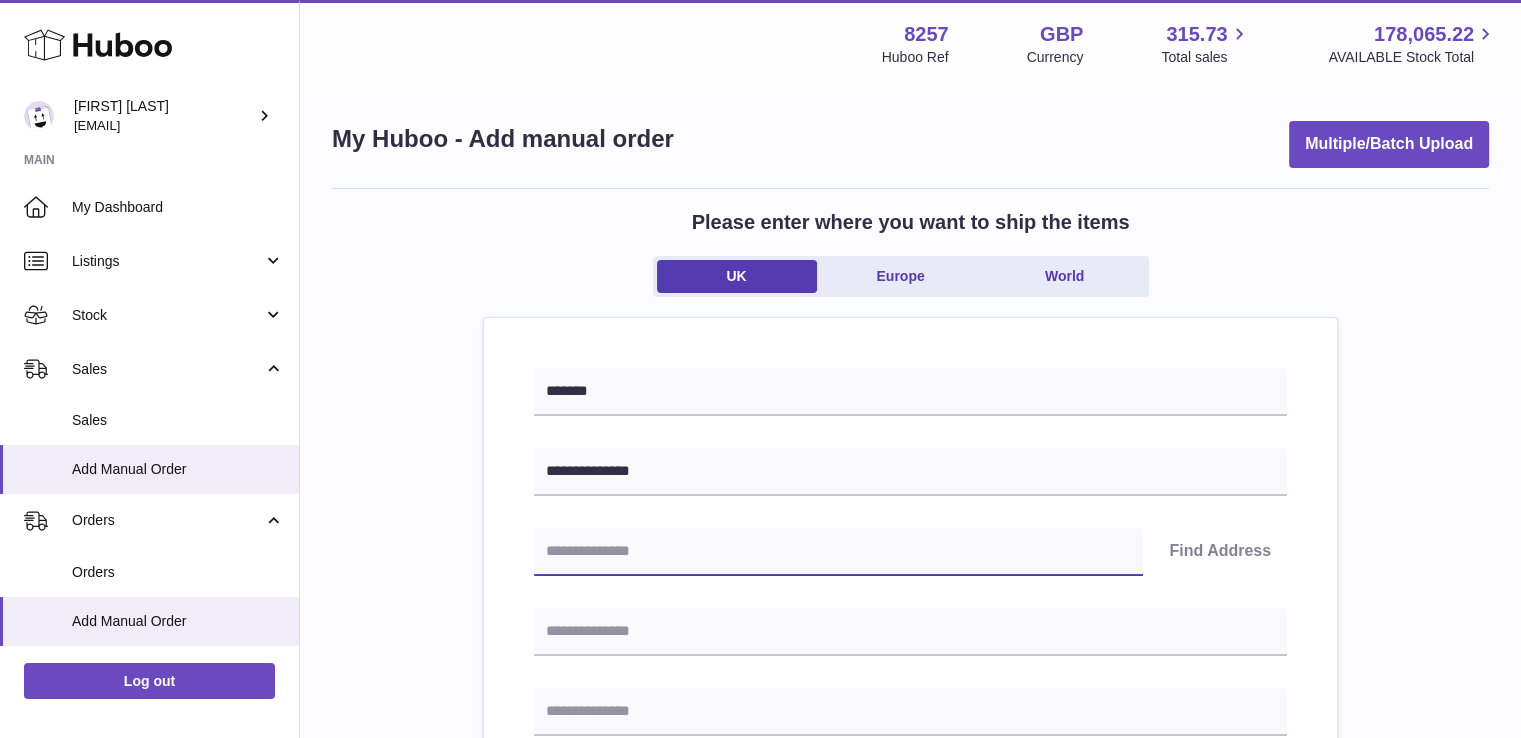click at bounding box center [838, 552] 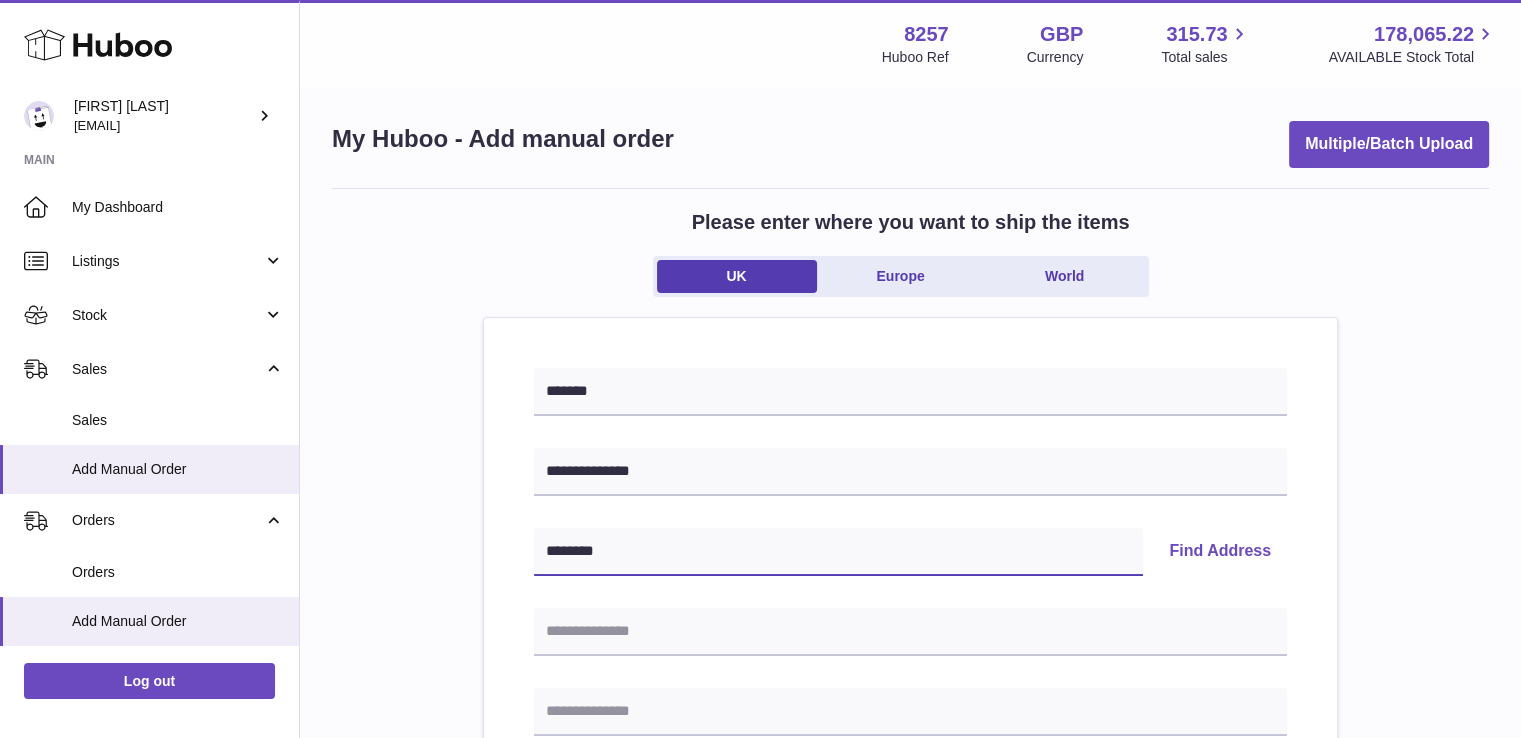 type on "********" 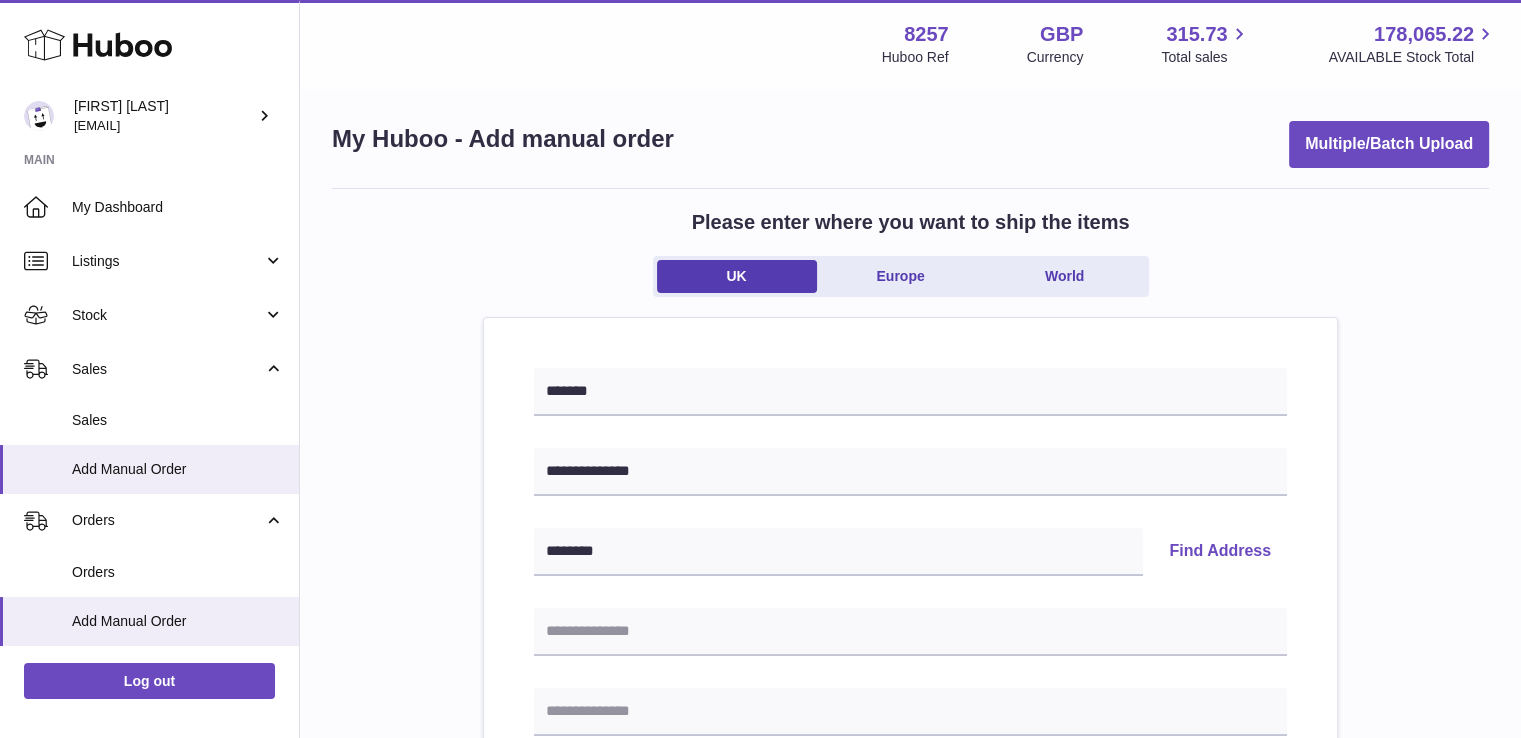 click on "Find Address" at bounding box center [1220, 552] 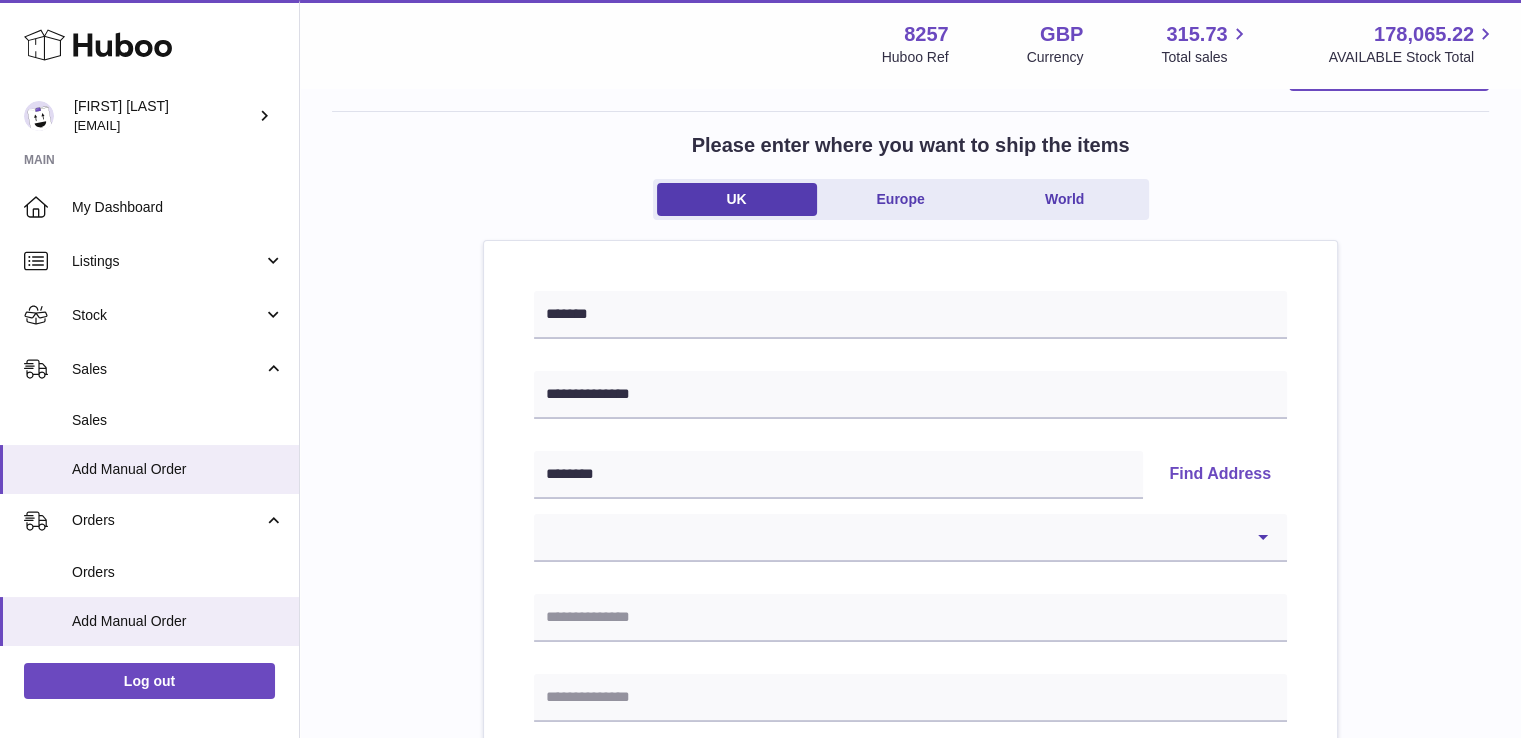 scroll, scrollTop: 209, scrollLeft: 0, axis: vertical 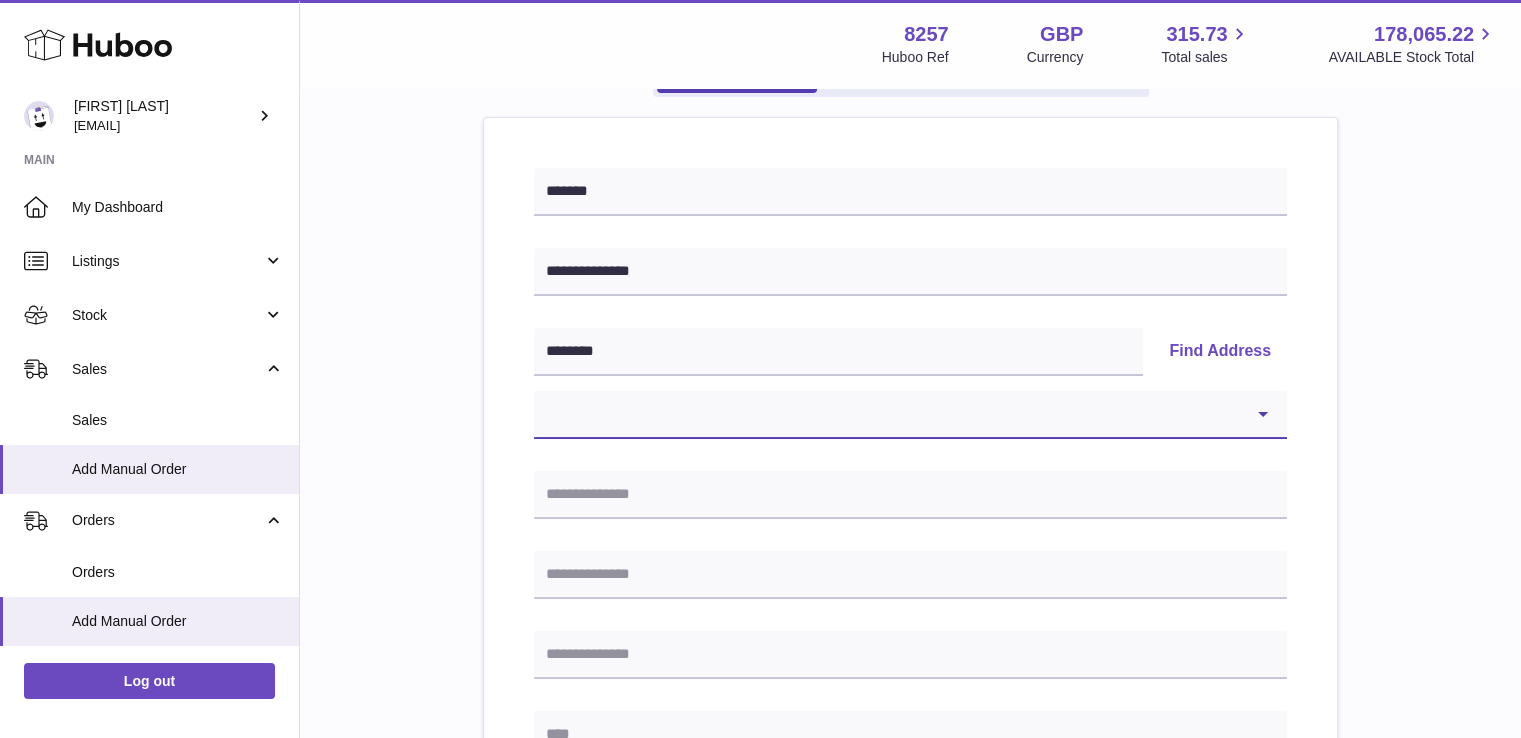 click on "**********" at bounding box center [910, 415] 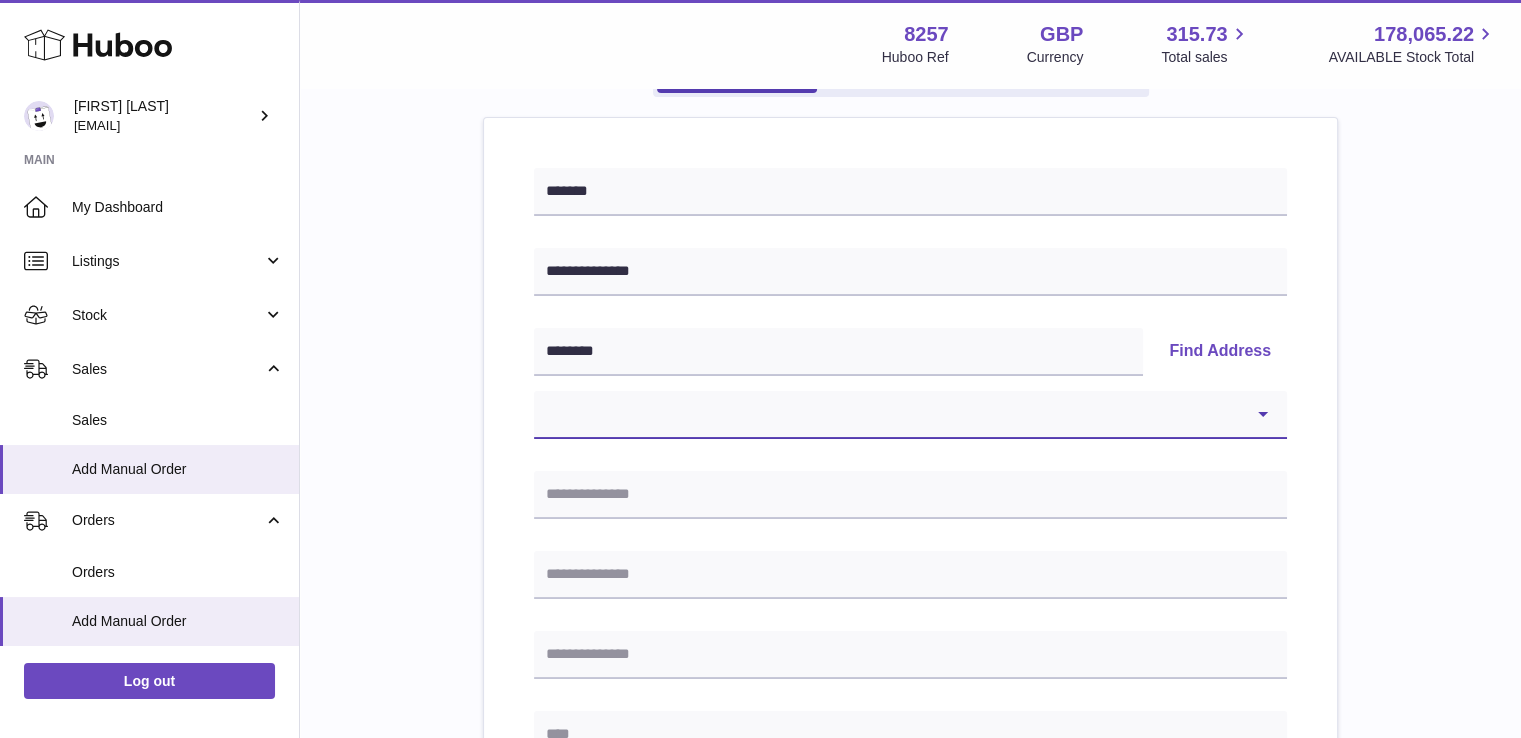 select on "*" 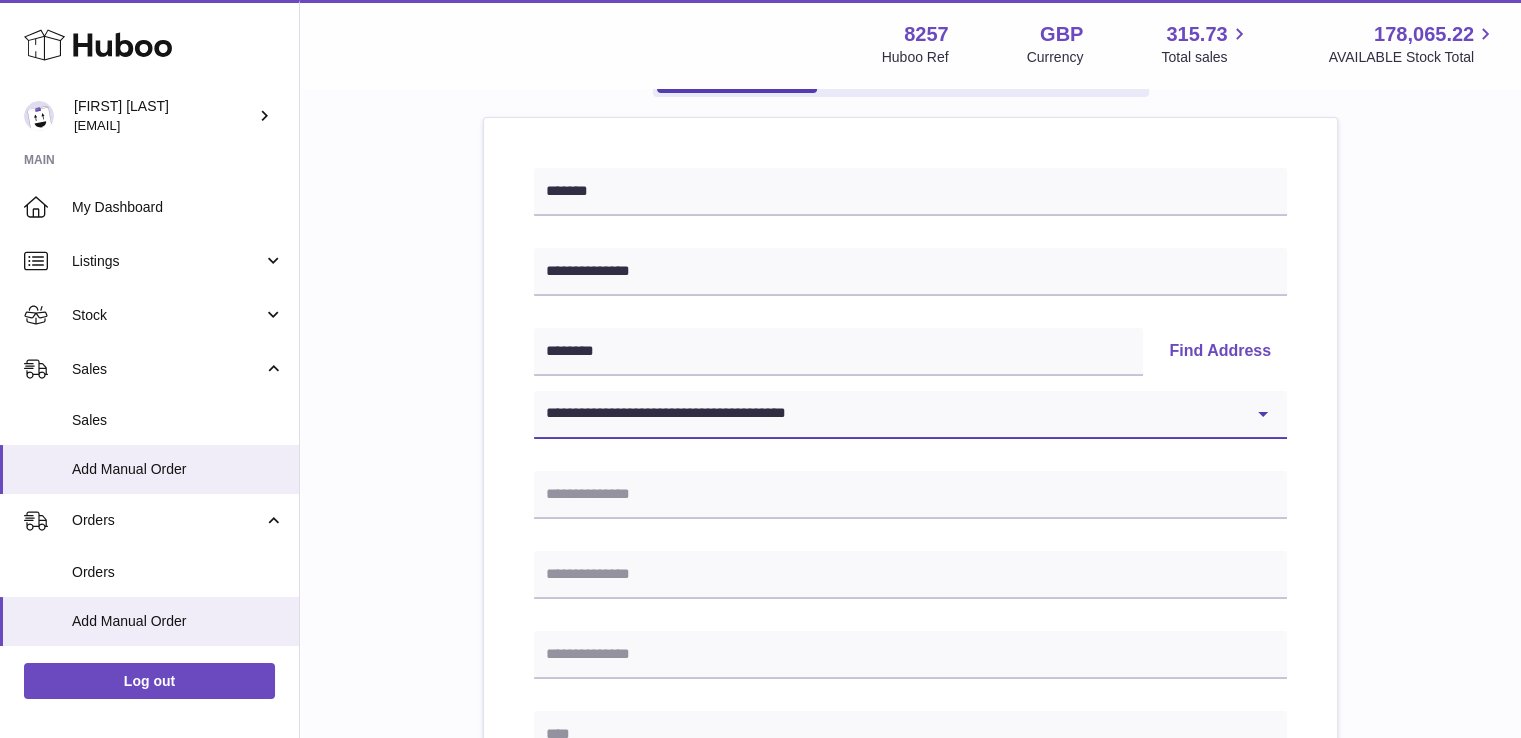 click on "**********" at bounding box center [910, 415] 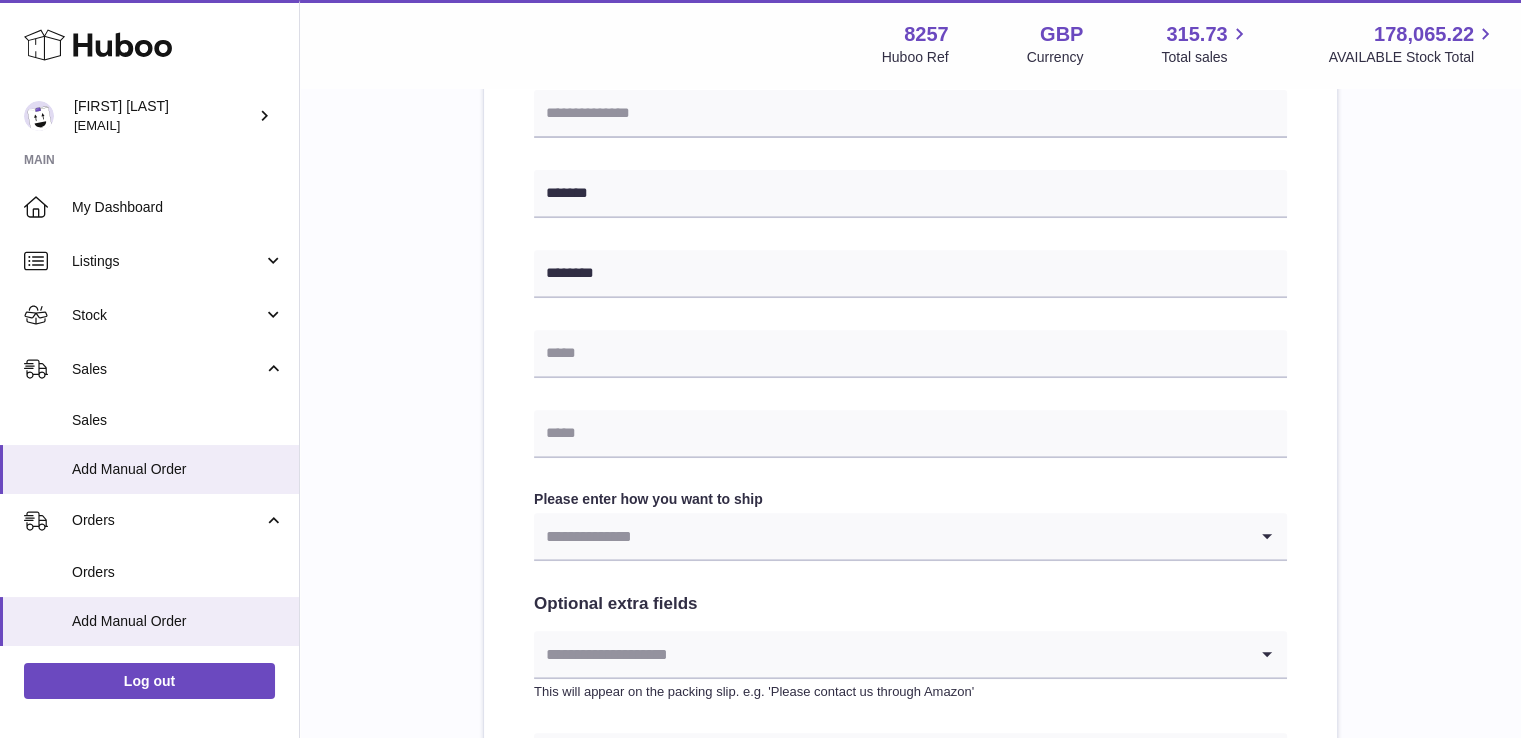 scroll, scrollTop: 809, scrollLeft: 0, axis: vertical 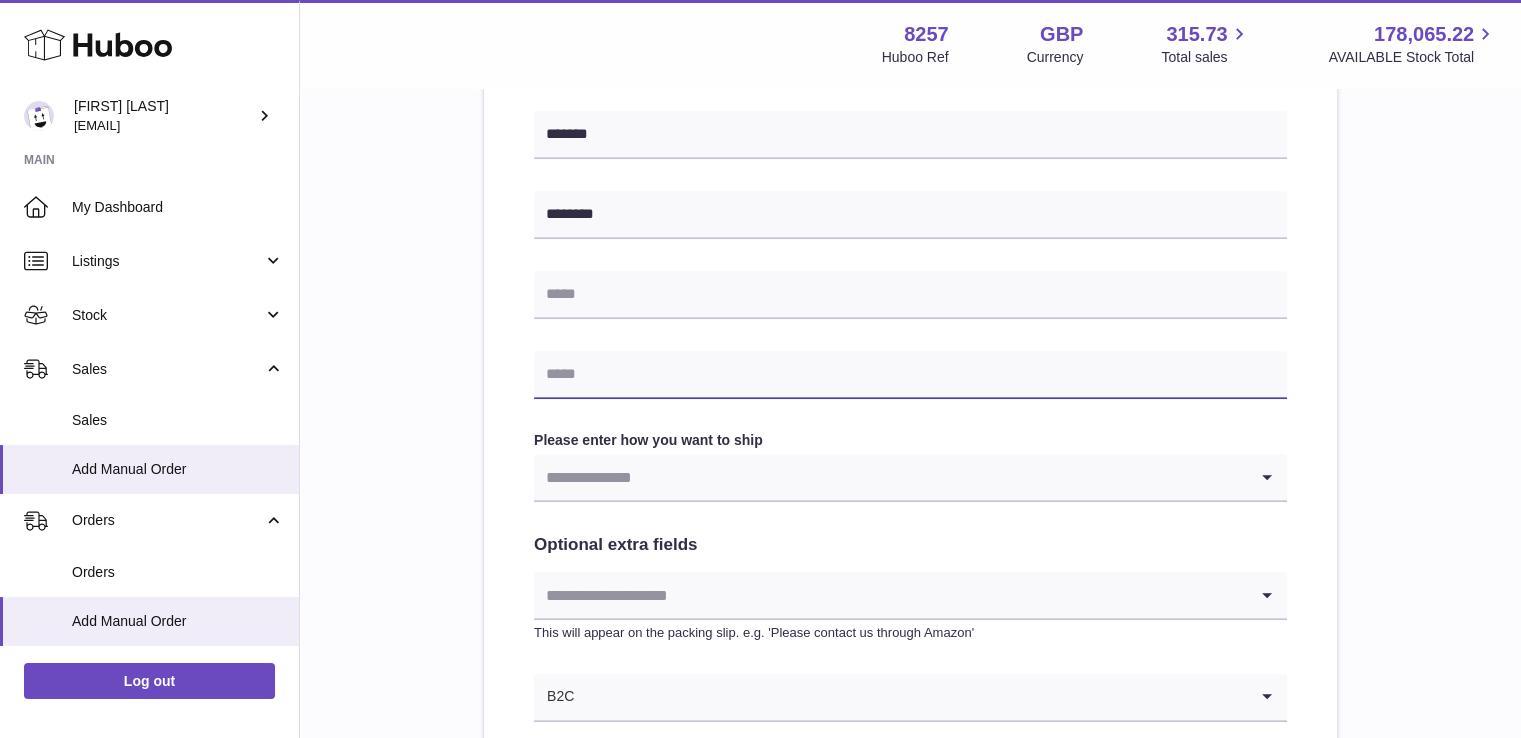 click at bounding box center [910, 375] 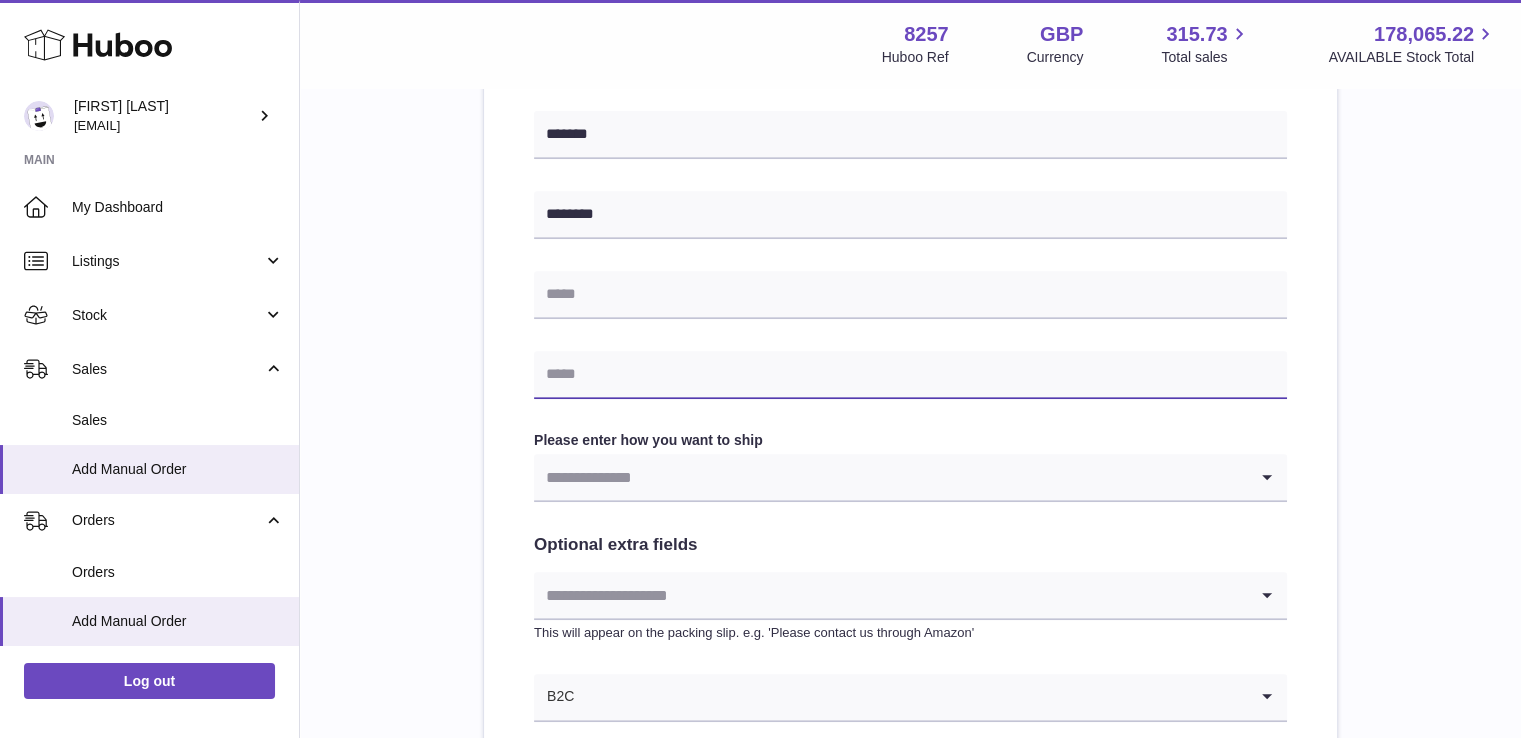 paste on "**********" 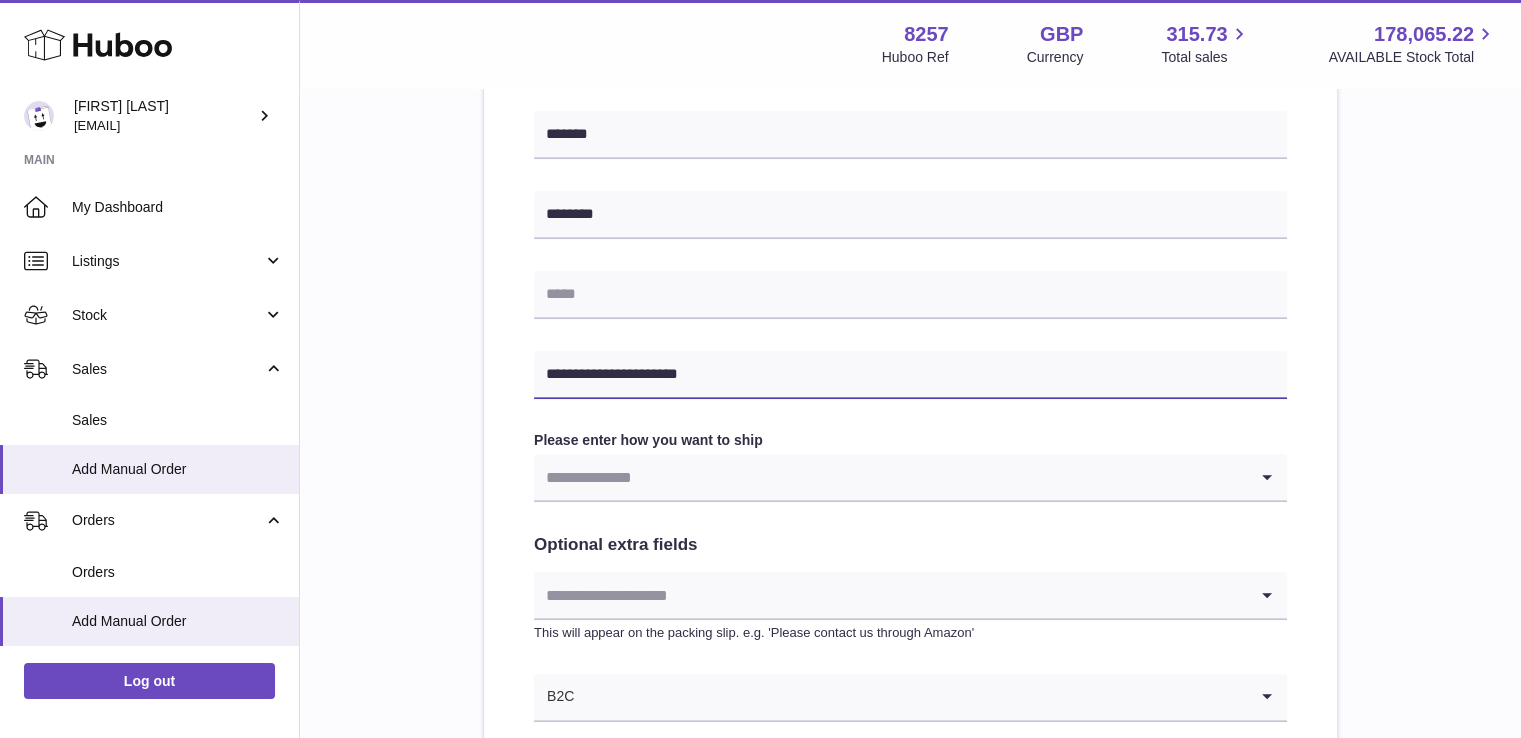 type on "**********" 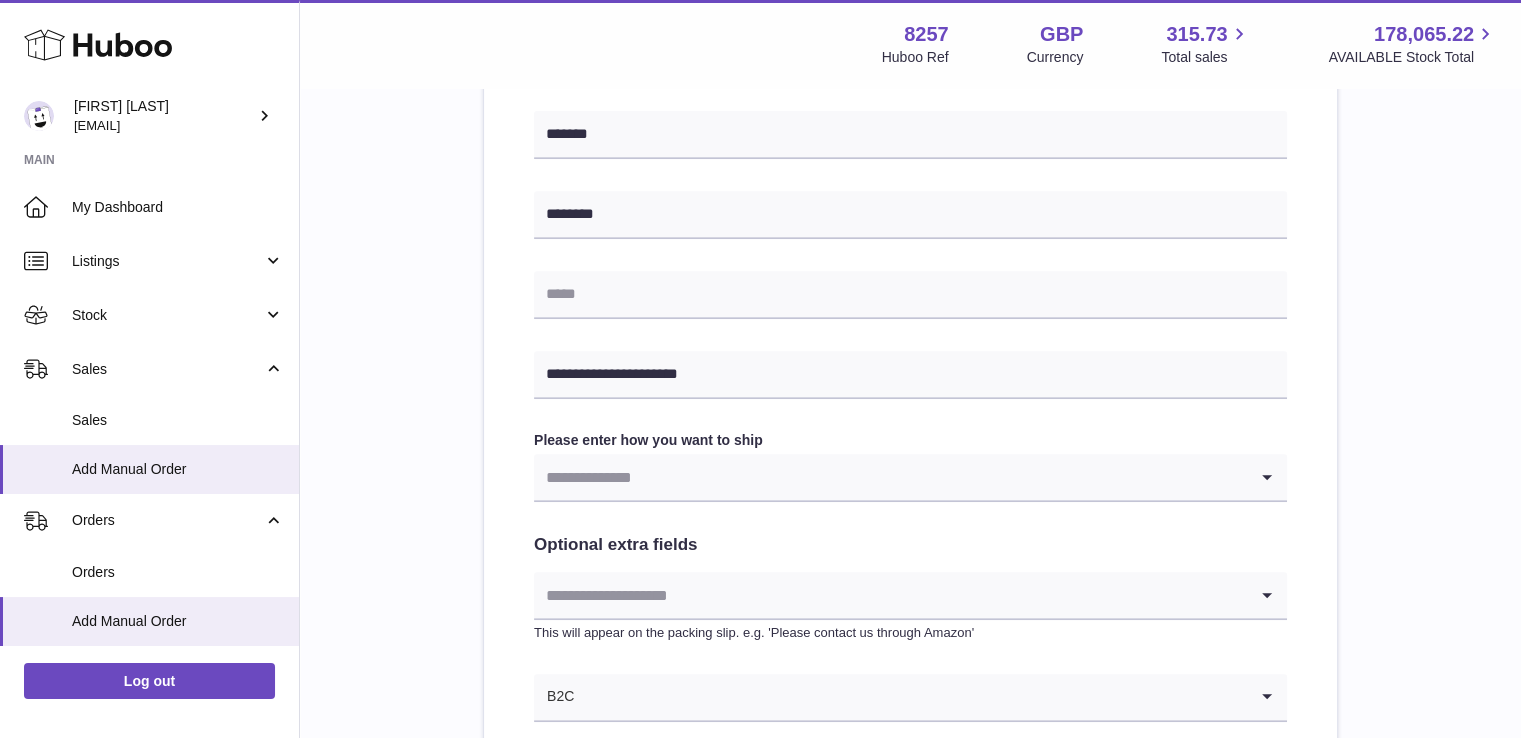 click on "**********" at bounding box center [910, 180] 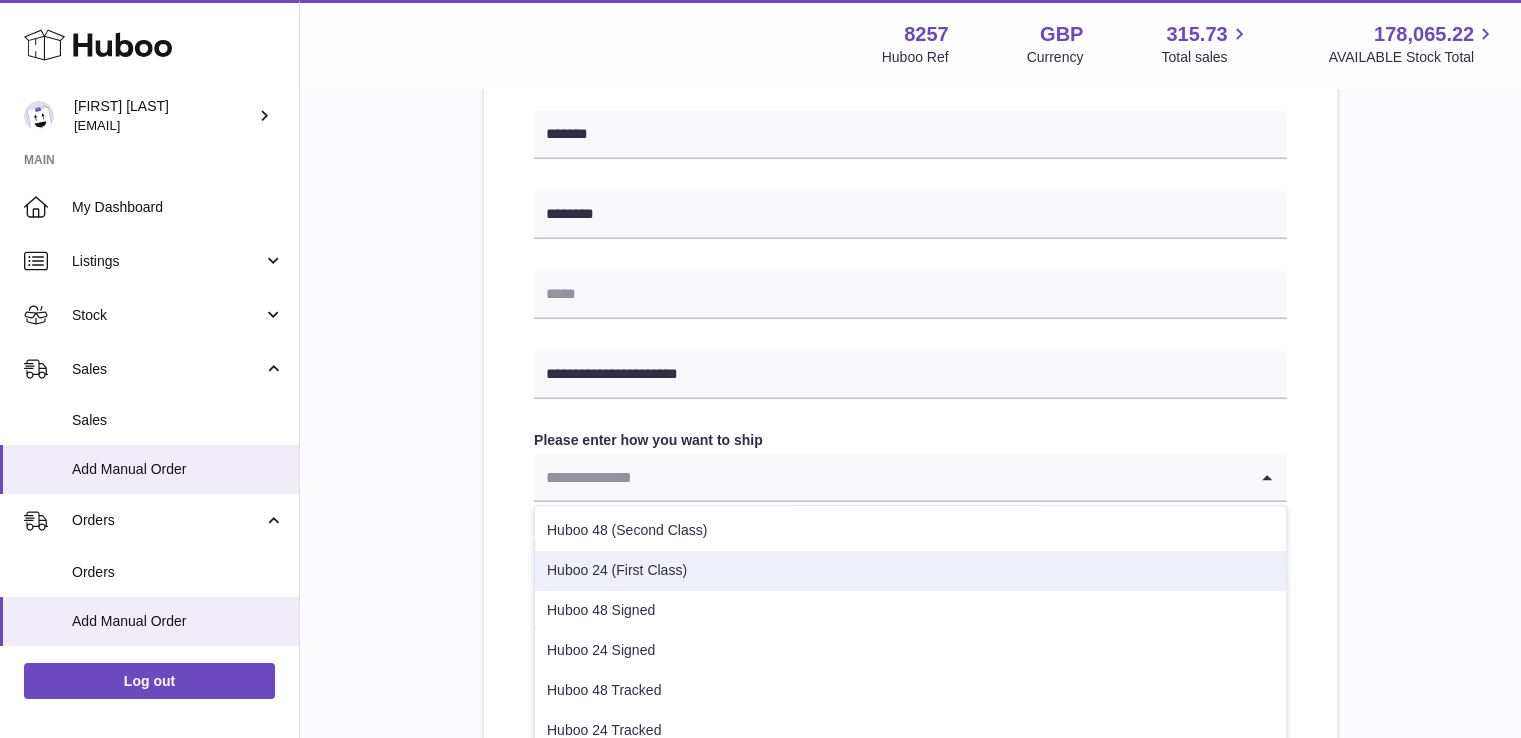 click on "Huboo 24 (First Class)" at bounding box center [910, 571] 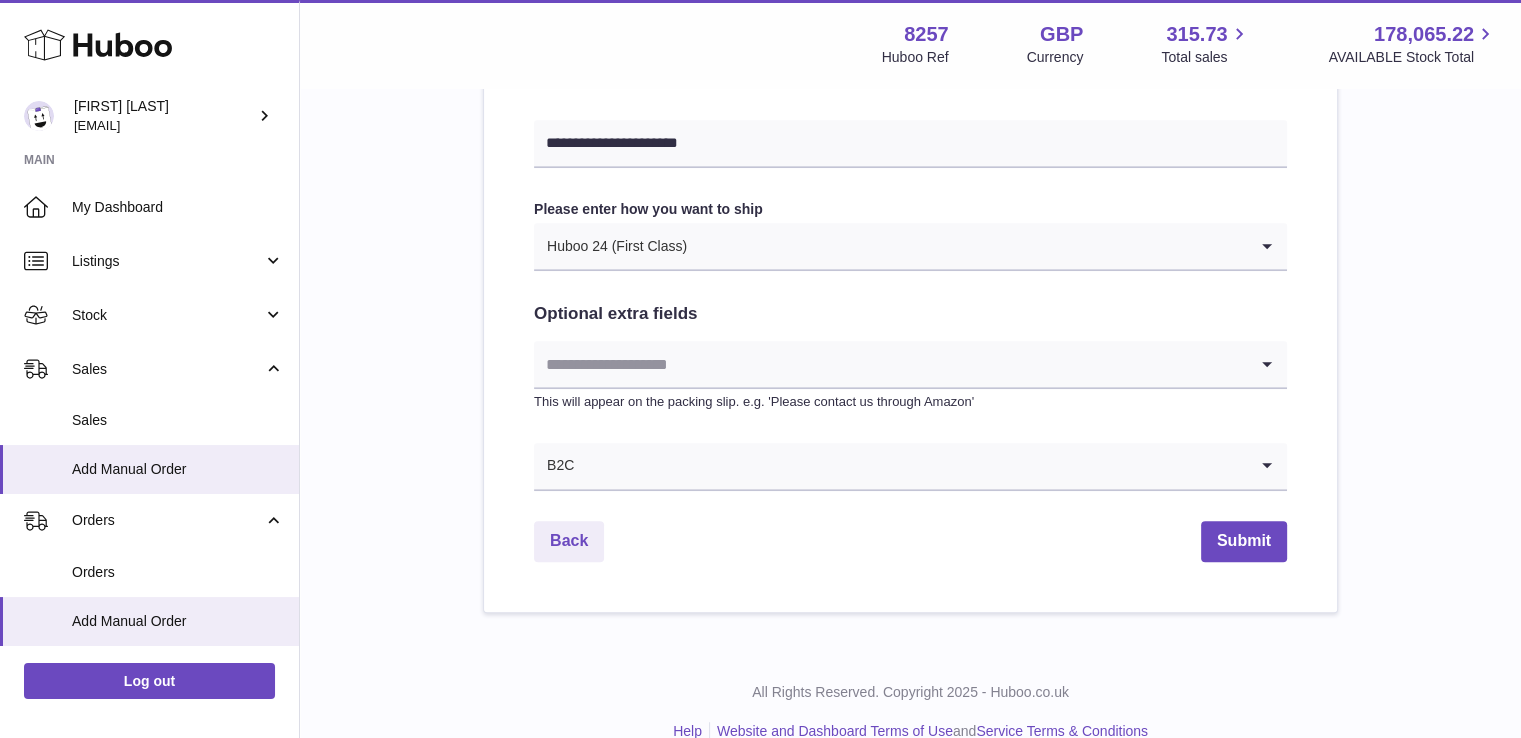 scroll, scrollTop: 1072, scrollLeft: 0, axis: vertical 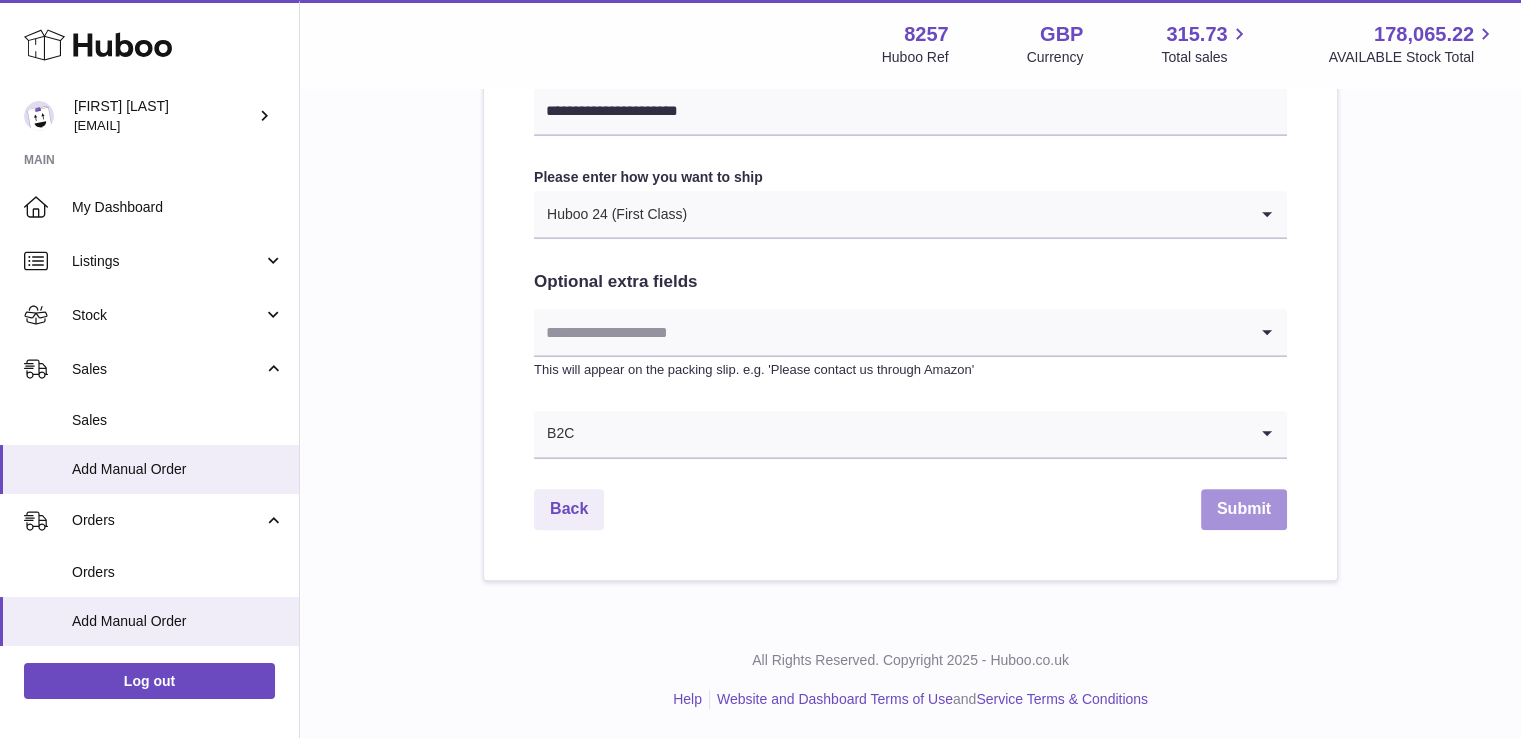 click on "Submit" at bounding box center (1244, 509) 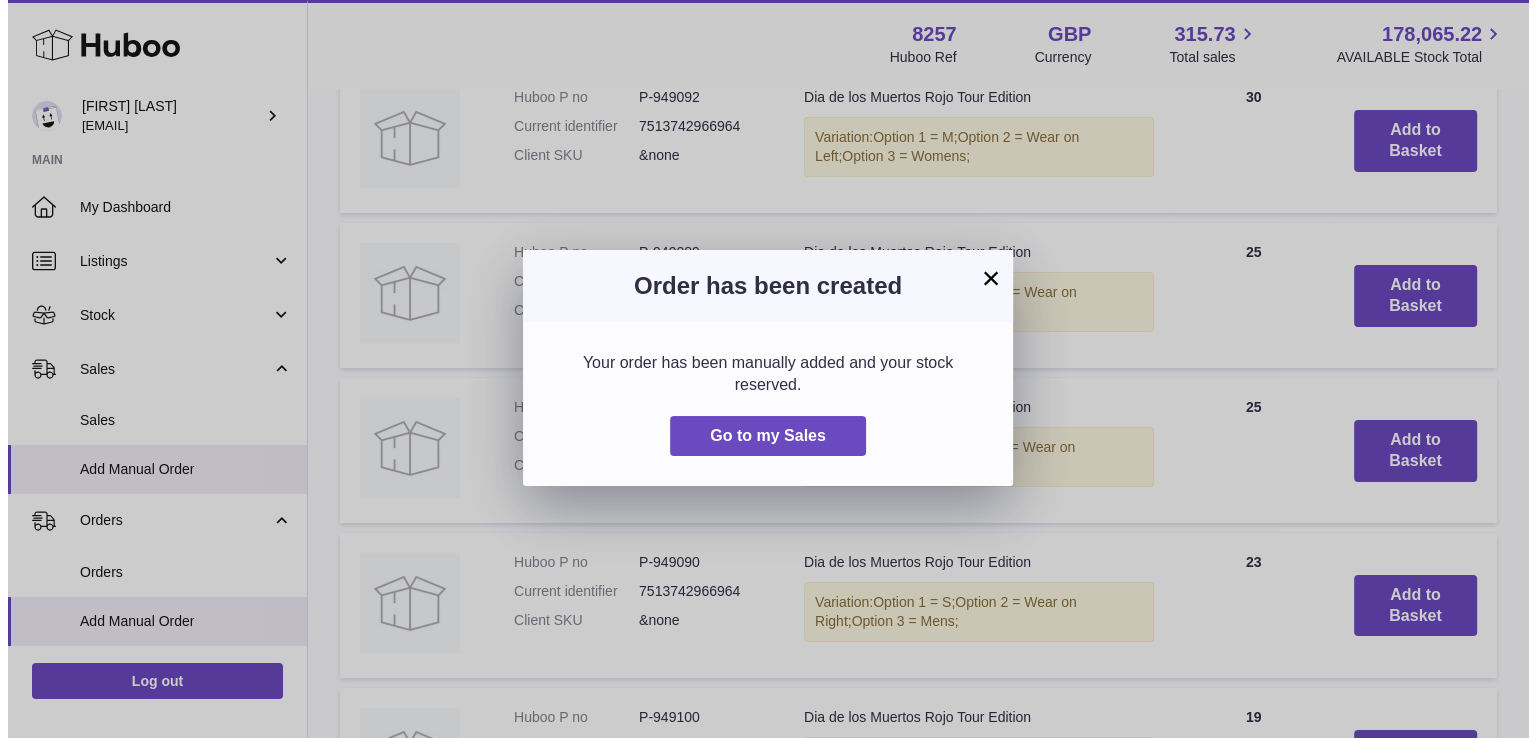 scroll, scrollTop: 0, scrollLeft: 0, axis: both 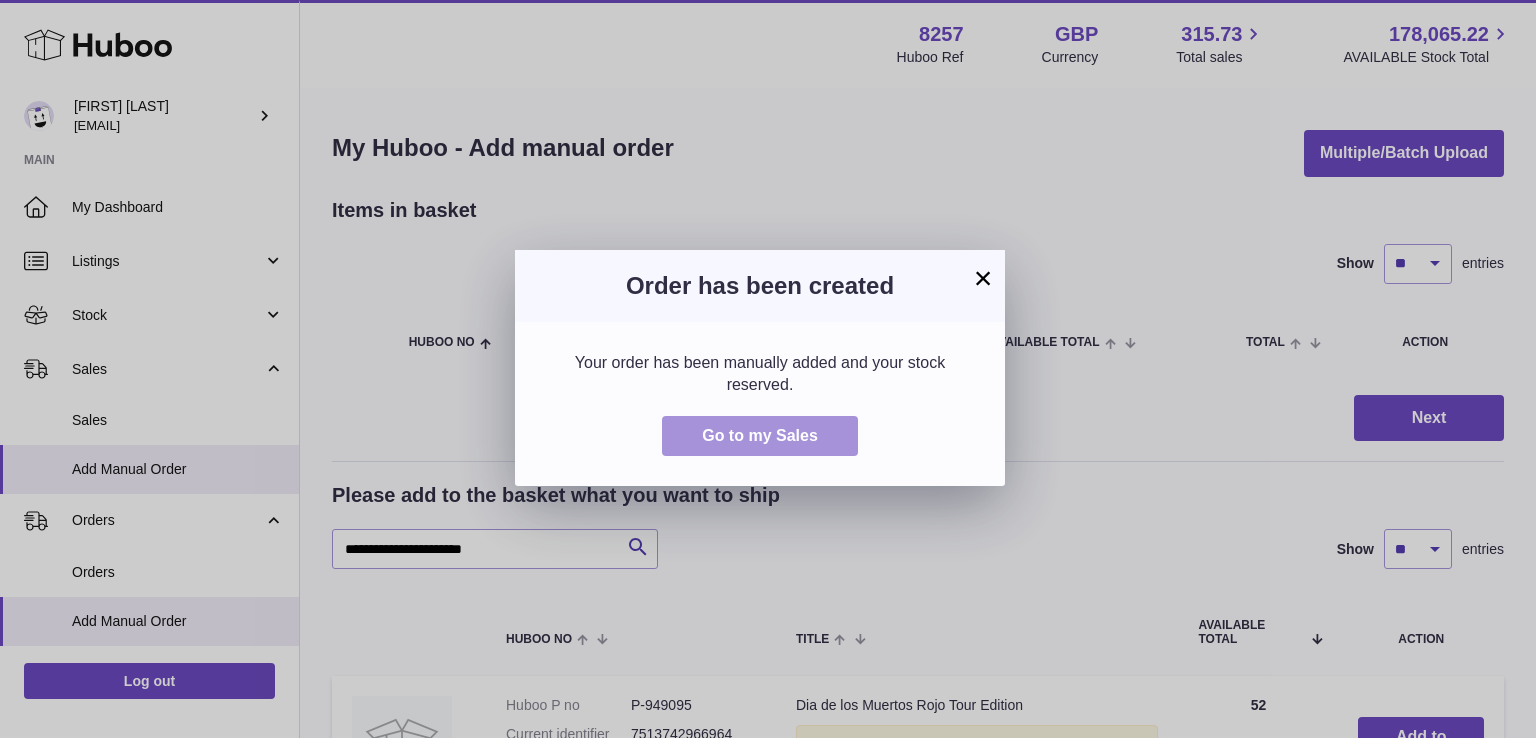 click on "Go to my Sales" at bounding box center (760, 435) 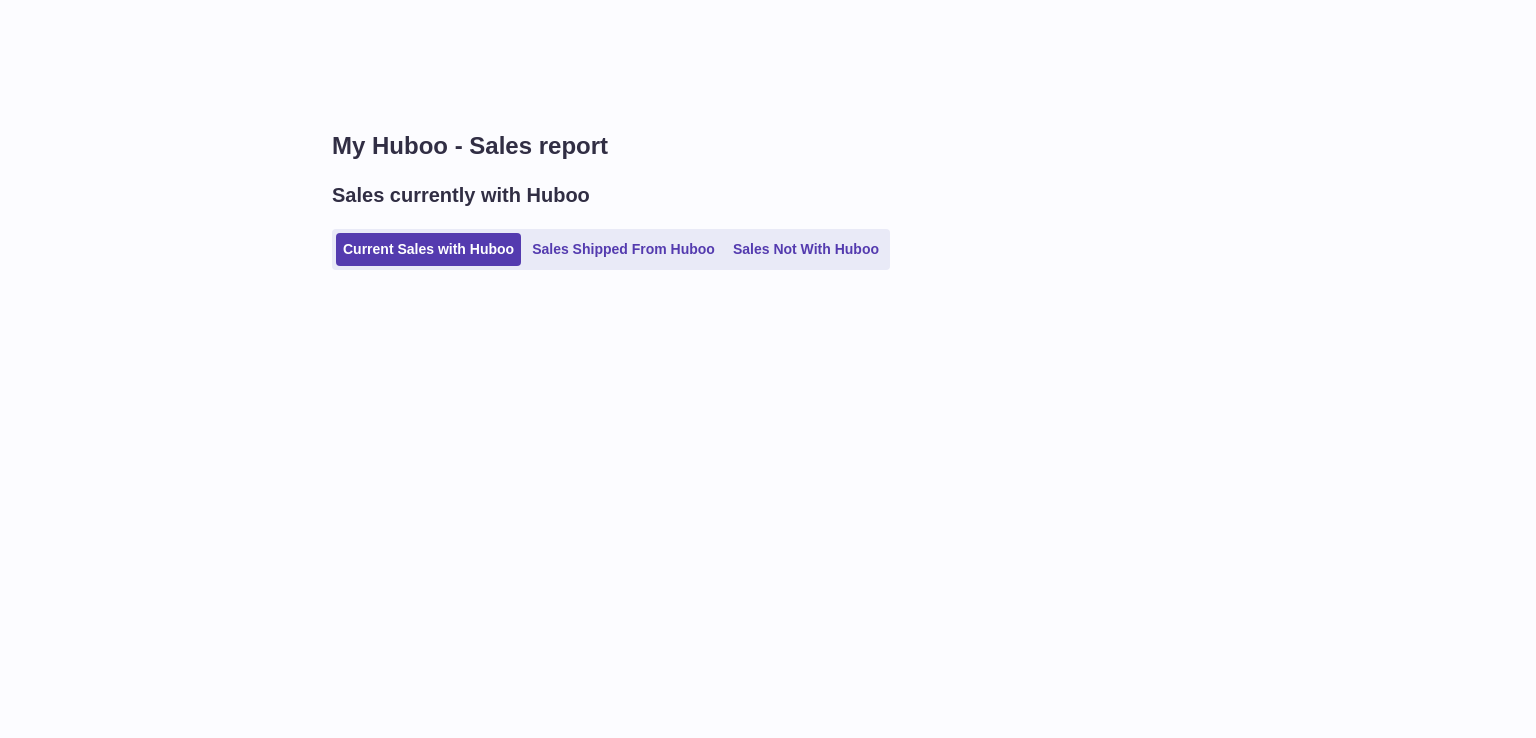 scroll, scrollTop: 0, scrollLeft: 0, axis: both 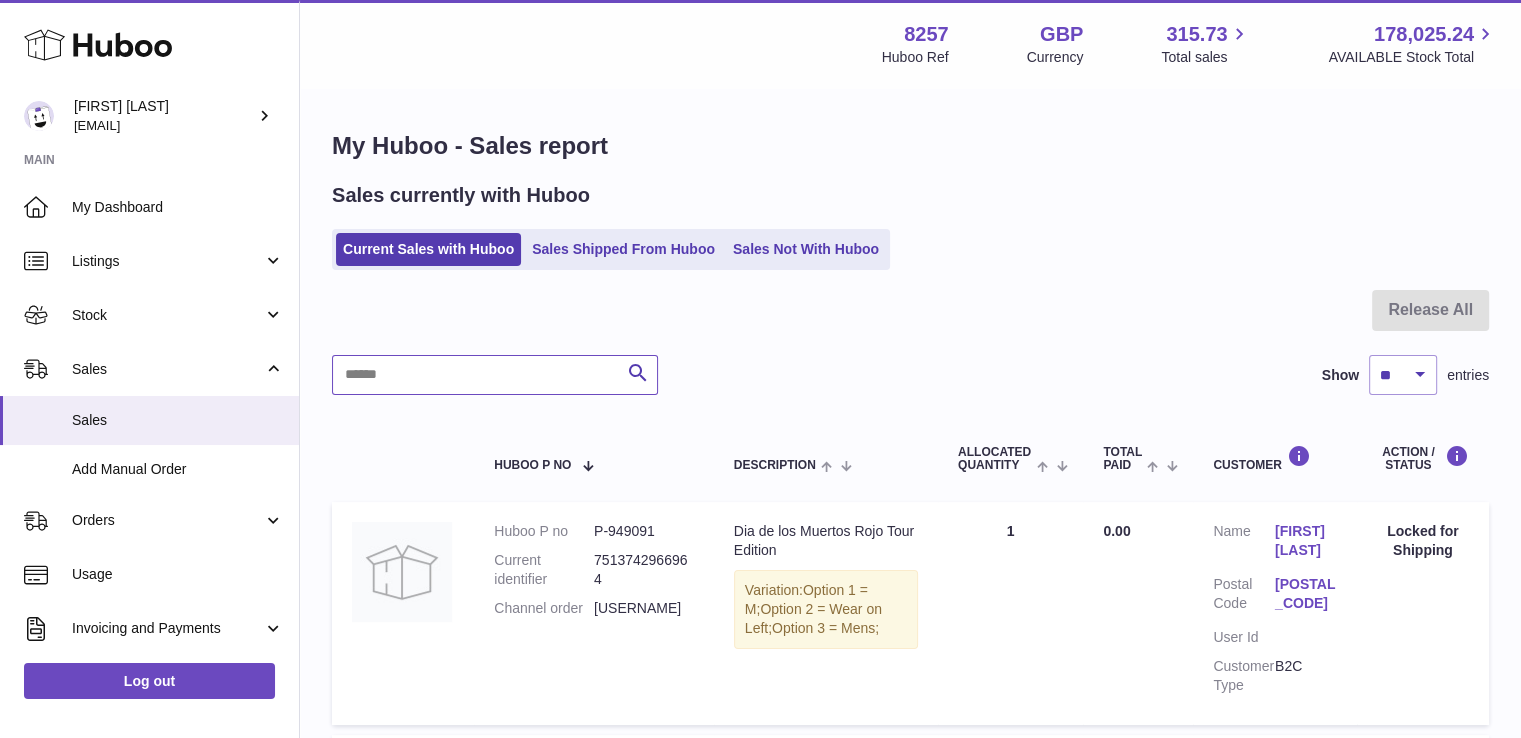 click at bounding box center (495, 375) 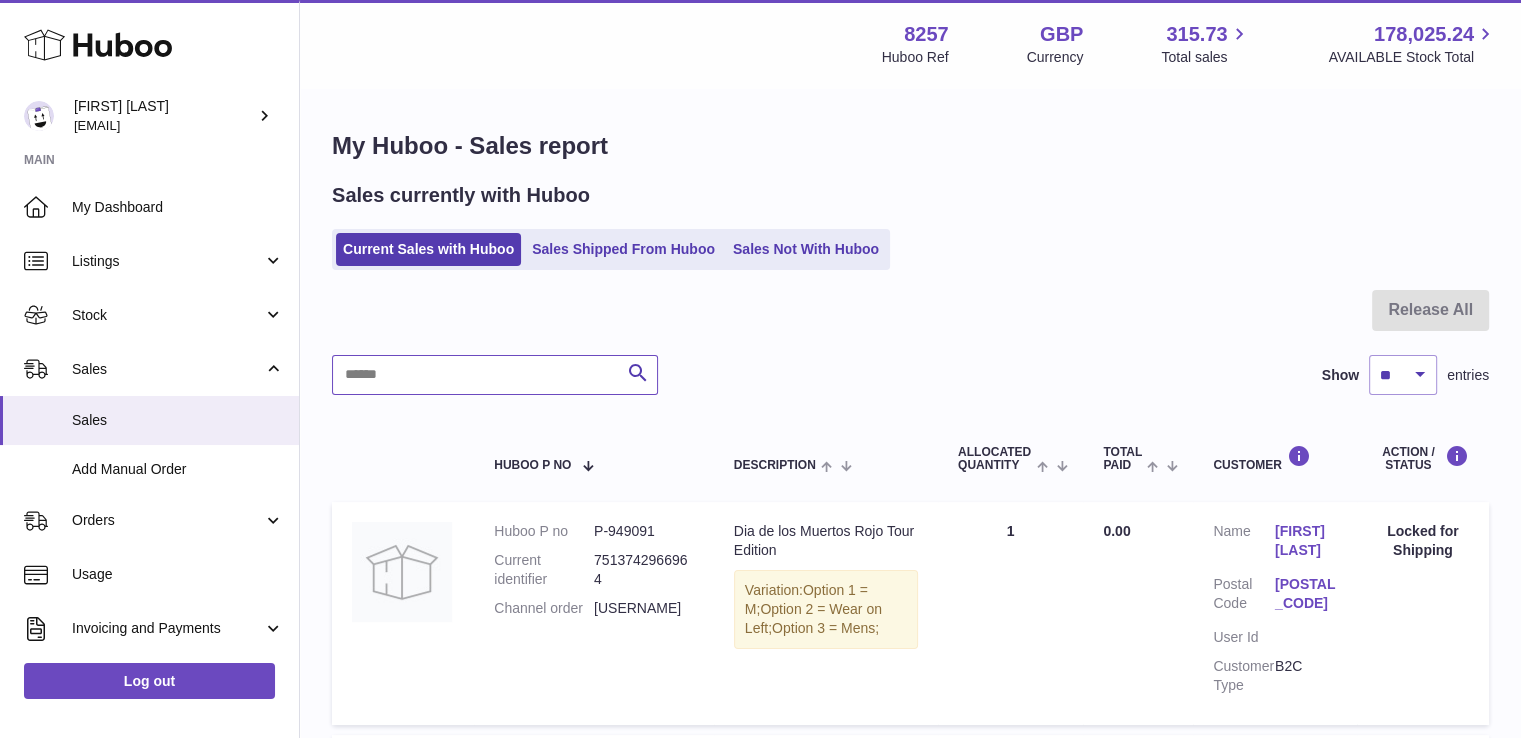 paste on "**********" 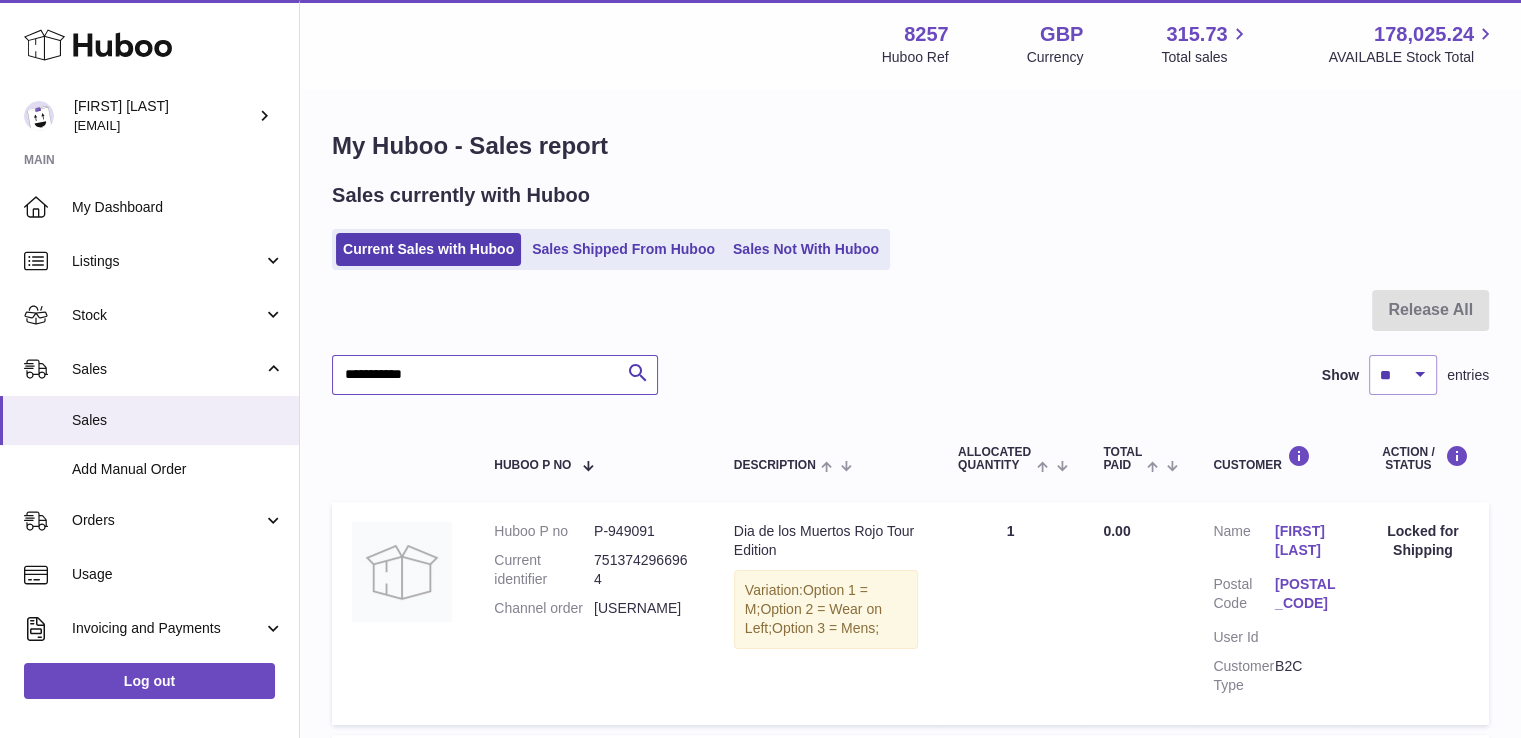 type on "**********" 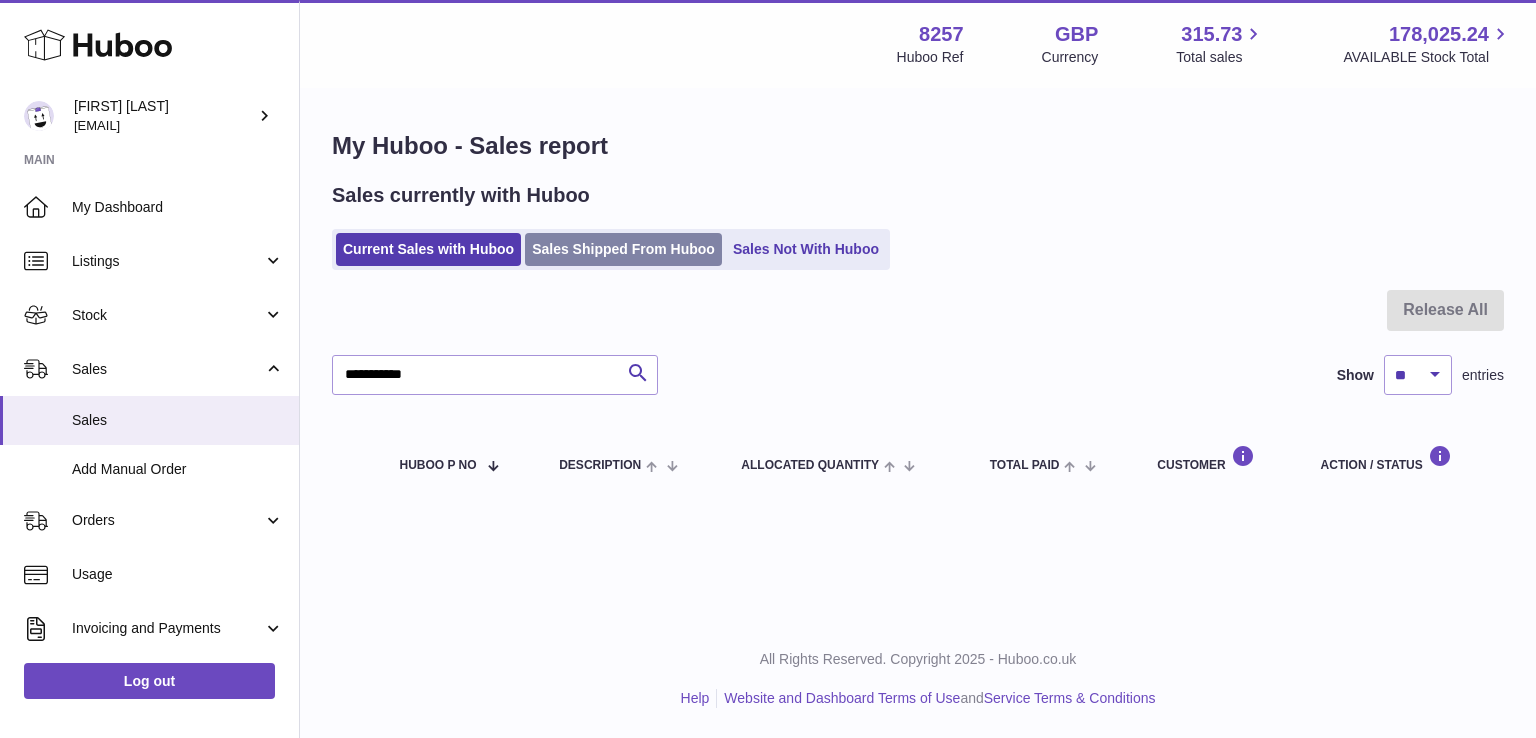 click on "Sales Shipped From Huboo" at bounding box center [623, 249] 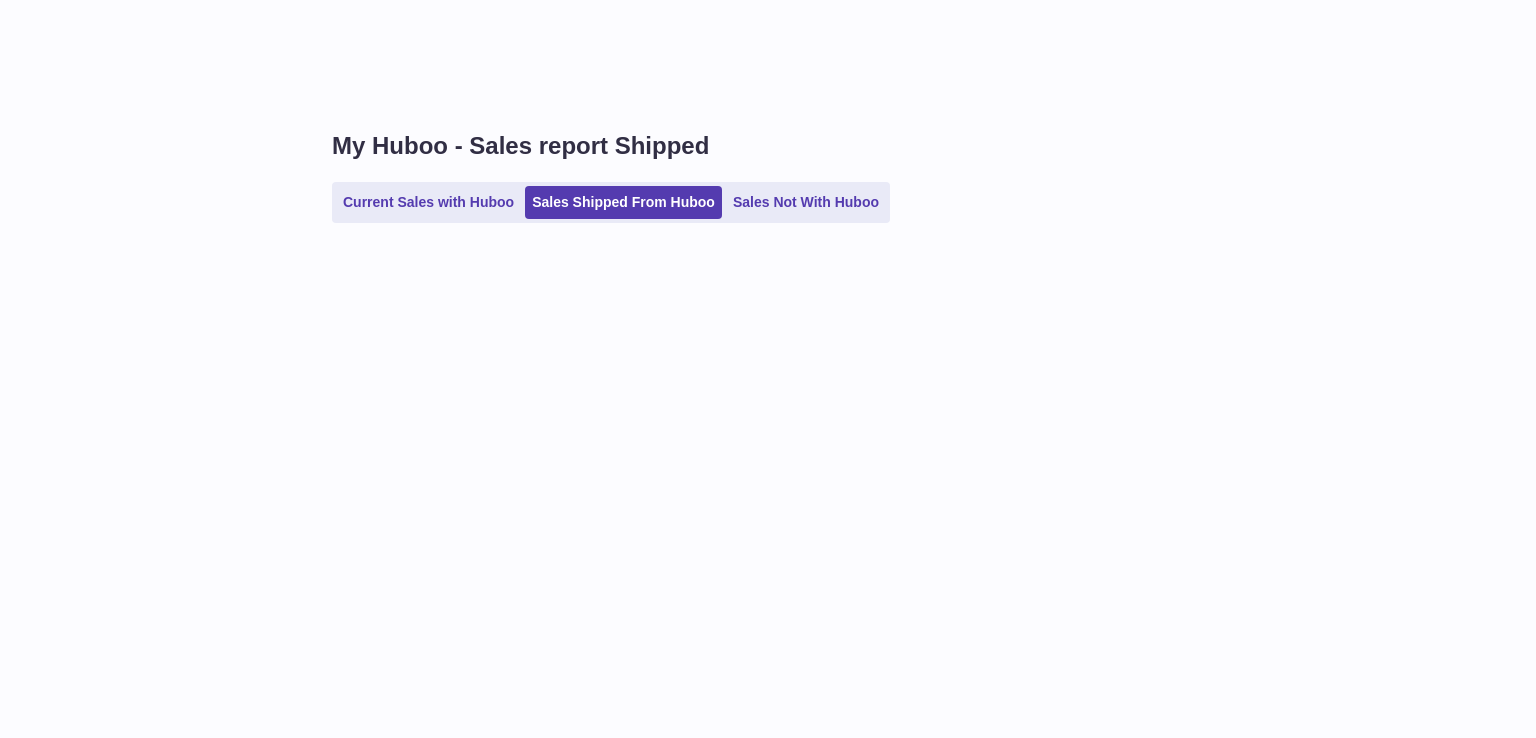 scroll, scrollTop: 0, scrollLeft: 0, axis: both 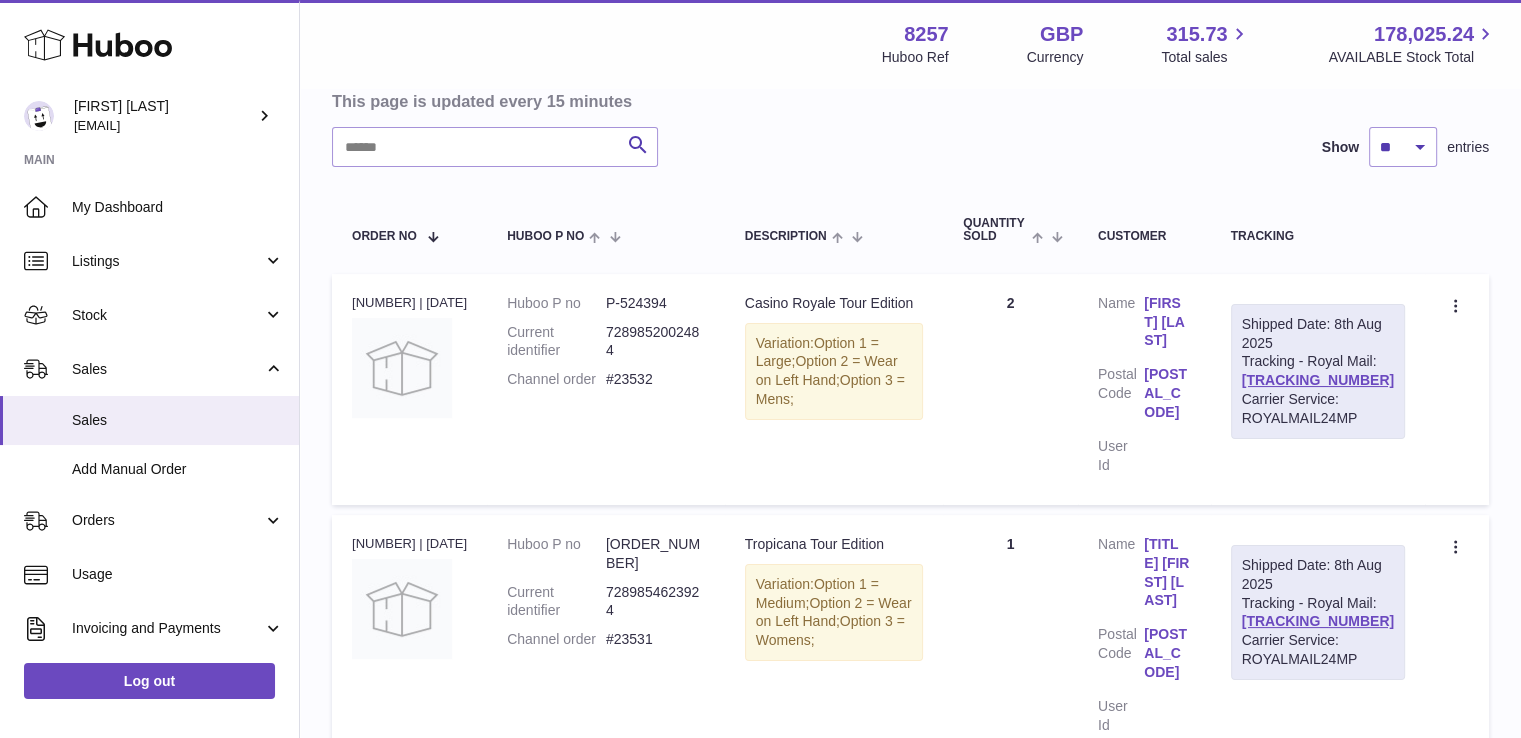 drag, startPoint x: 427, startPoint y: 298, endPoint x: 475, endPoint y: 297, distance: 48.010414 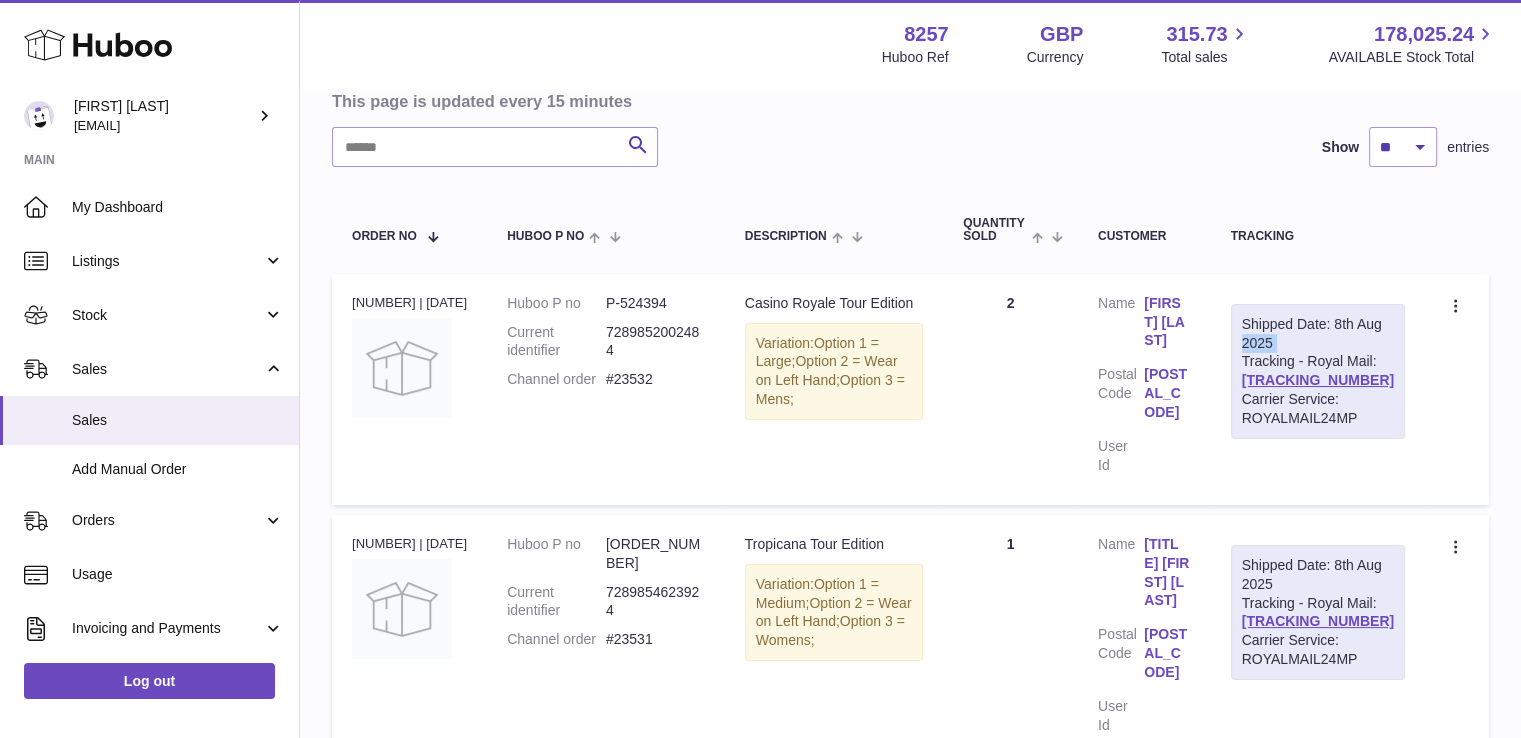 click on "Shipped Date: 8th Aug 2025" at bounding box center [1318, 334] 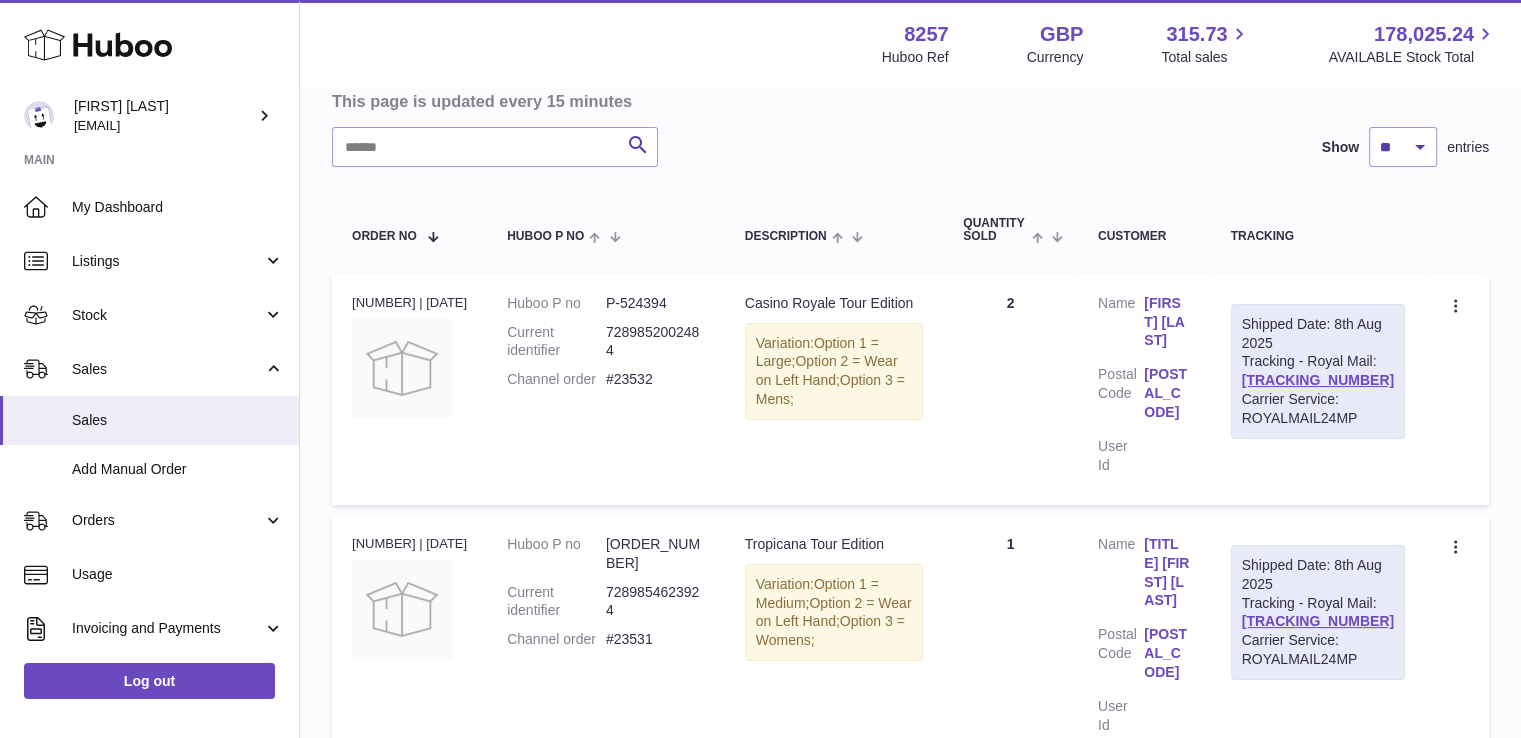 click on "Shipped Date: 8th Aug 2025" at bounding box center [1318, 575] 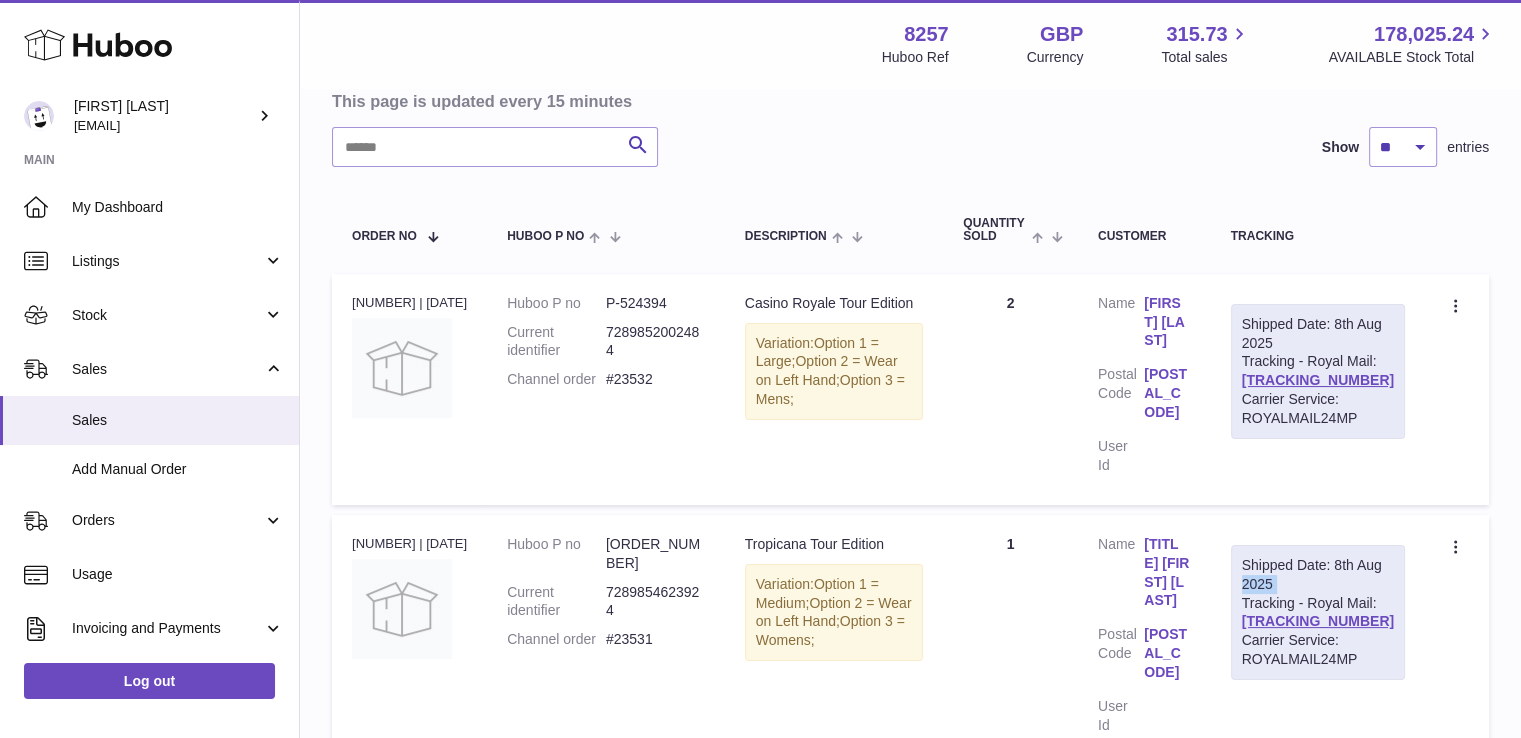 click on "Shipped Date: 8th Aug 2025" at bounding box center (1318, 575) 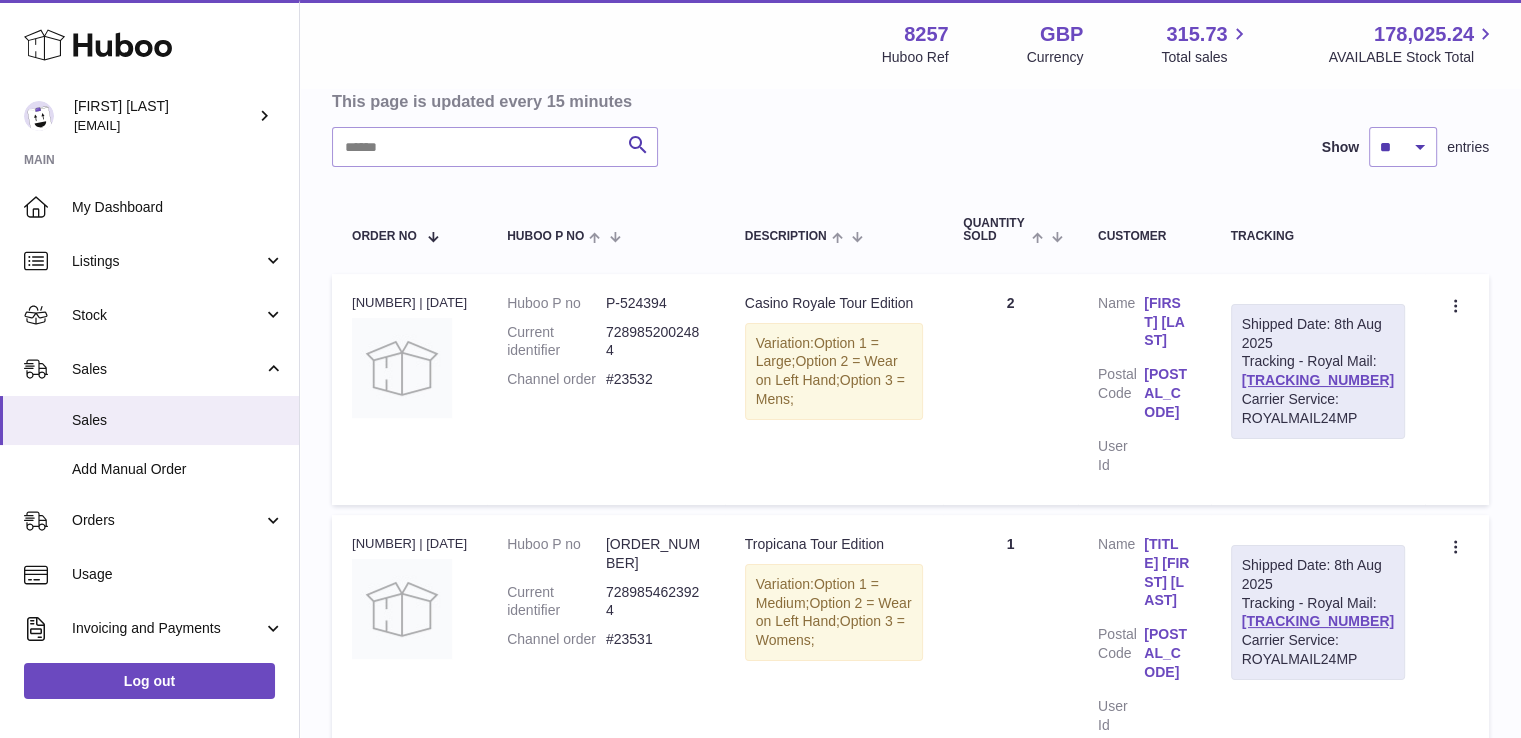 click on "Shipped Date: [DATE]
Tracking - Royal Mail:
[TRACKING_NUMBER]
Carrier Service: [CARRIER_SERVICE]" at bounding box center (1318, 612) 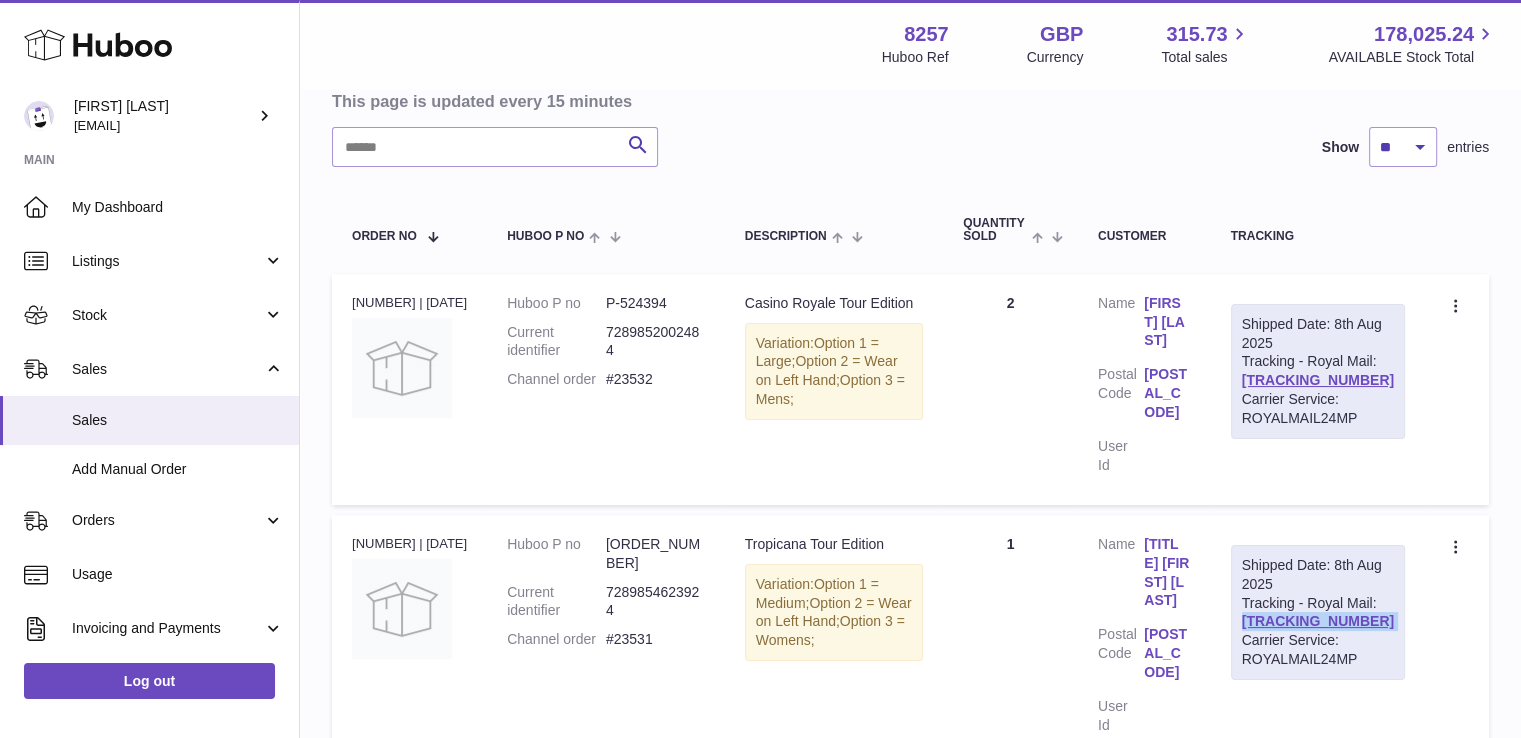 click on "Shipped Date: [DATE]
Tracking - Royal Mail:
[TRACKING_NUMBER]
Carrier Service: [CARRIER_SERVICE]" at bounding box center [1318, 612] 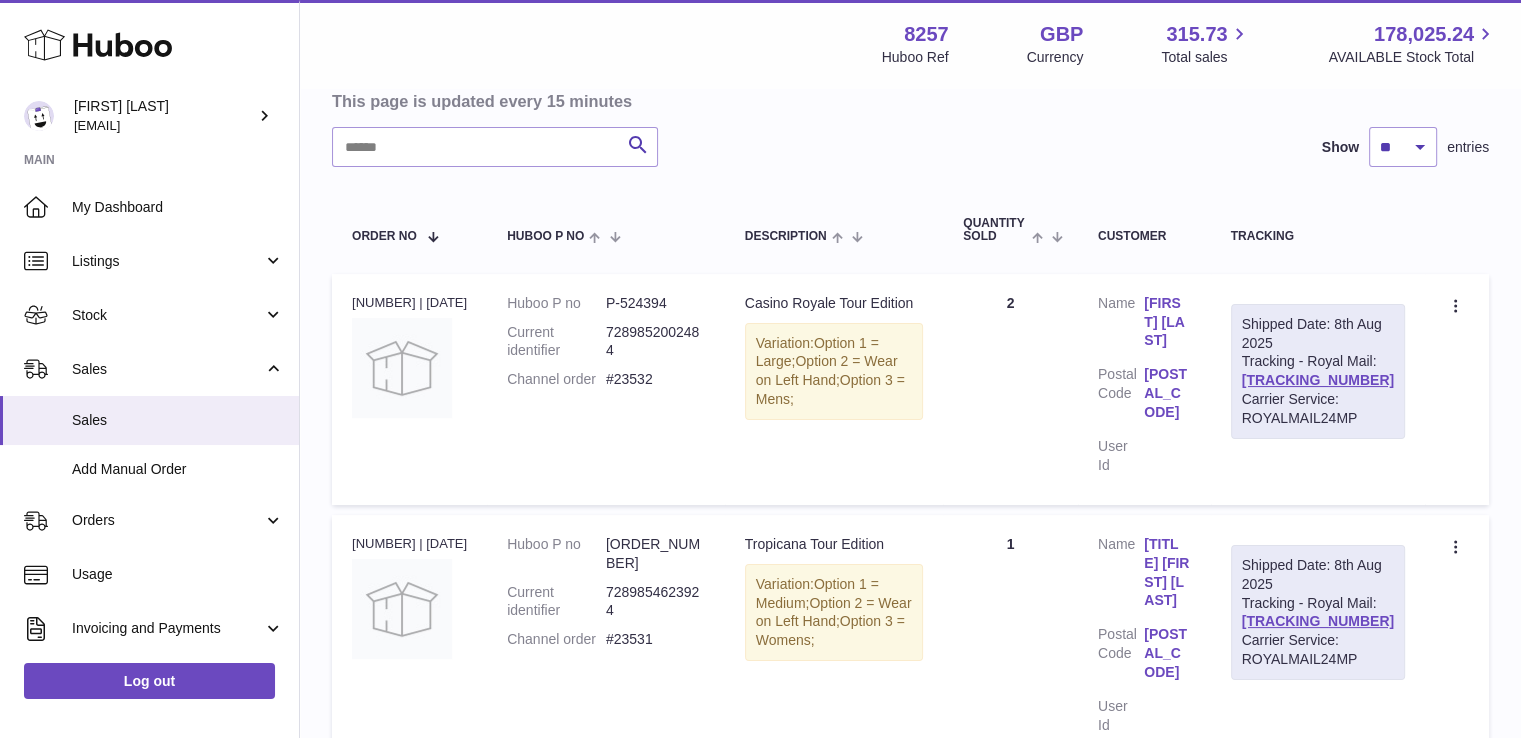 click on "Carrier Service: ROYALMAIL24MP" at bounding box center [1318, 650] 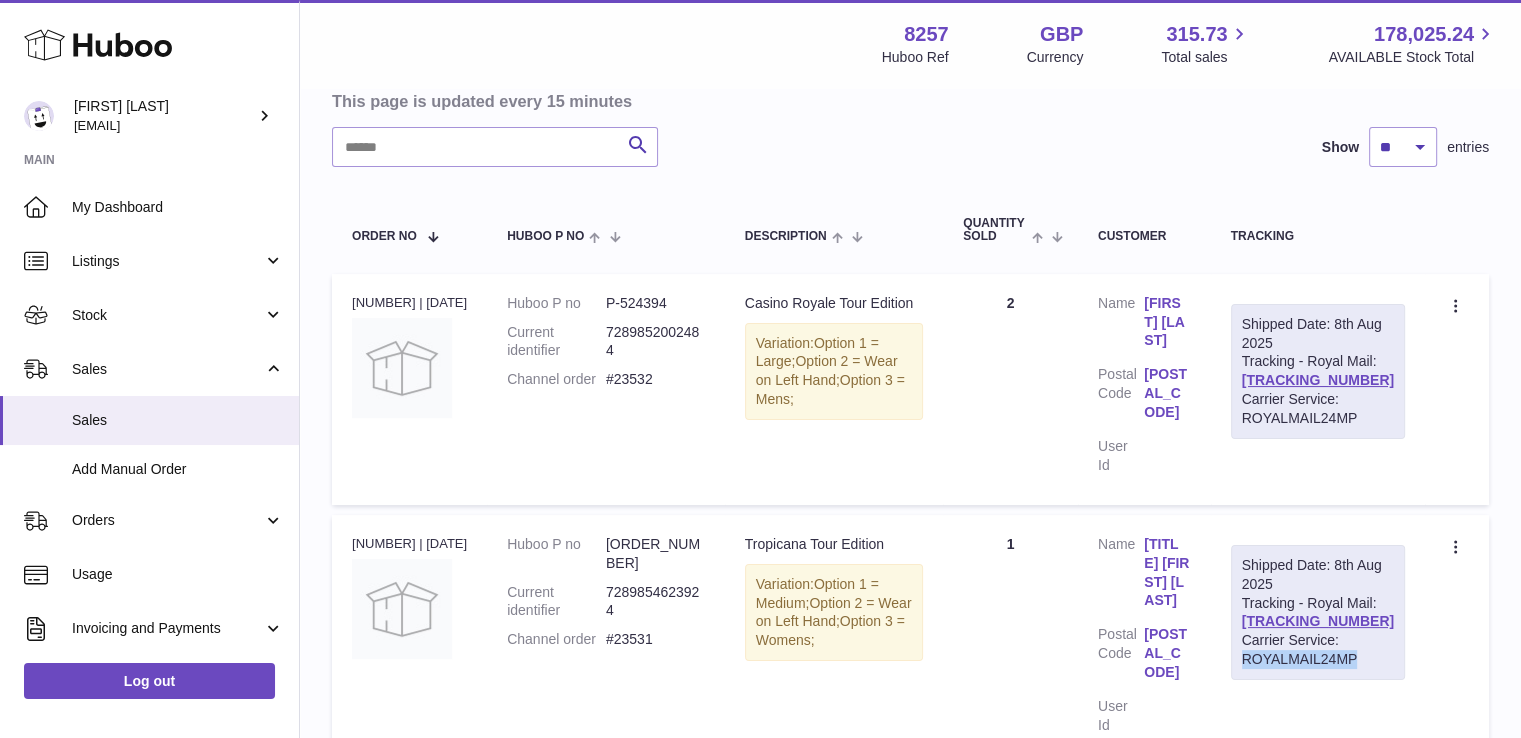 click on "Carrier Service: ROYALMAIL24MP" at bounding box center [1318, 650] 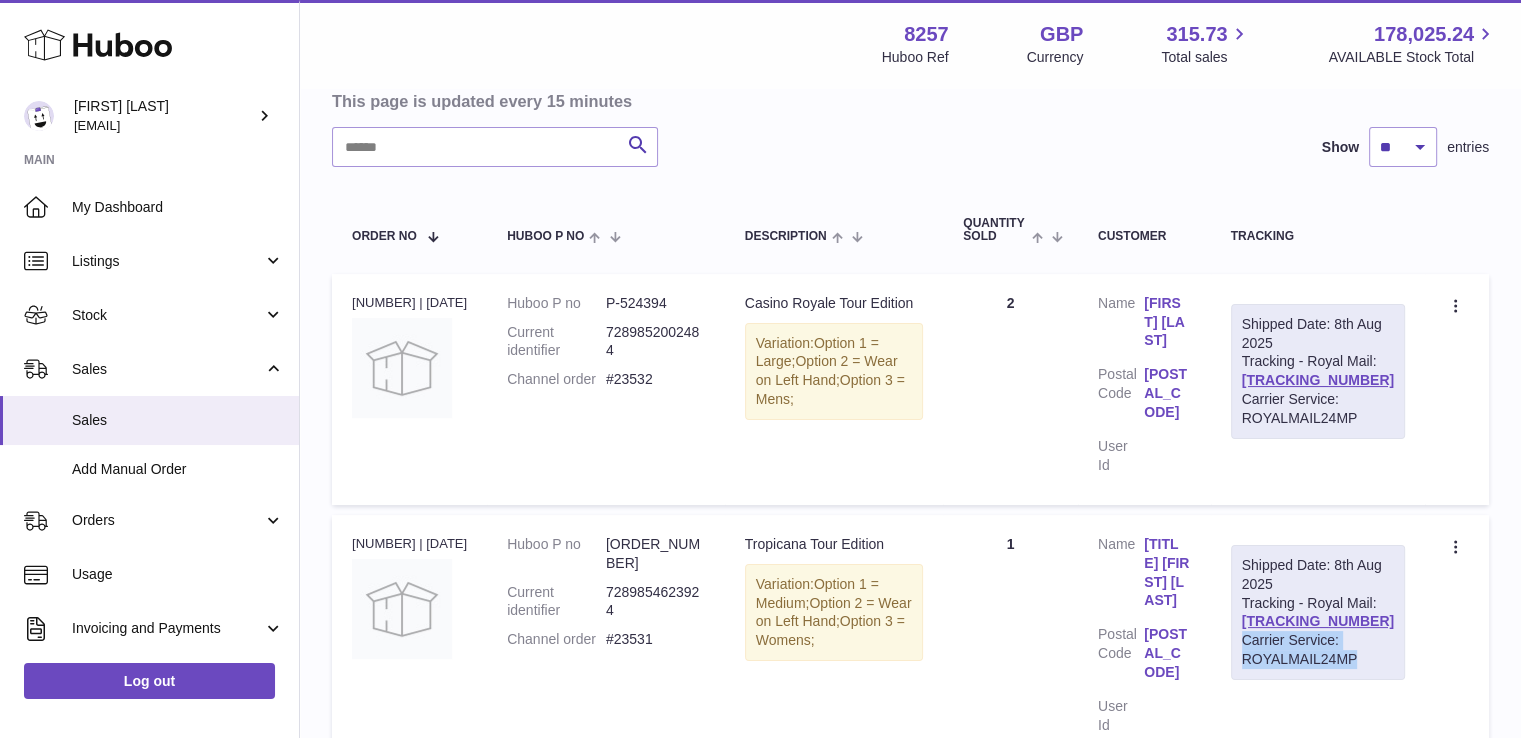 click on "Carrier Service: ROYALMAIL24MP" at bounding box center (1318, 650) 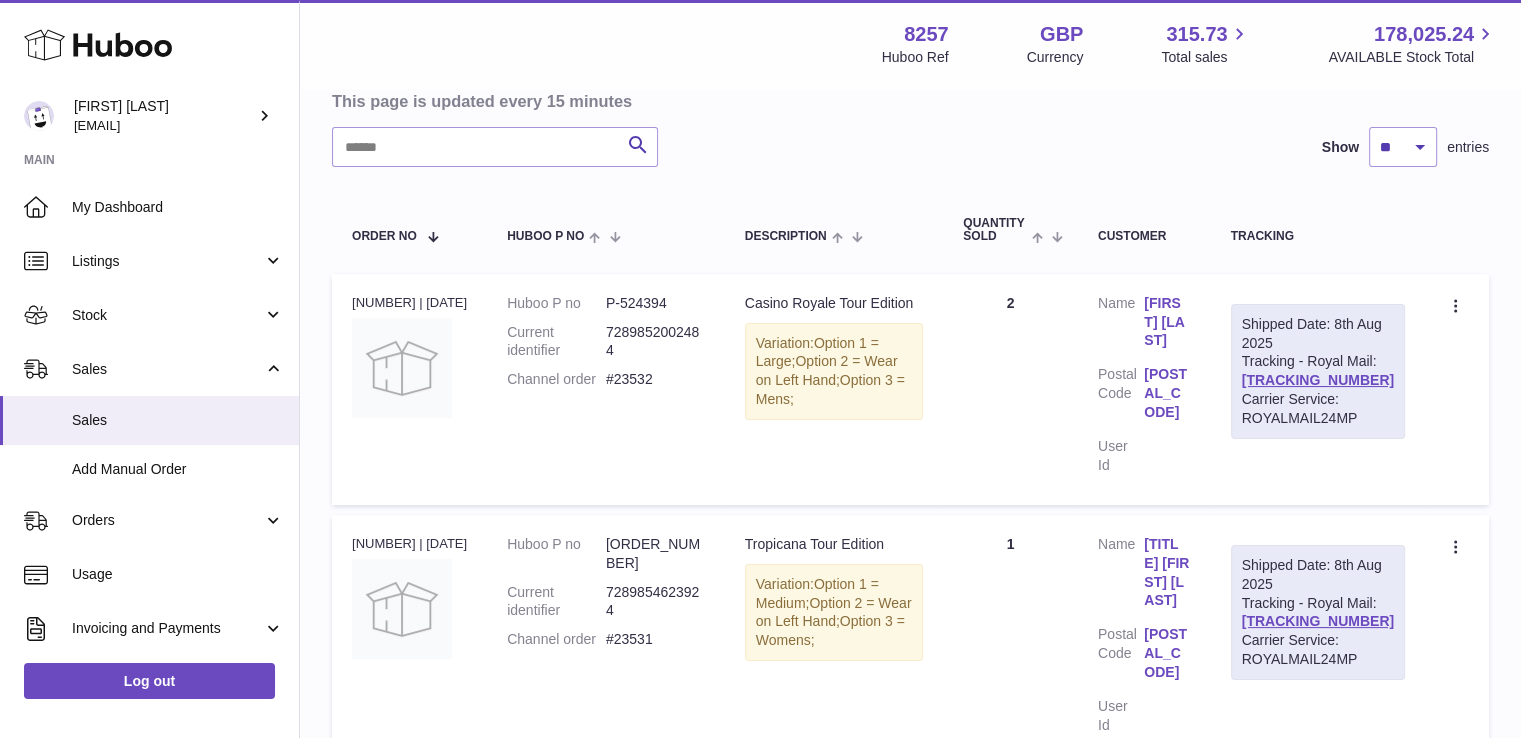 click on "Quantity
1" at bounding box center (1010, 640) 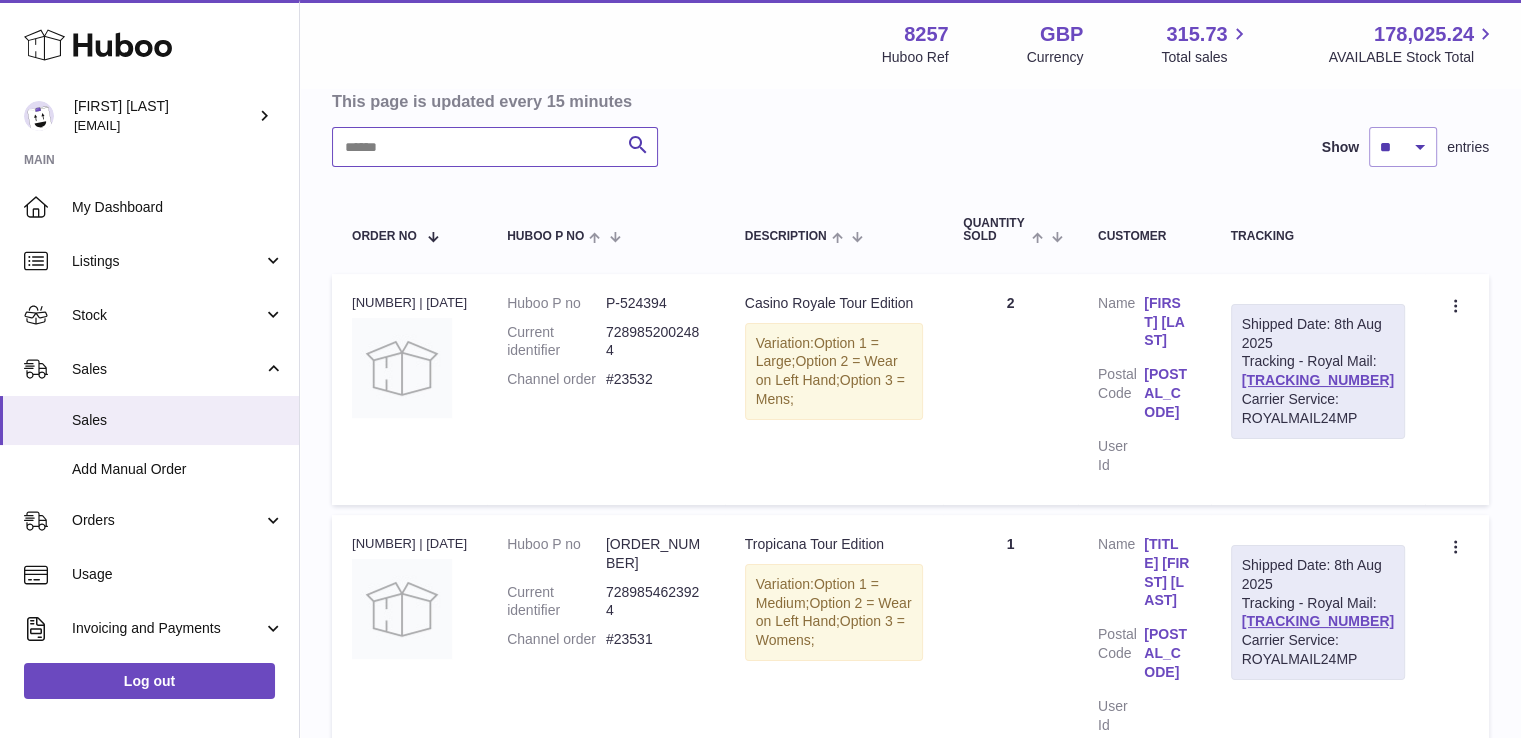 click at bounding box center [495, 147] 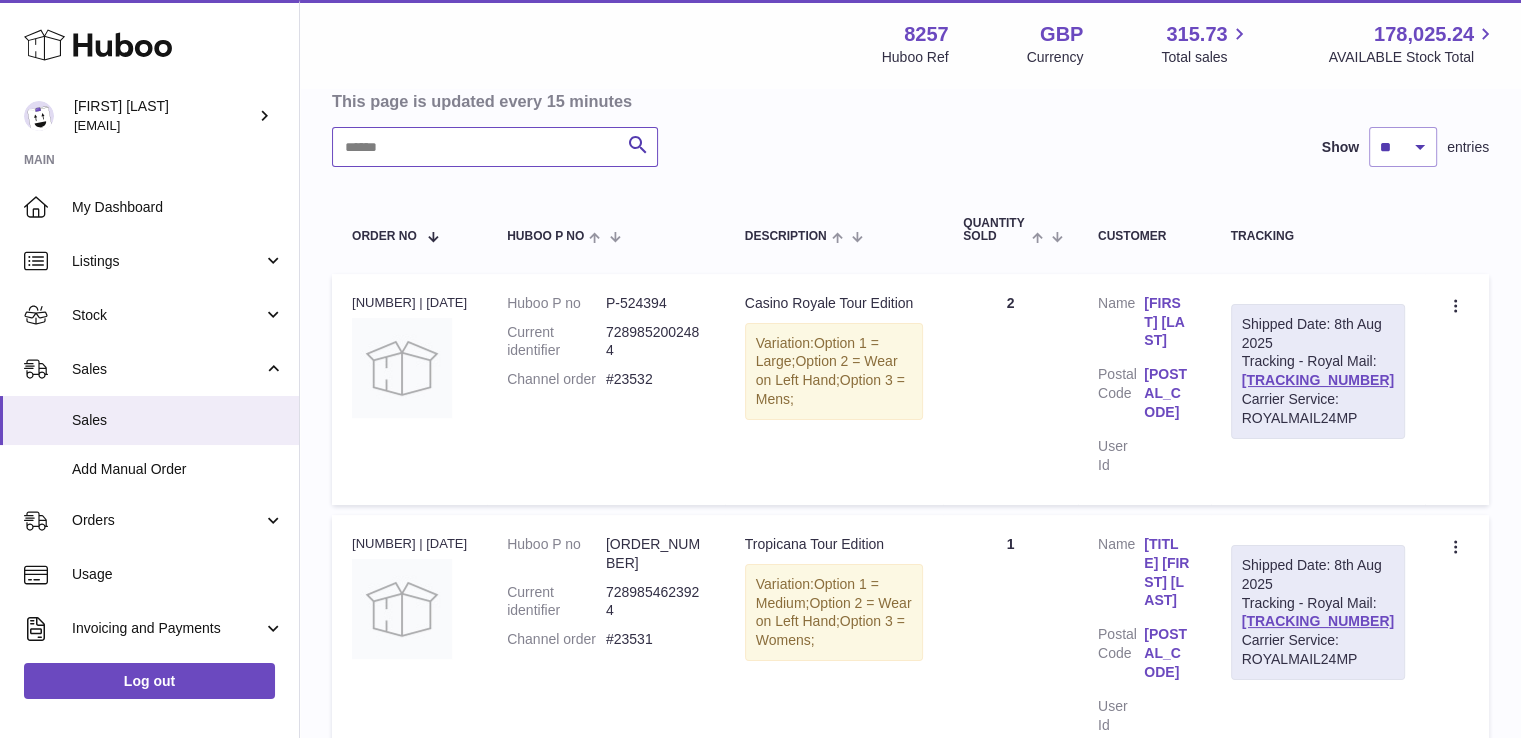 paste on "**********" 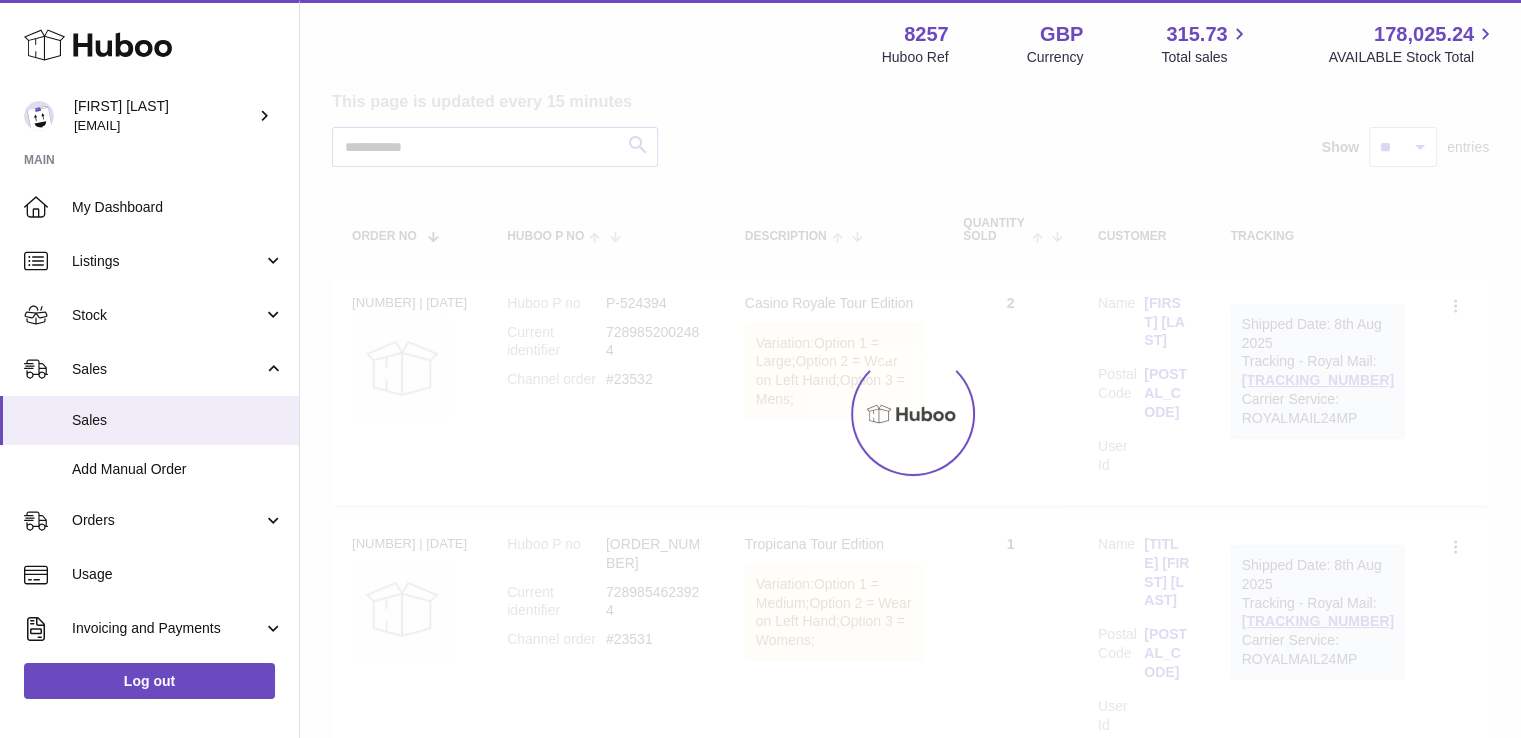 scroll, scrollTop: 97, scrollLeft: 0, axis: vertical 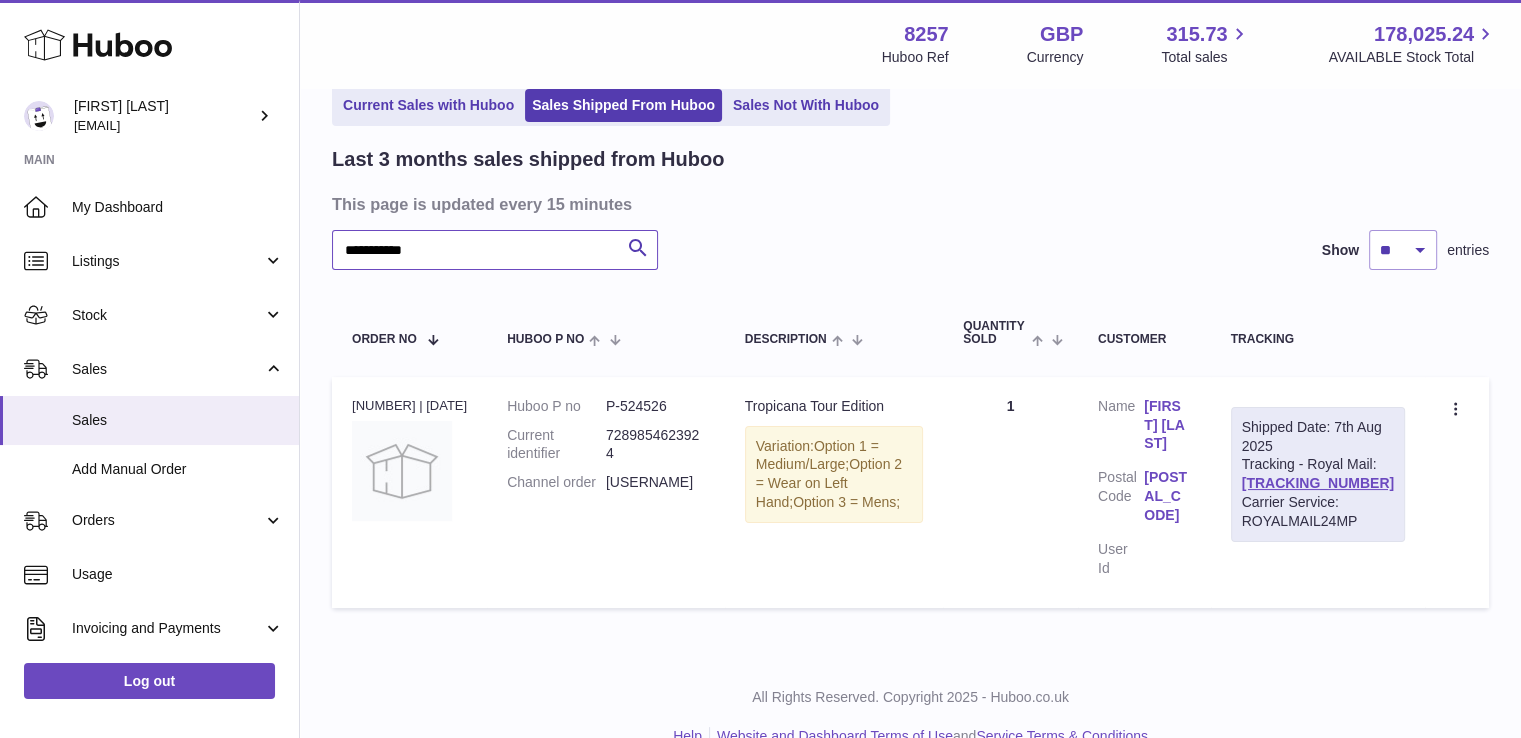 type on "**********" 